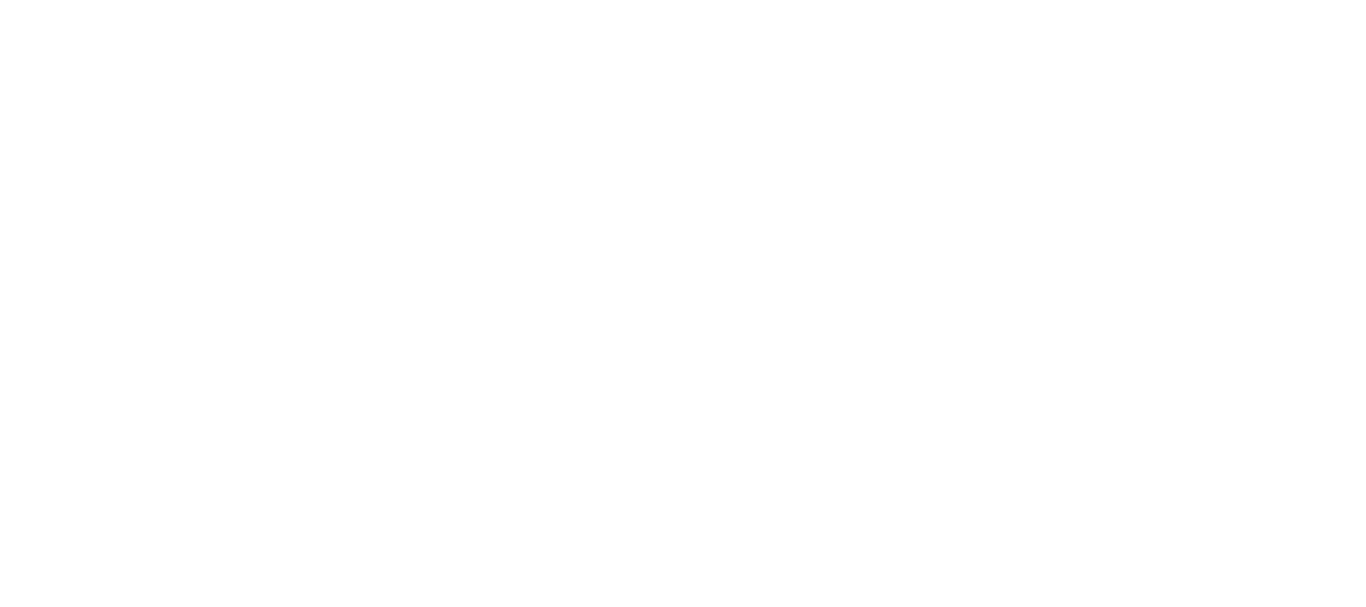 scroll, scrollTop: 0, scrollLeft: 0, axis: both 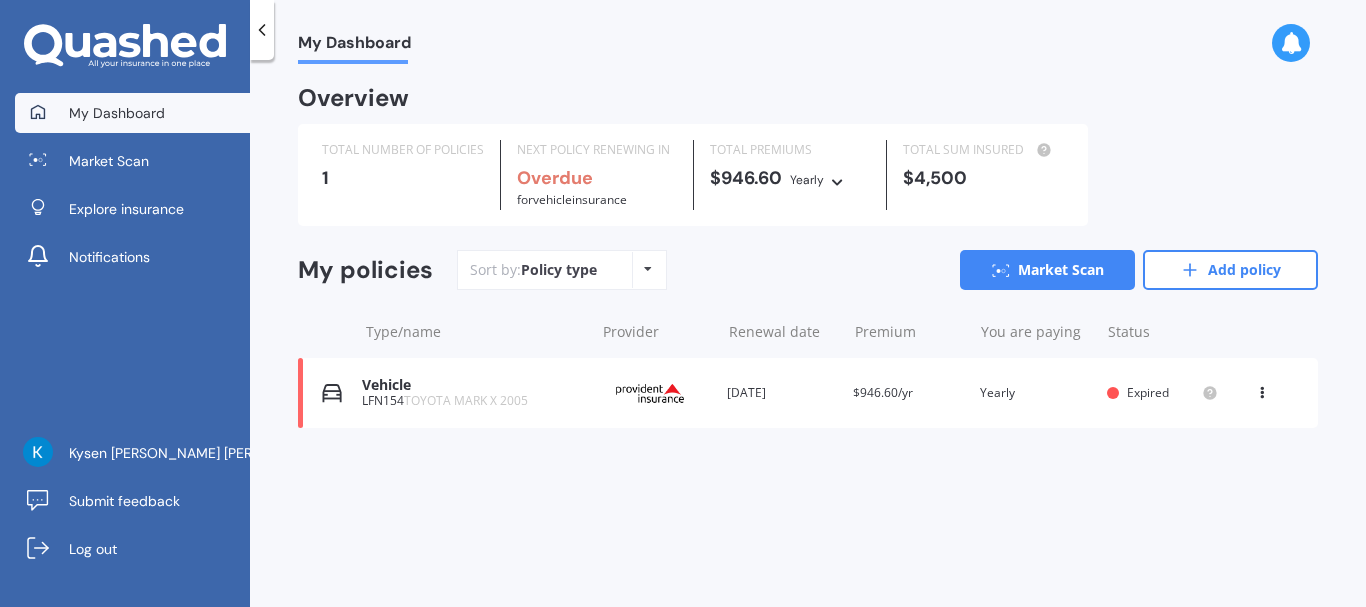 click at bounding box center [1262, 389] 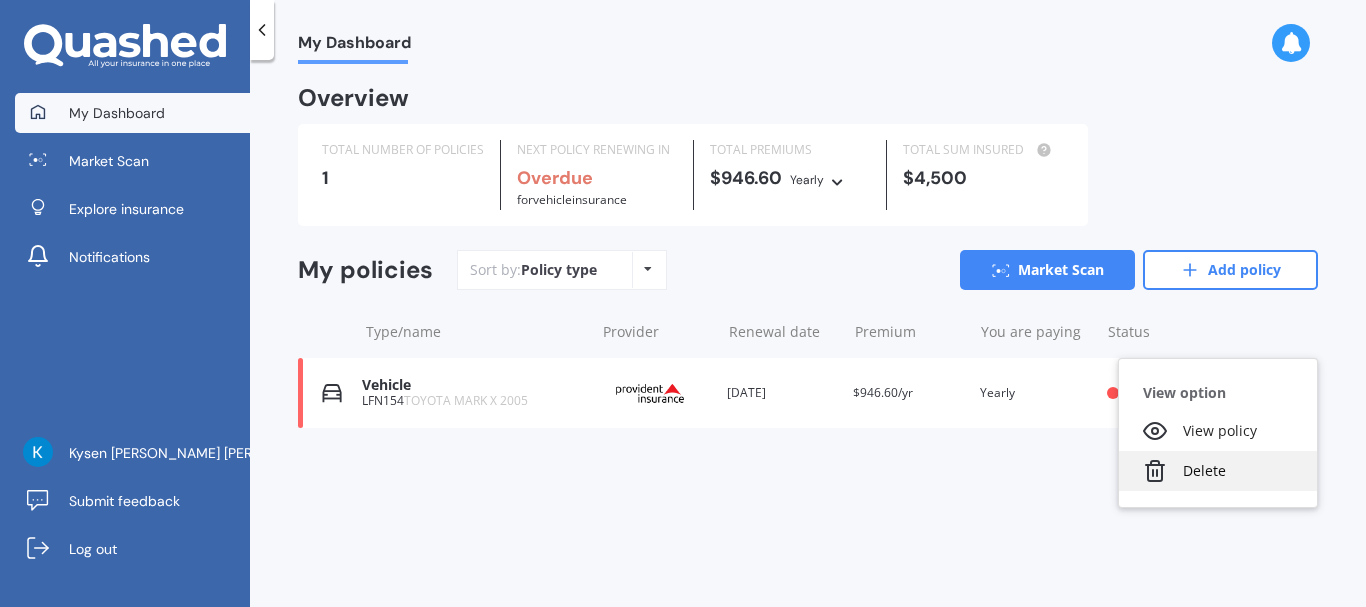 click on "Delete" at bounding box center [1218, 471] 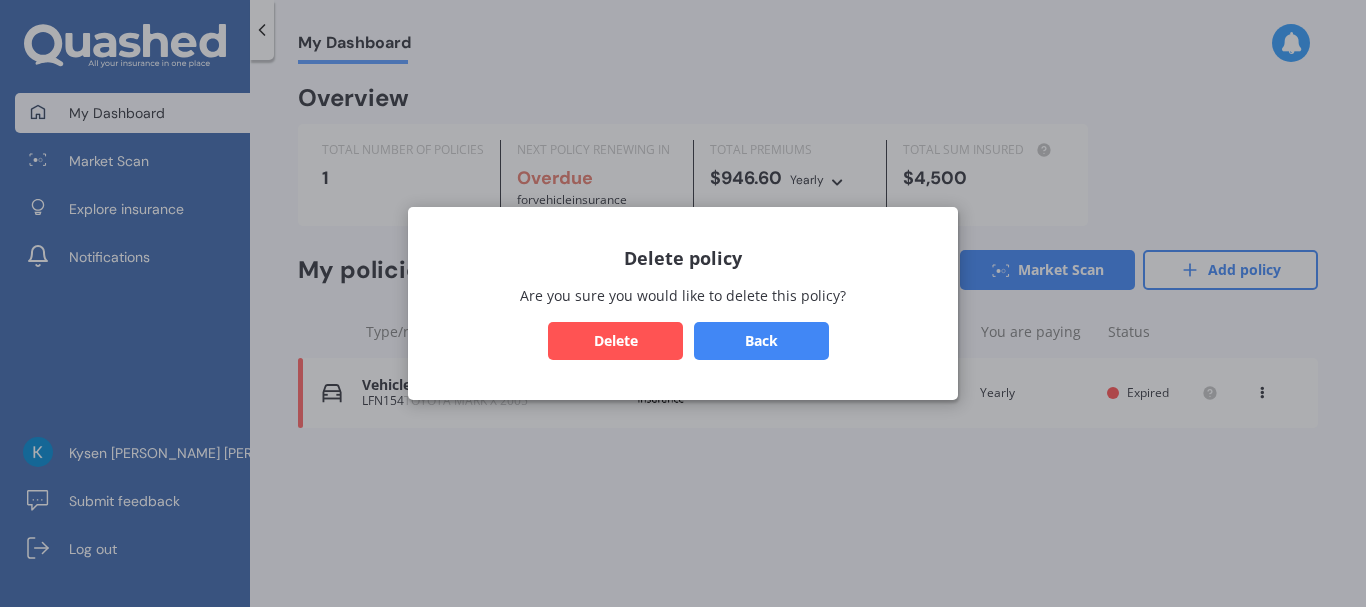 click on "Delete" at bounding box center [615, 341] 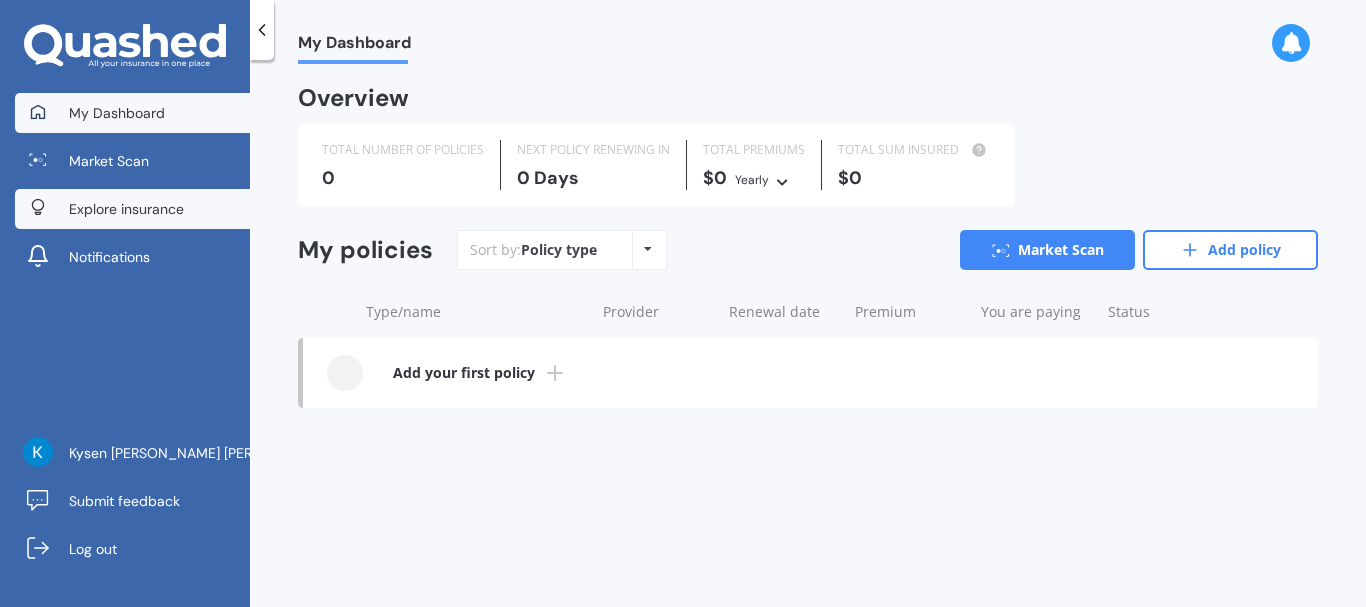 click on "Explore insurance" at bounding box center [126, 209] 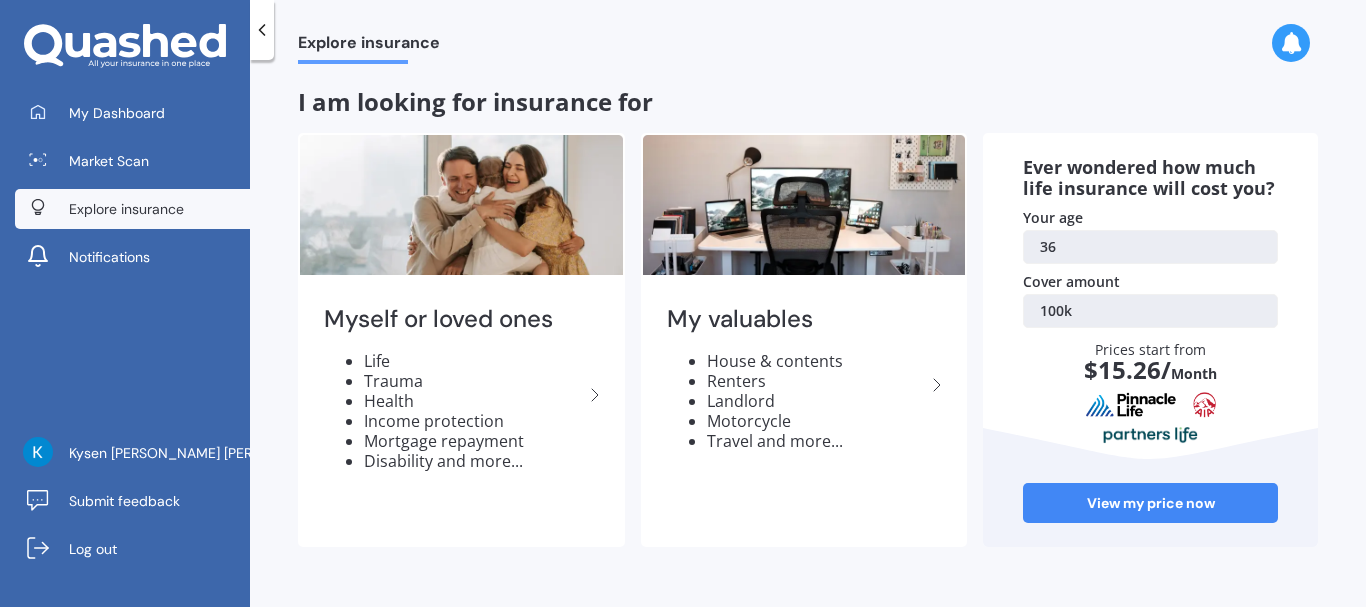 click at bounding box center (262, 30) 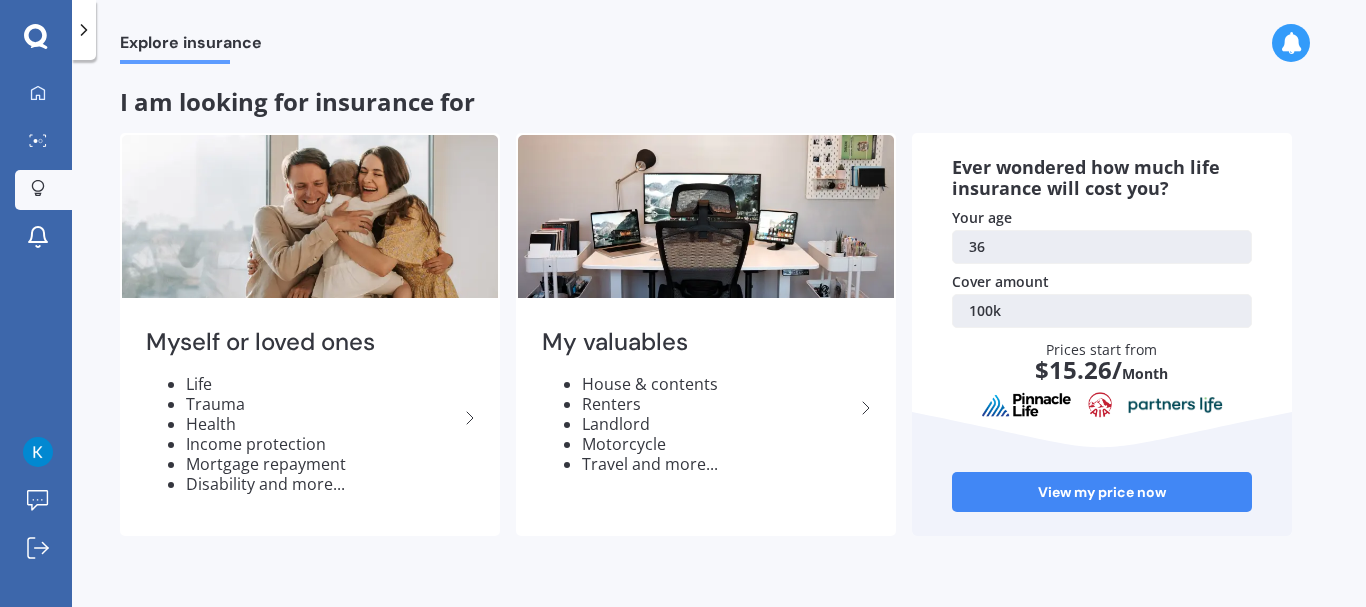 click 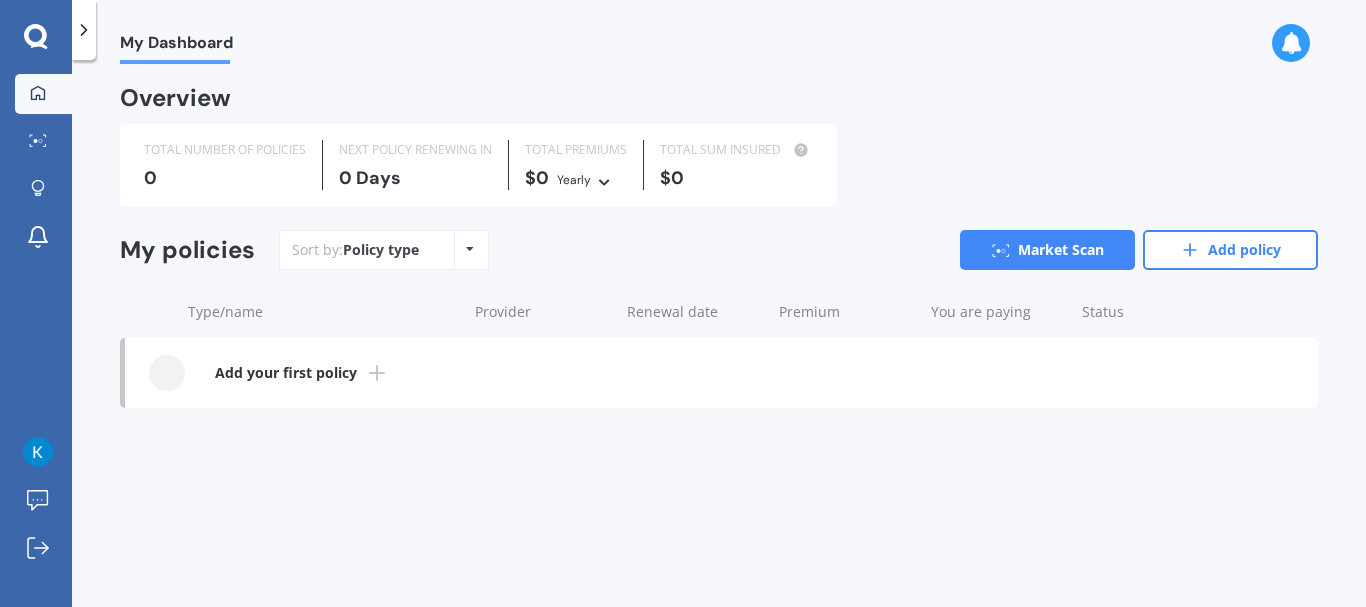 click on "Add your first policy" at bounding box center [286, 373] 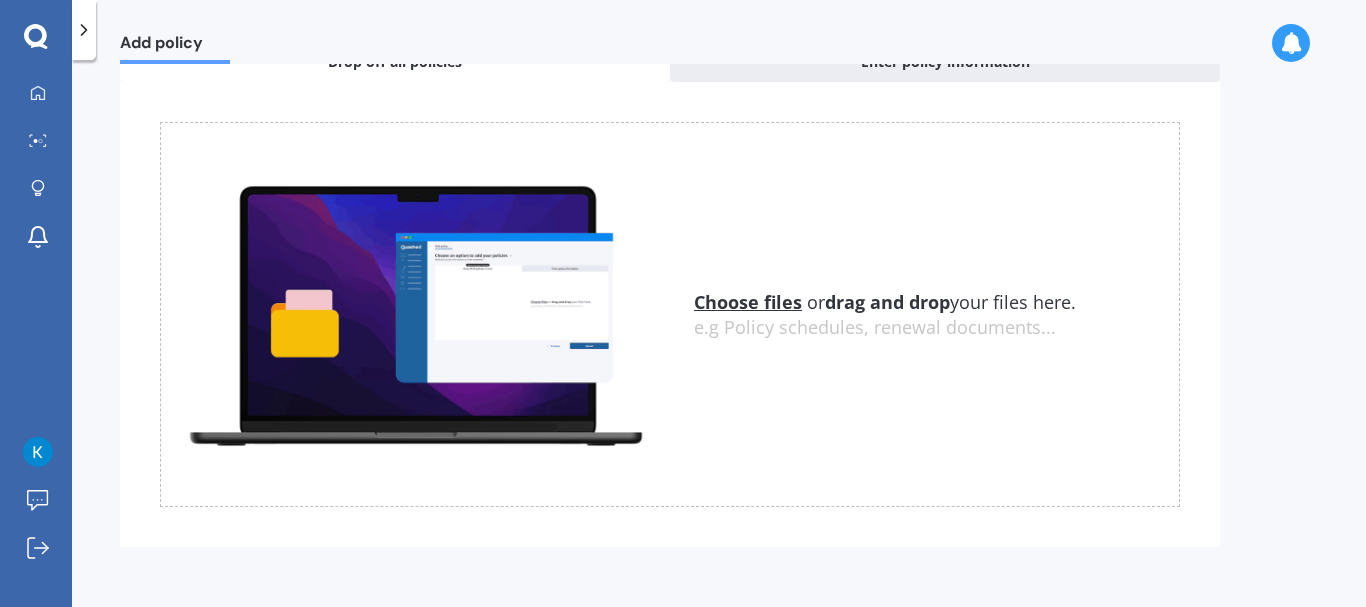 scroll, scrollTop: 0, scrollLeft: 0, axis: both 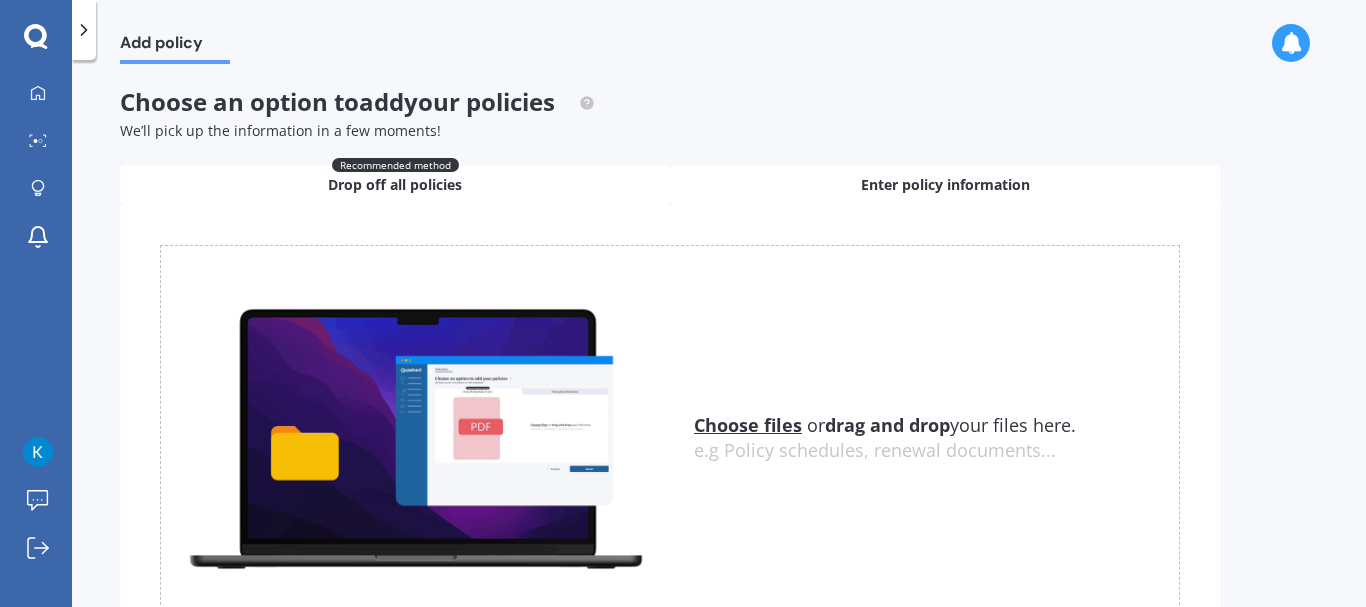 click on "Enter policy information" at bounding box center [945, 185] 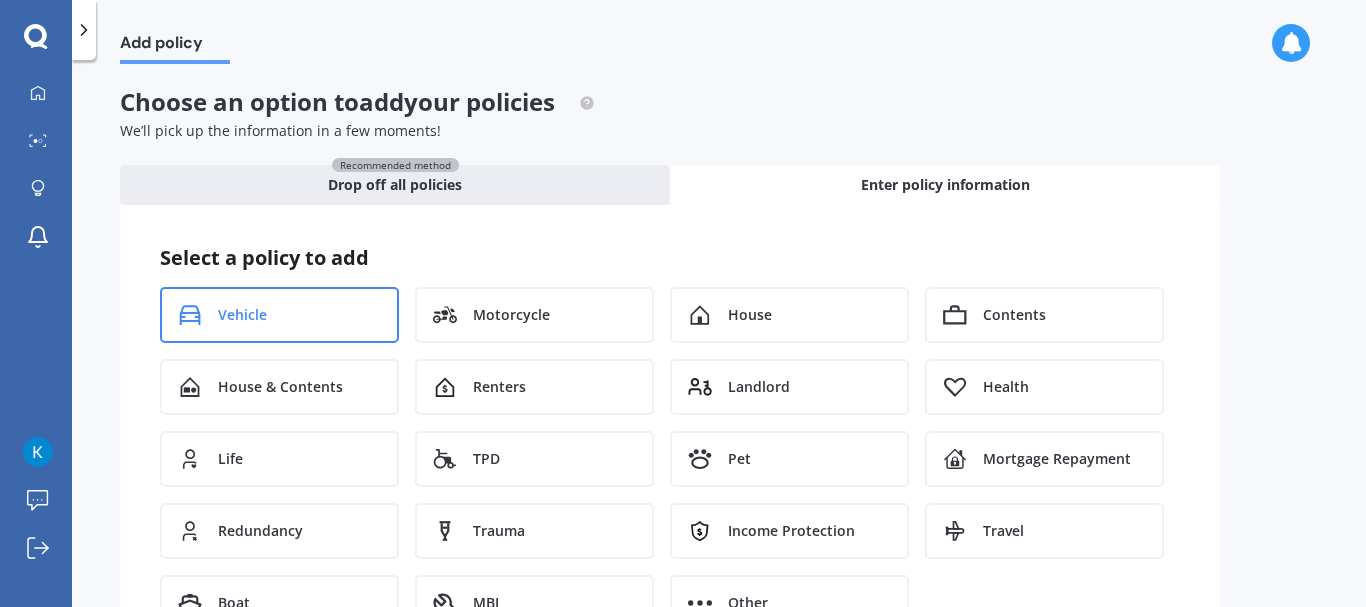 click on "Vehicle" at bounding box center [279, 315] 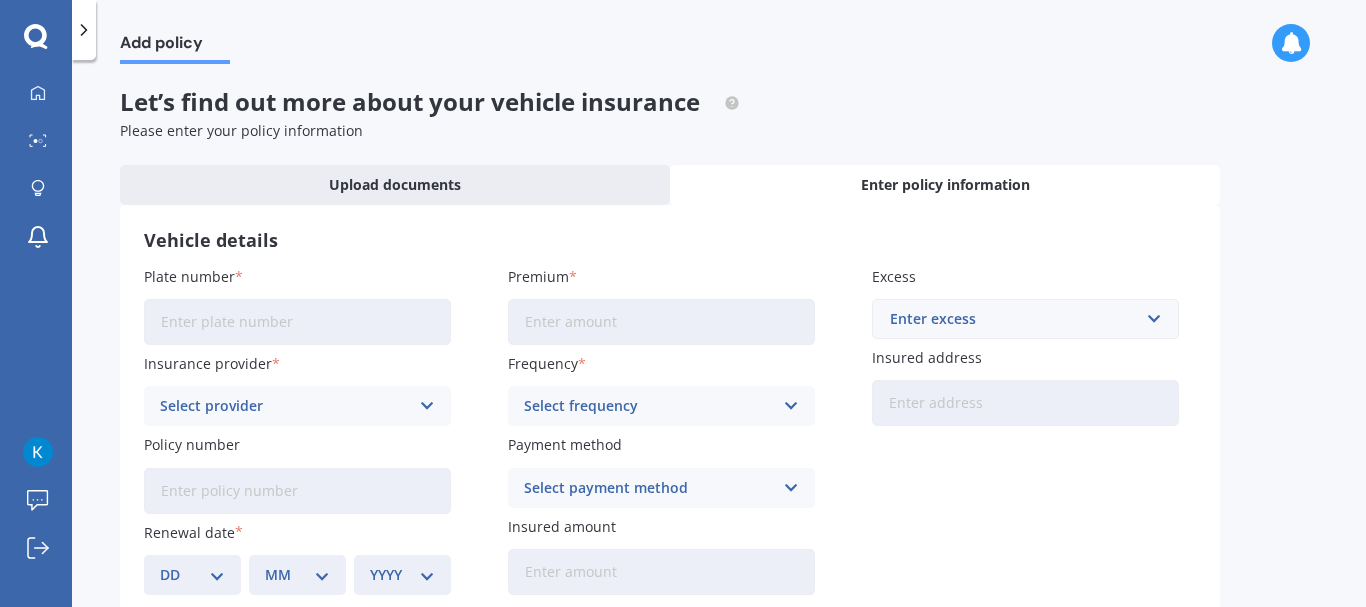 click on "Plate number" at bounding box center (297, 322) 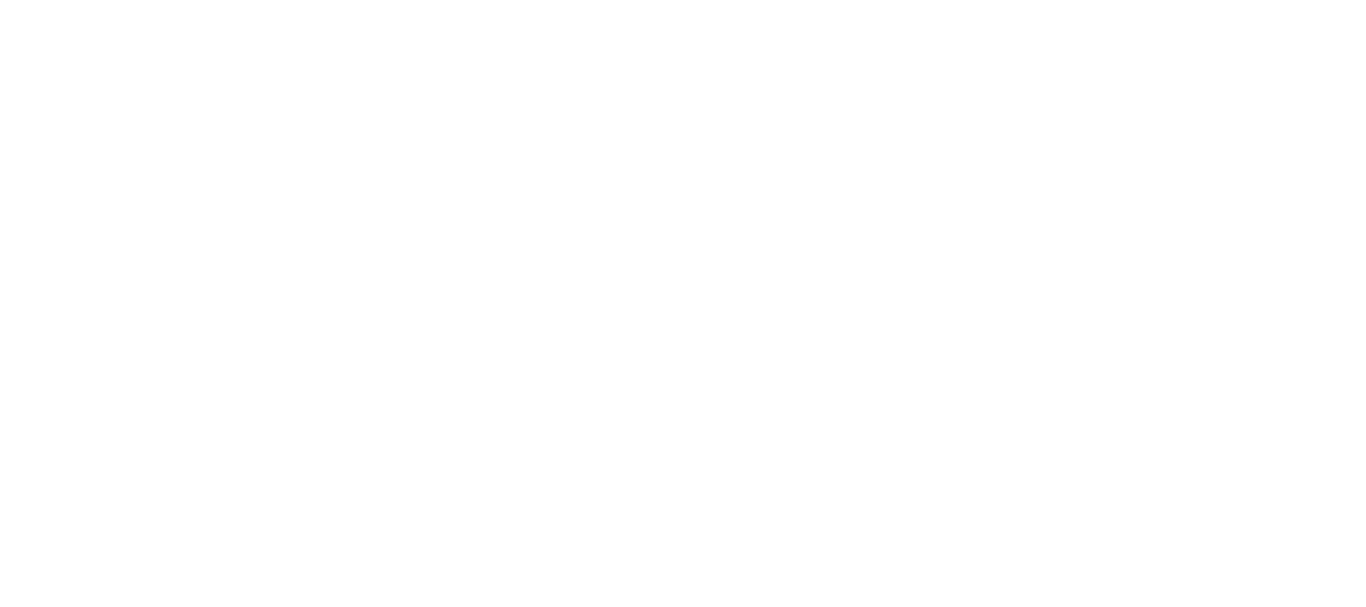 scroll, scrollTop: 0, scrollLeft: 0, axis: both 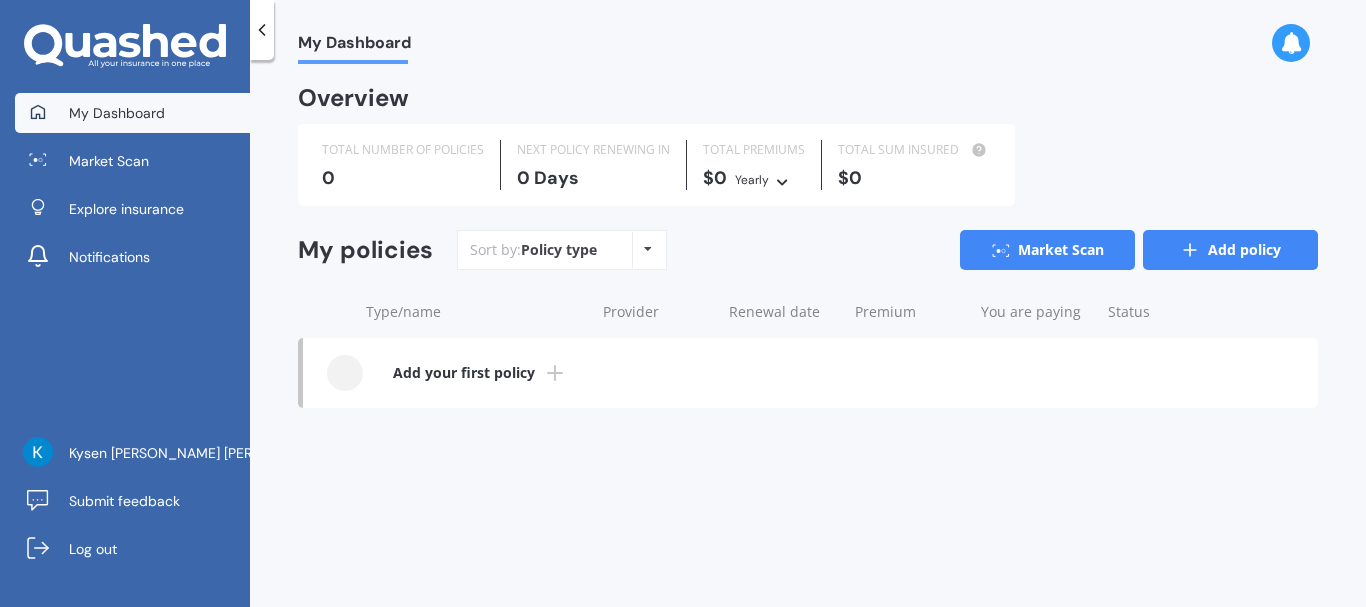 click 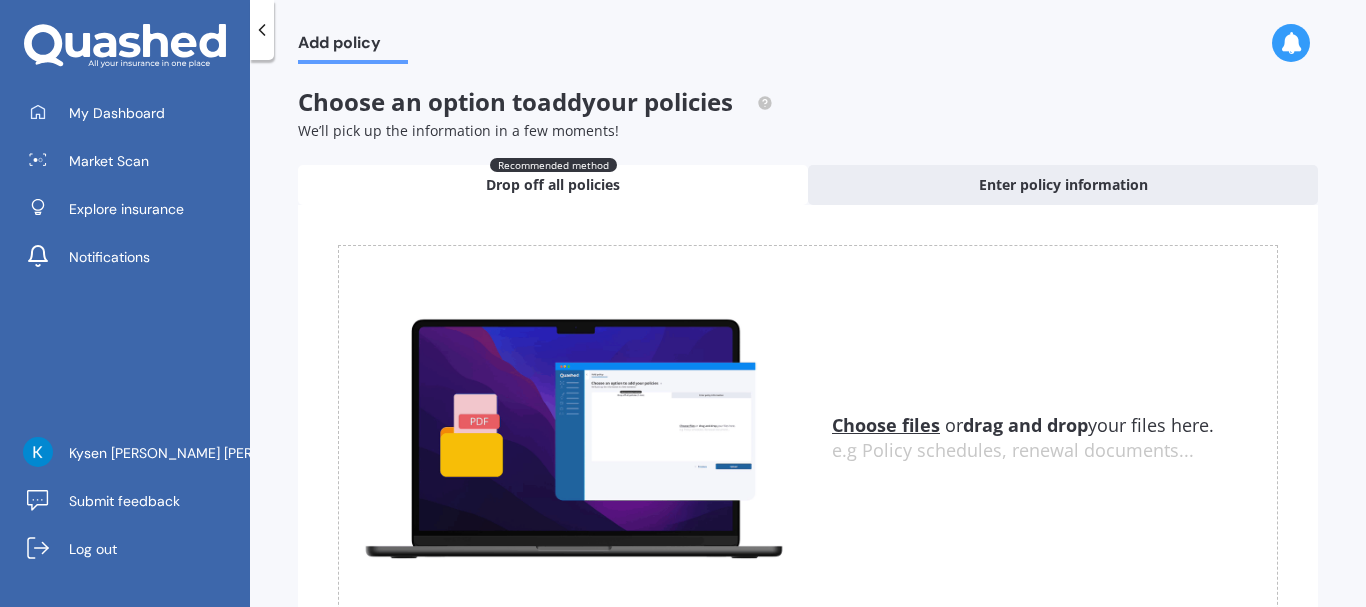 click on "Choose files" at bounding box center (886, 425) 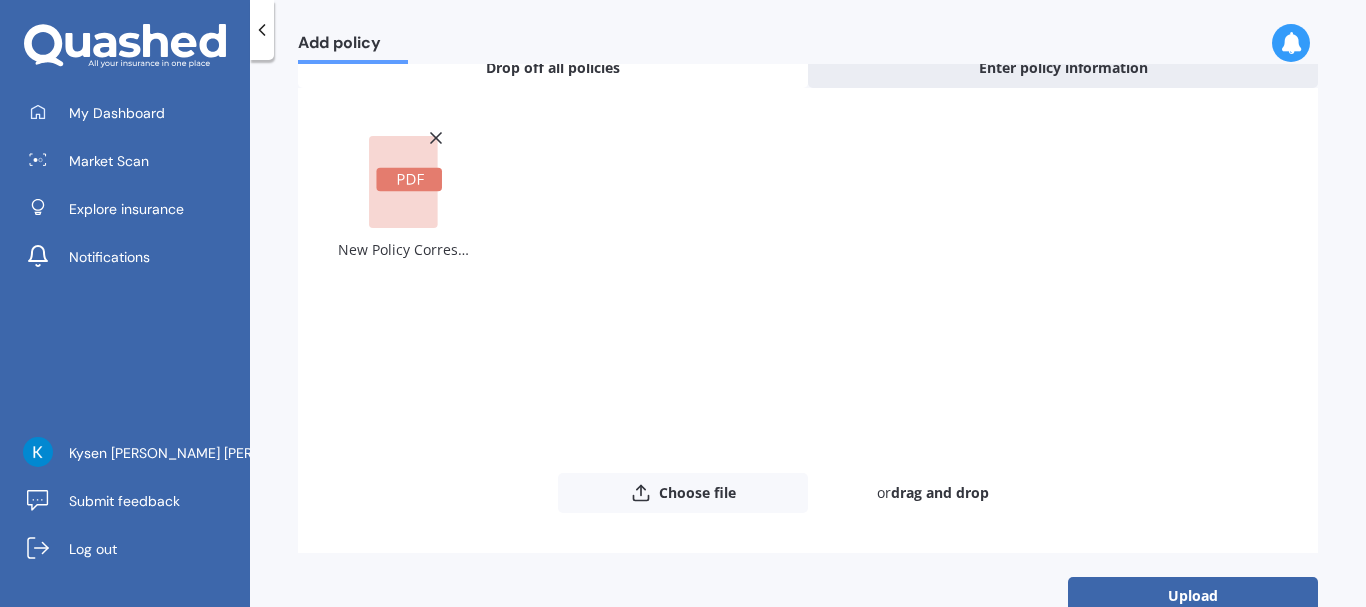 scroll, scrollTop: 161, scrollLeft: 0, axis: vertical 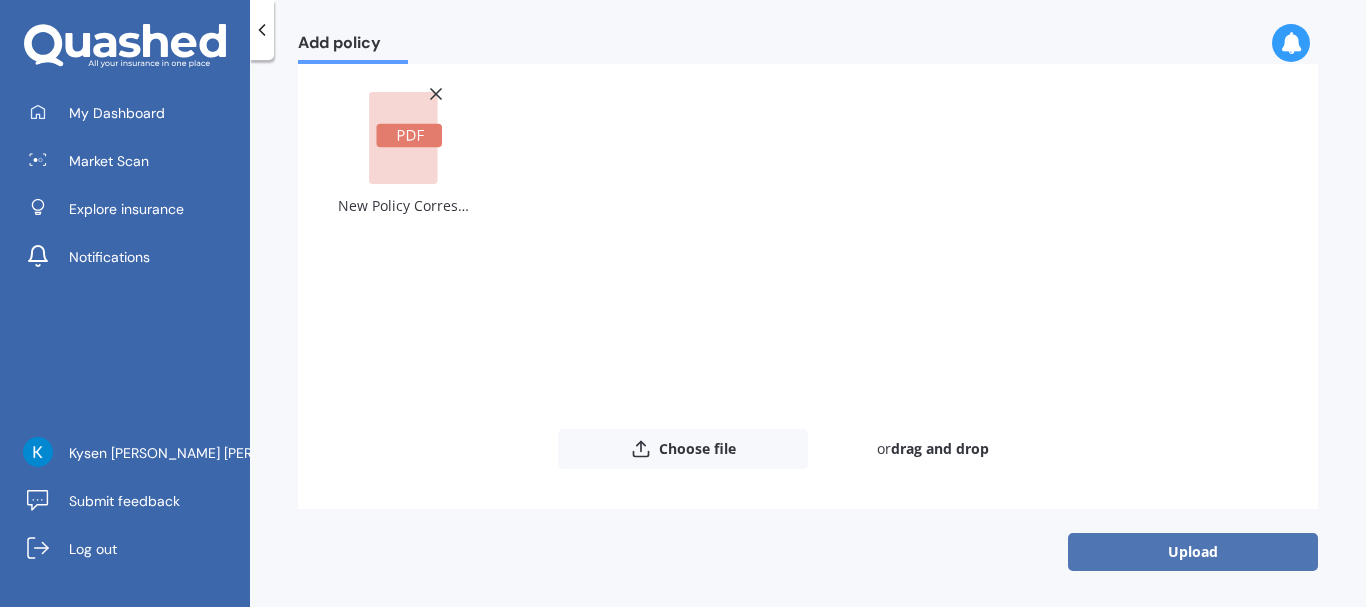 click on "Upload" at bounding box center (1193, 552) 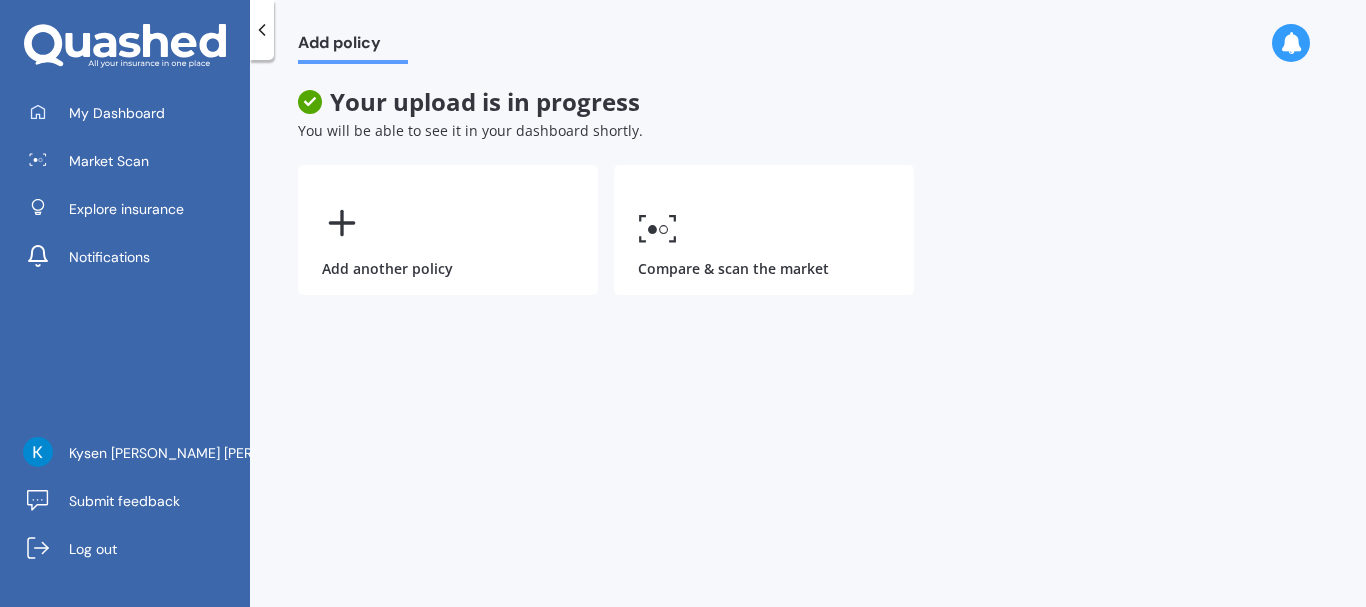 scroll, scrollTop: 0, scrollLeft: 0, axis: both 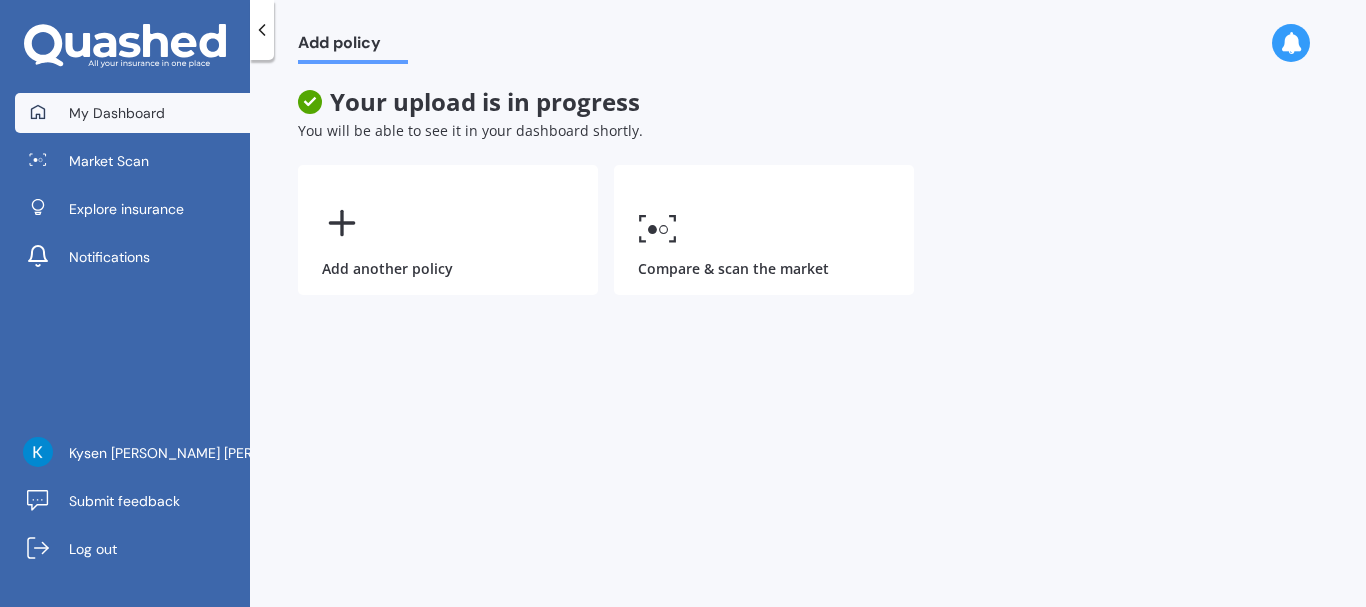 click on "My Dashboard" at bounding box center (117, 113) 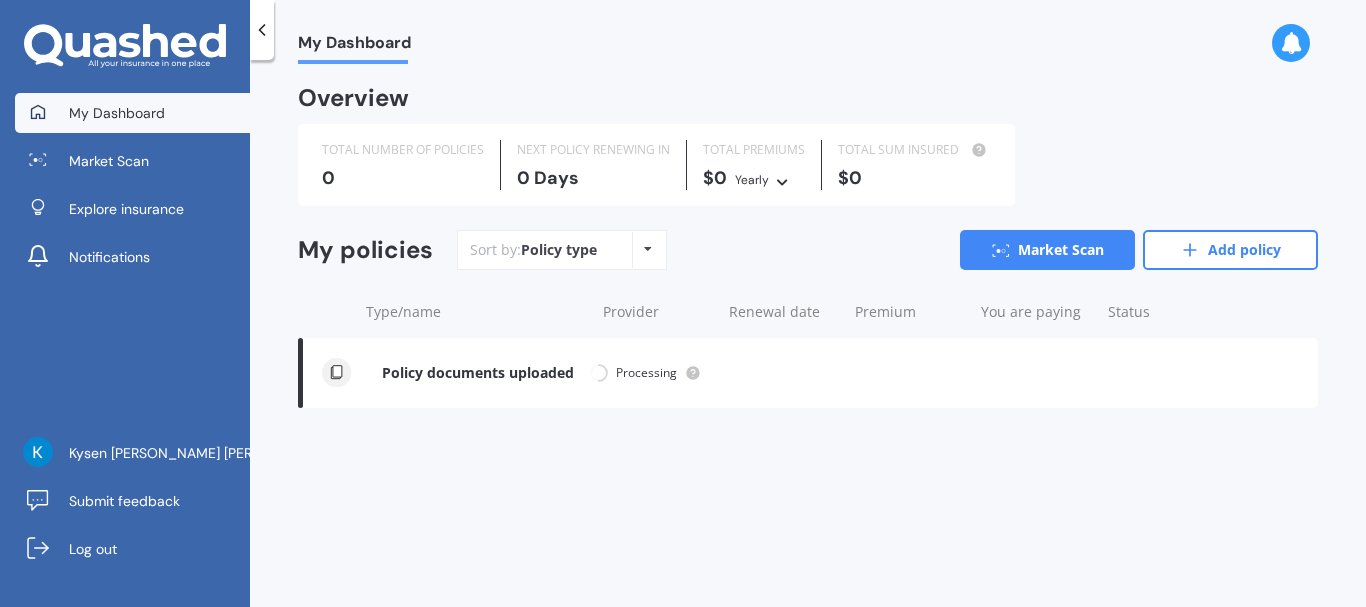 click on "Policy documents uploaded Renewal date You are paying Status Processing" at bounding box center (808, 373) 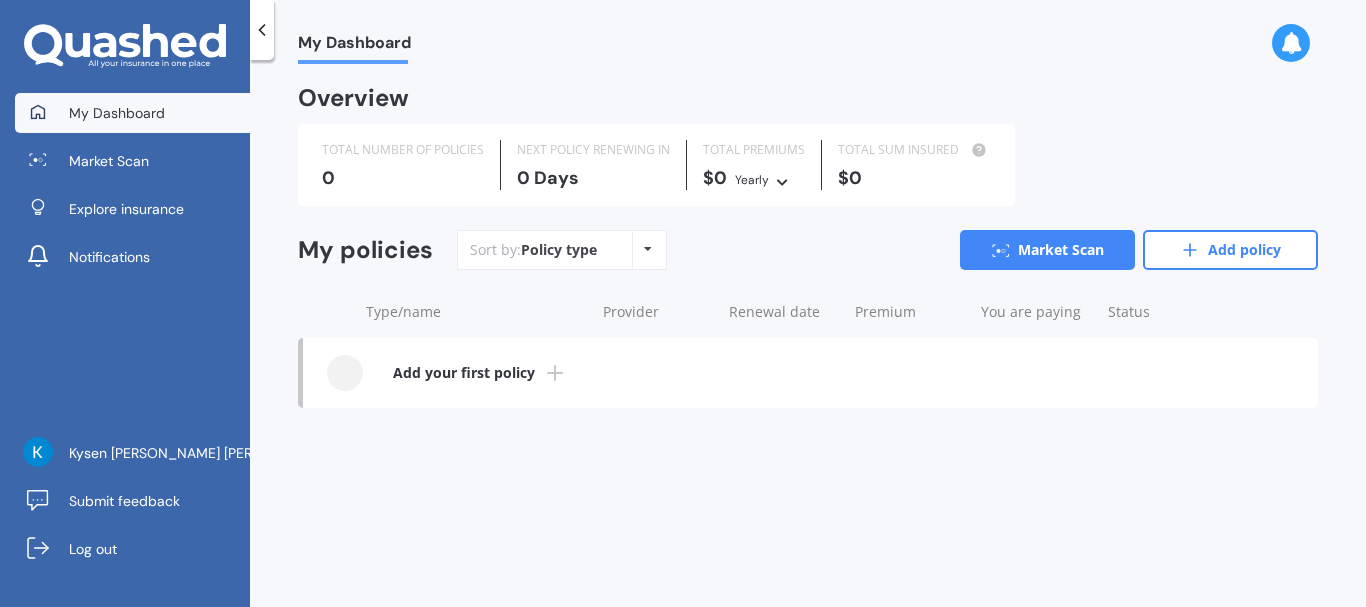 click on "My Dashboard" at bounding box center [117, 113] 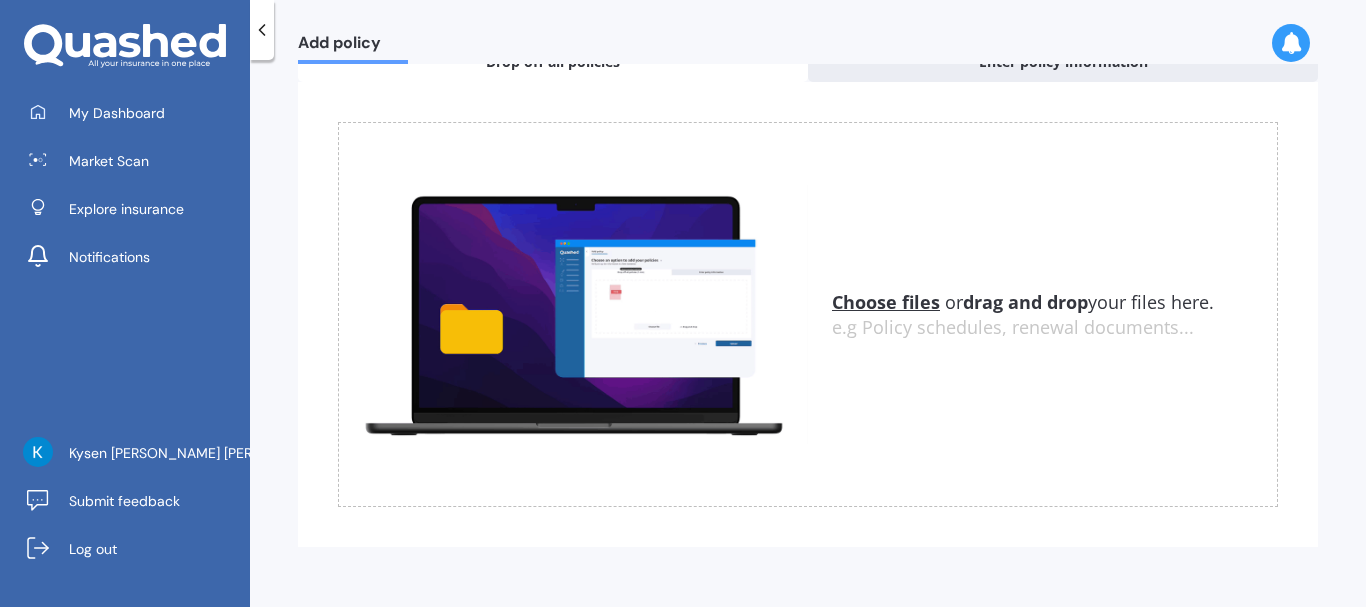 scroll, scrollTop: 0, scrollLeft: 0, axis: both 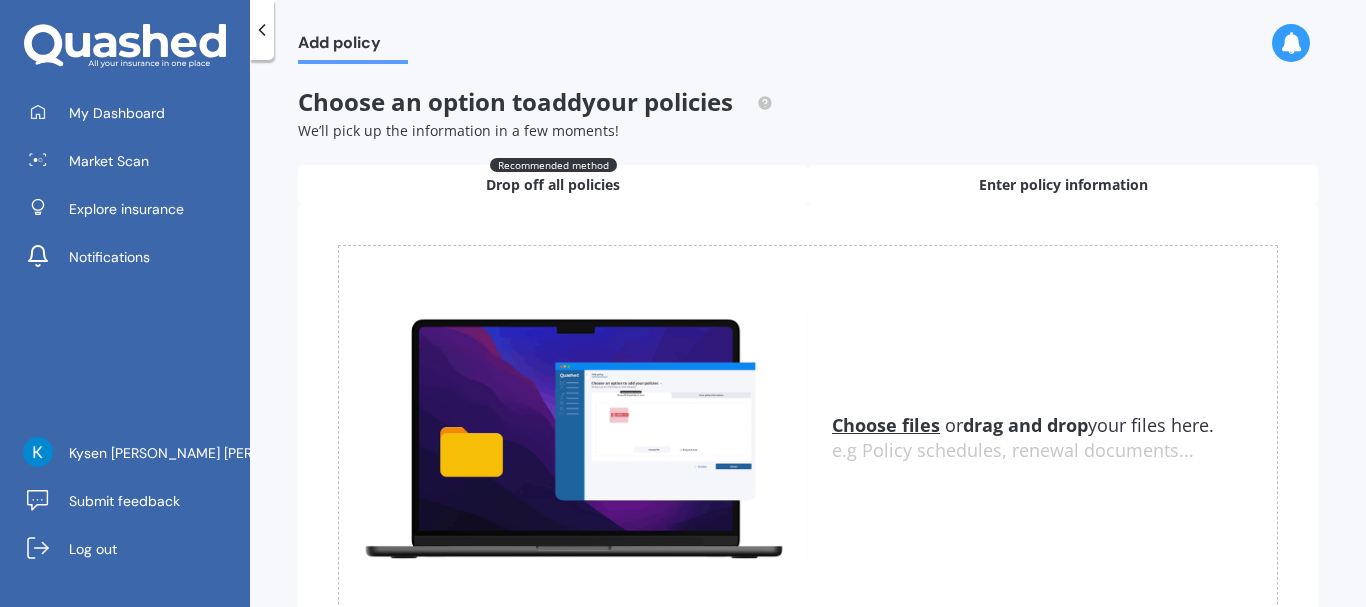 click on "Enter policy information" at bounding box center (1063, 185) 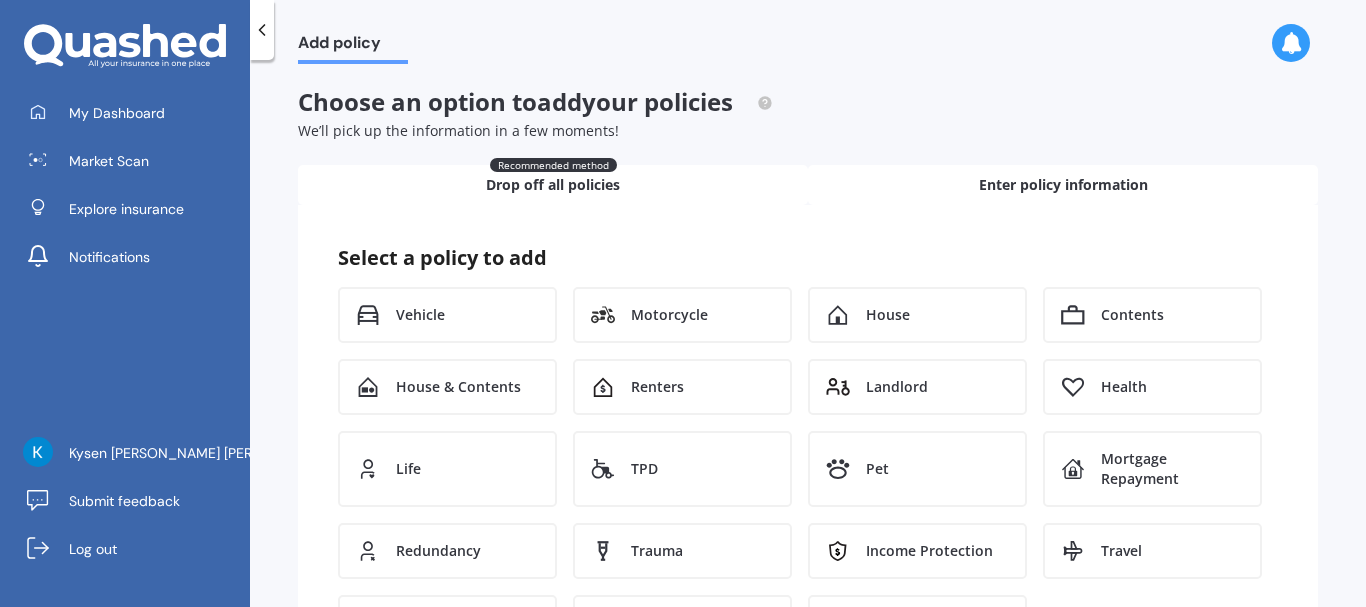 click on "Drop off all policies" at bounding box center (553, 185) 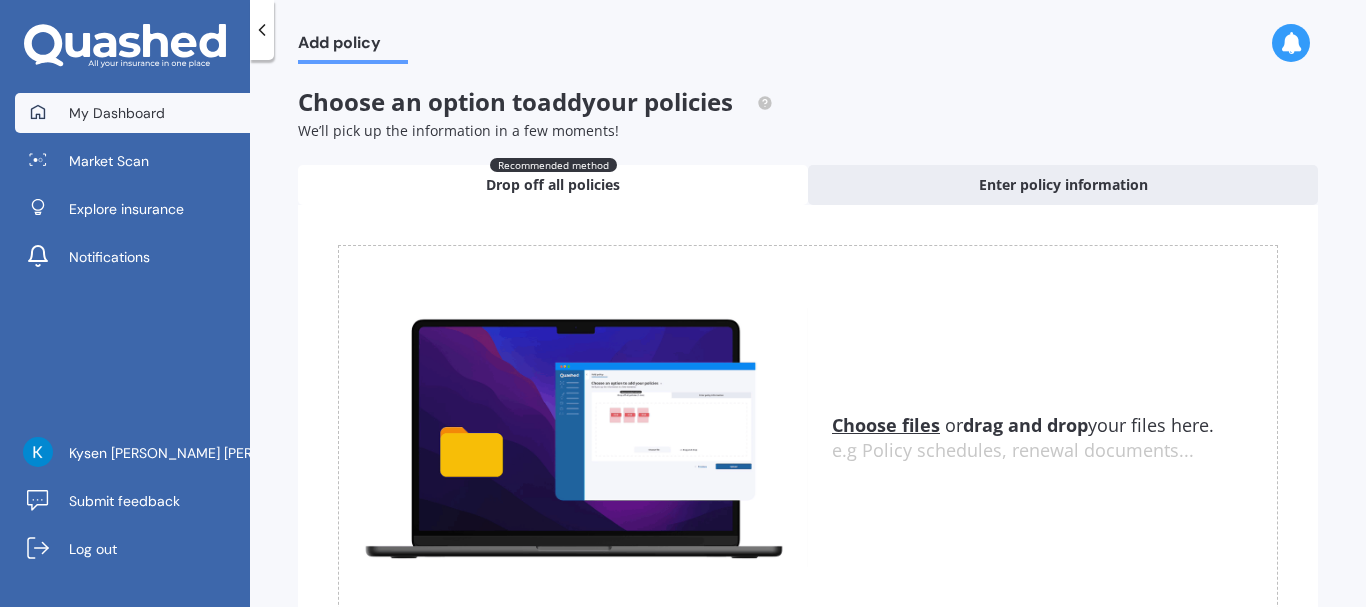 click on "My Dashboard" at bounding box center [117, 113] 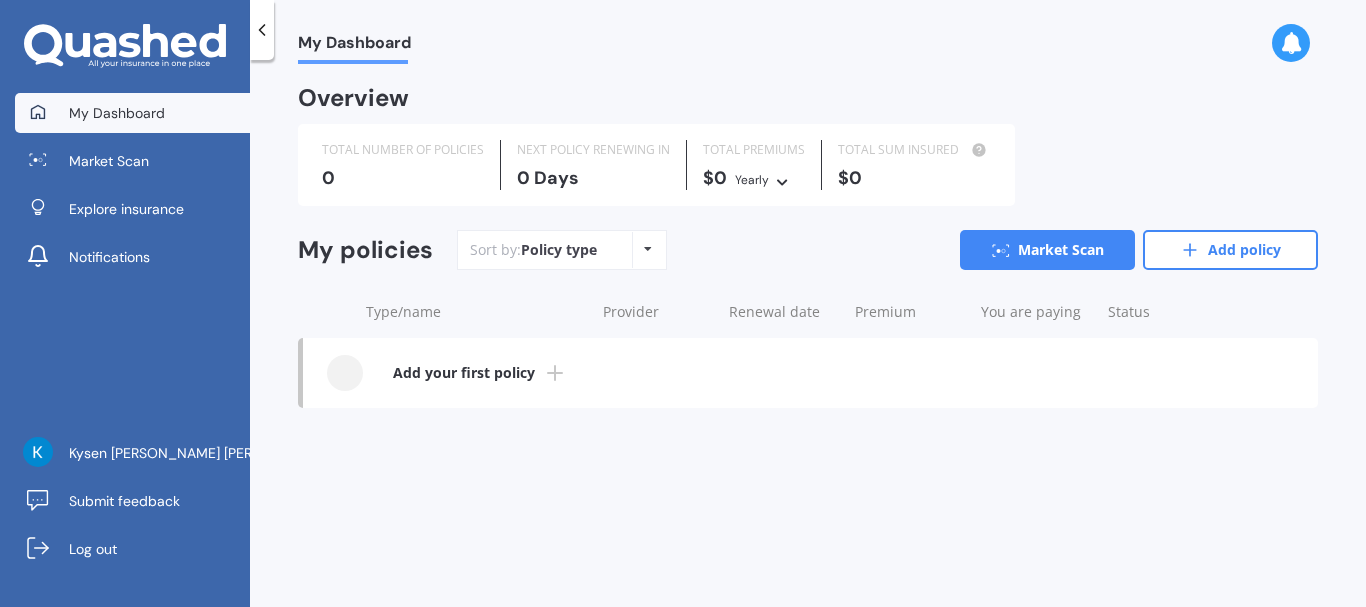 click on "Policy type Alphabetical Date added Renewing next" at bounding box center (647, 250) 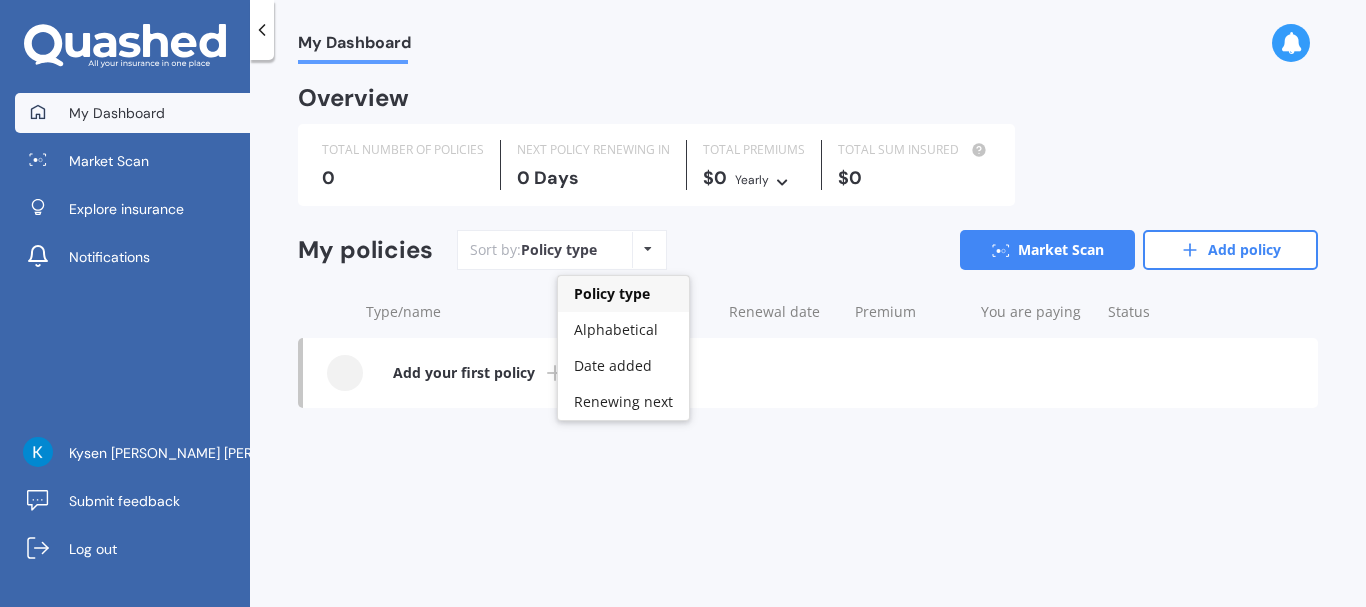 click on "Policy type Alphabetical Date added Renewing next" at bounding box center (647, 250) 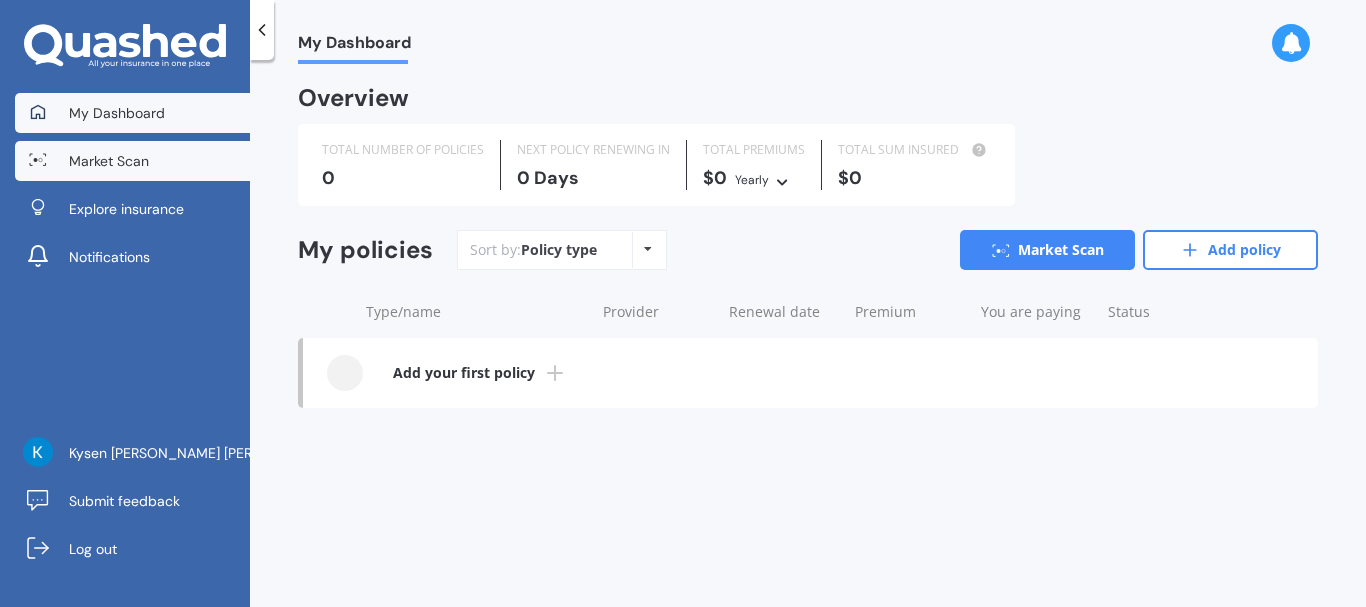 click on "Market Scan" at bounding box center [109, 161] 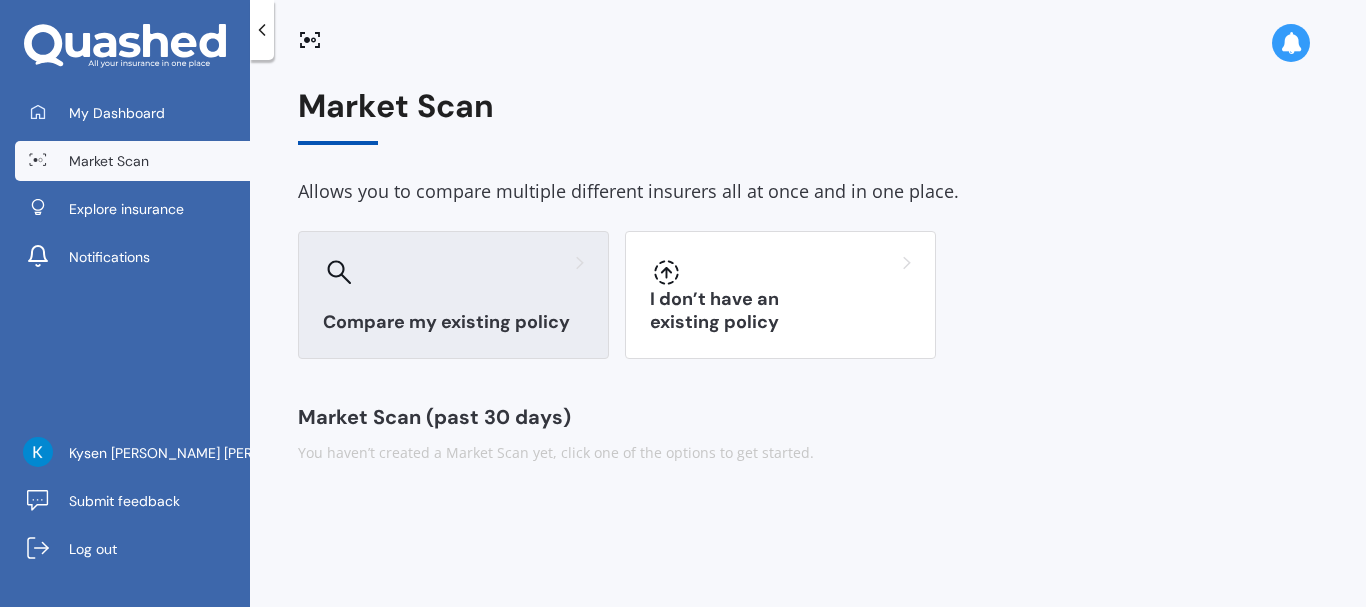 click on "Compare my existing policy" at bounding box center (453, 295) 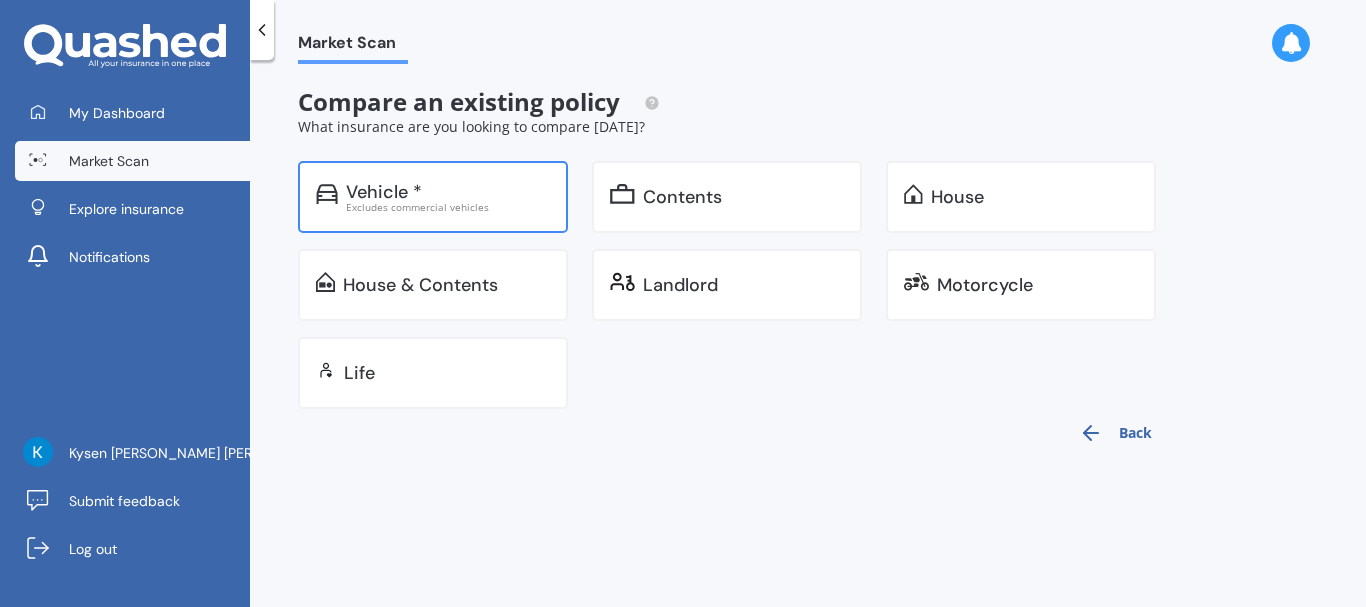 click on "Vehicle *" at bounding box center (448, 192) 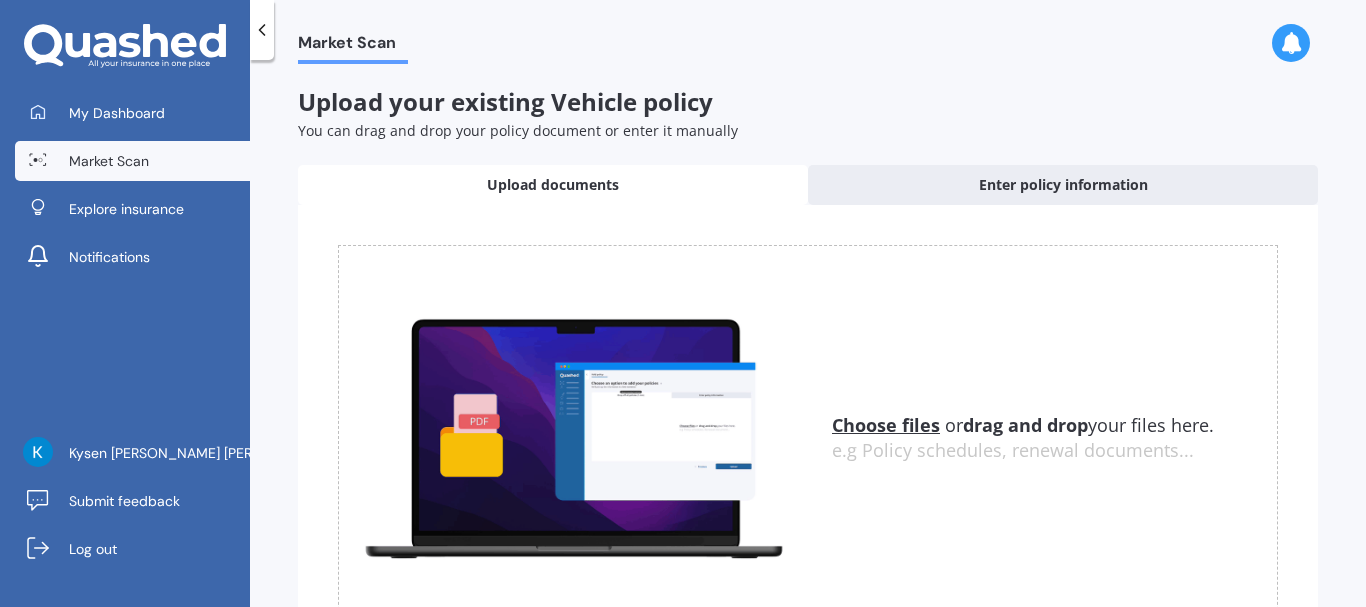 click on "Choose files" at bounding box center (886, 425) 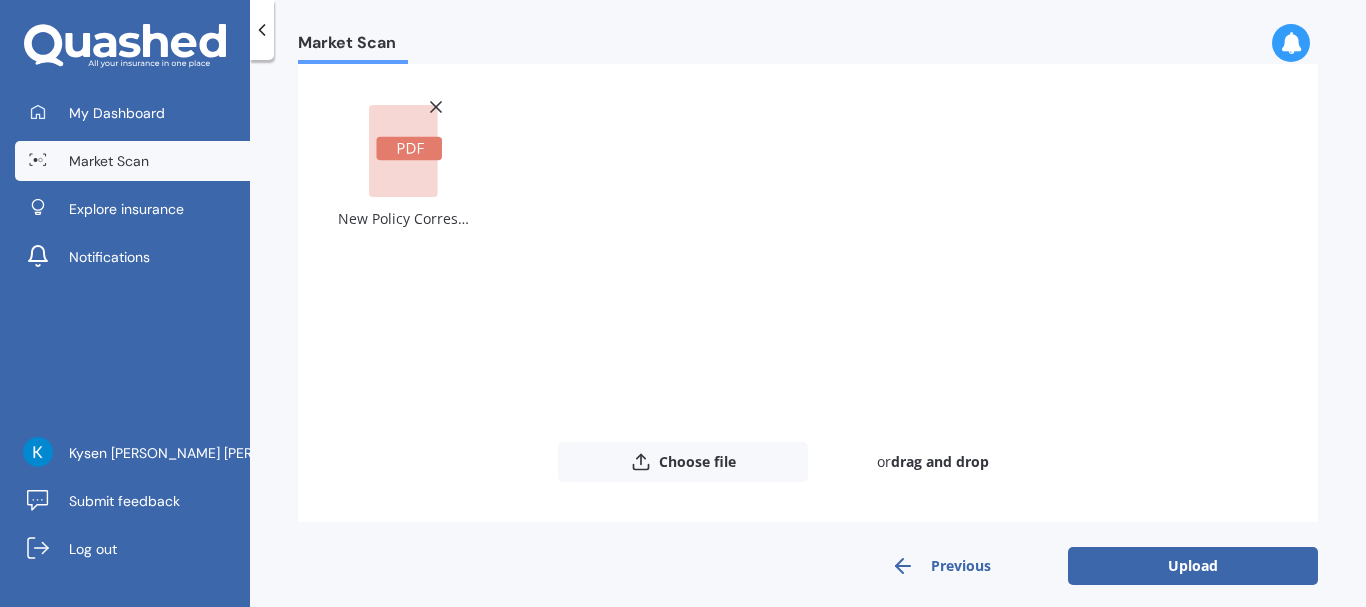 scroll, scrollTop: 163, scrollLeft: 0, axis: vertical 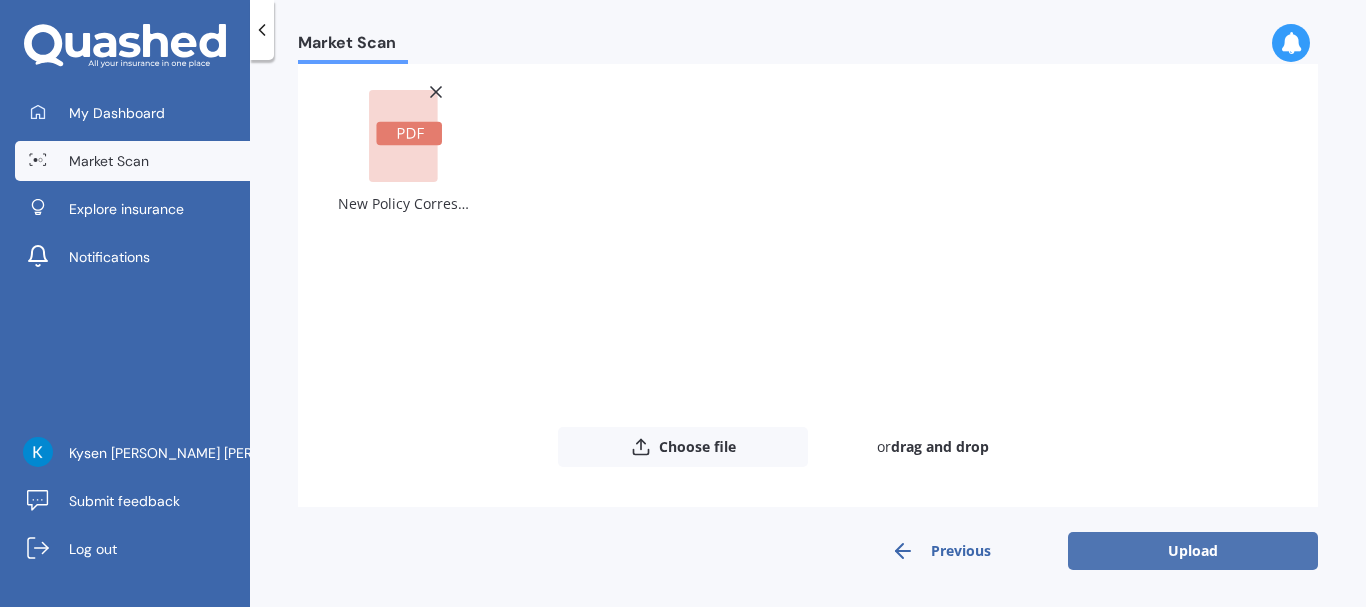 click on "Upload" at bounding box center [1193, 551] 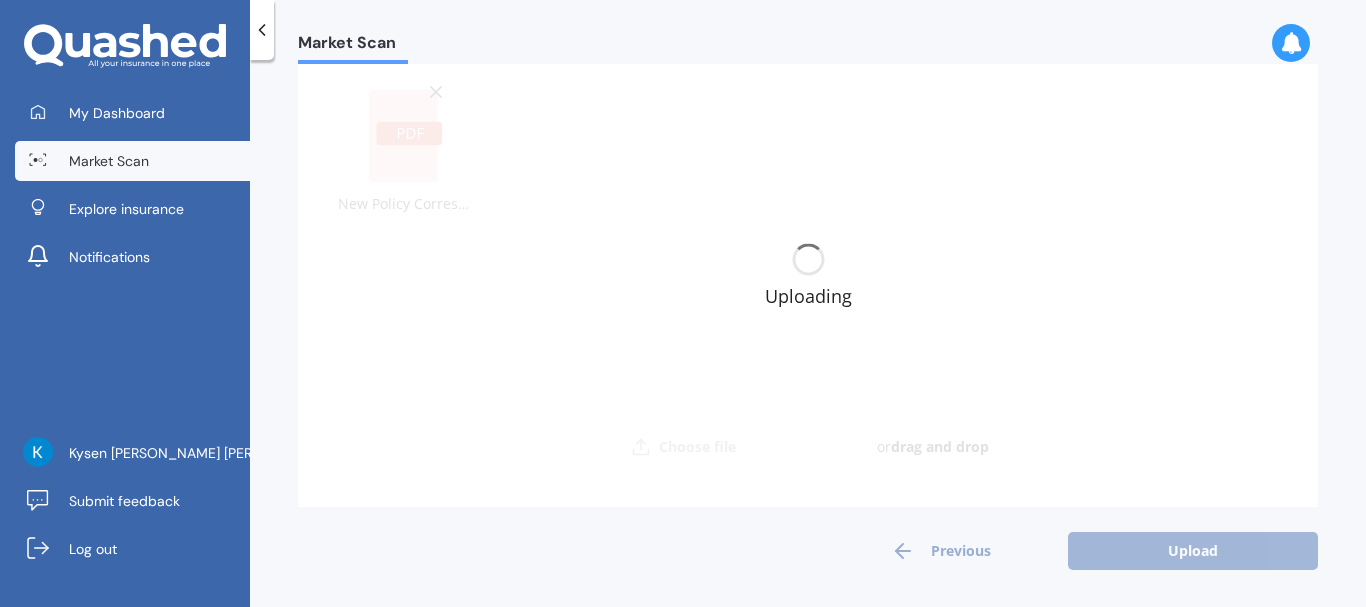 scroll, scrollTop: 0, scrollLeft: 0, axis: both 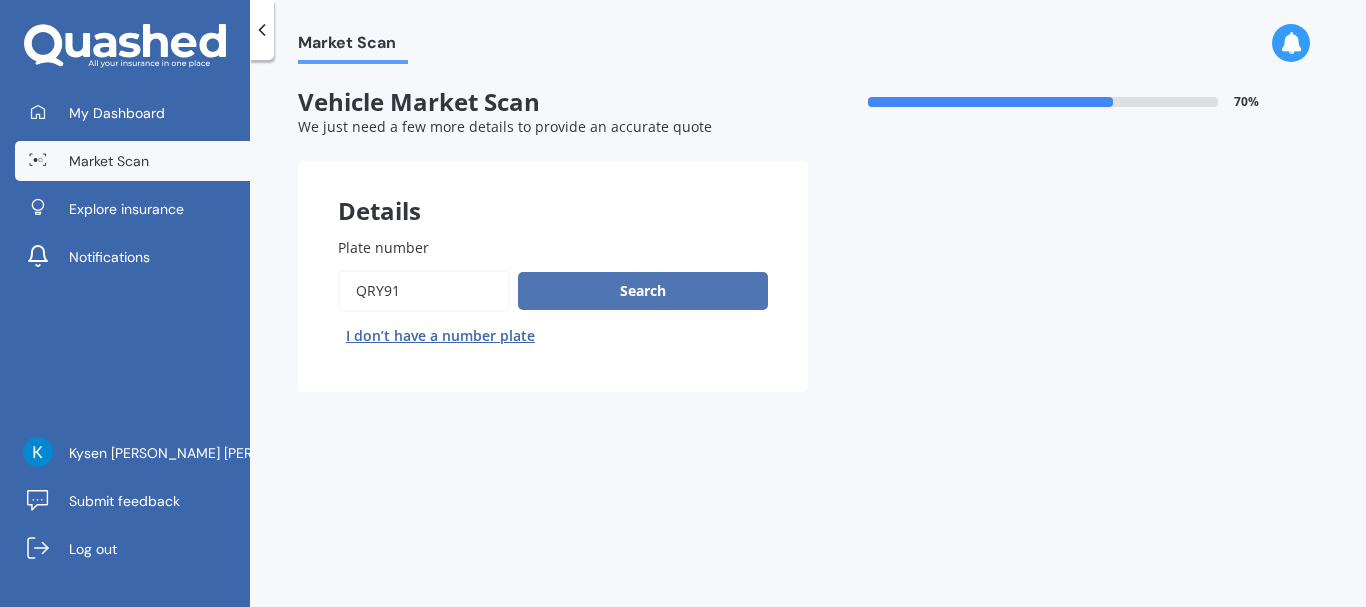 click on "Search" at bounding box center (643, 291) 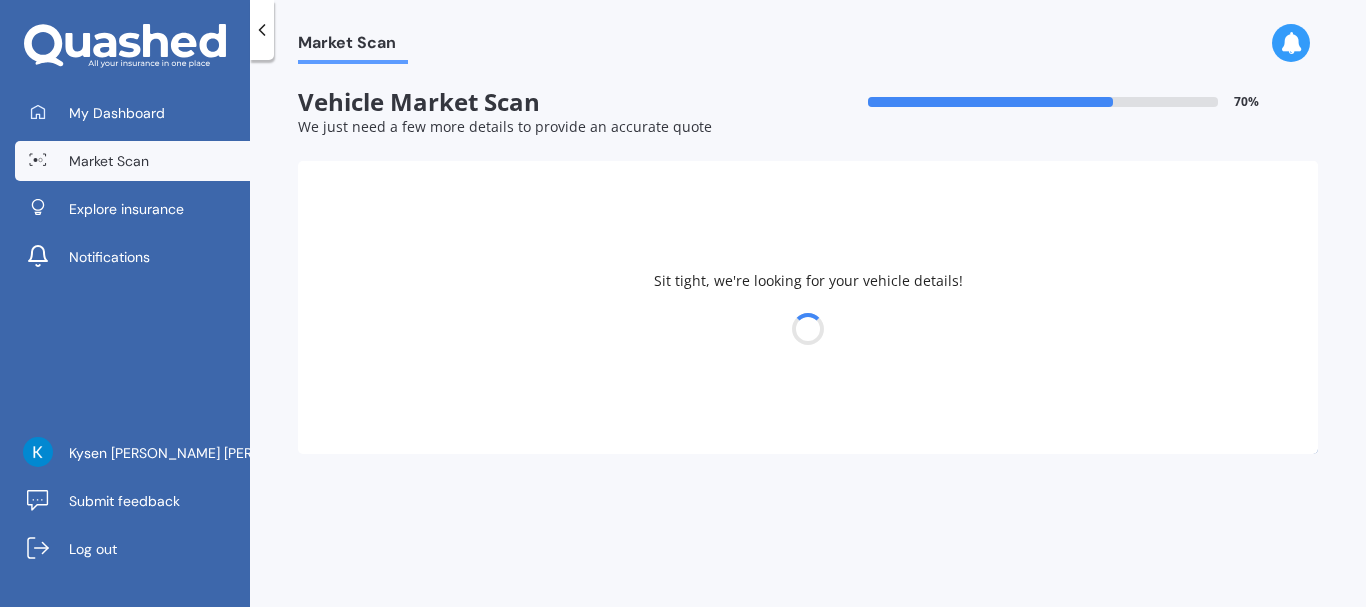 select on "HONDA" 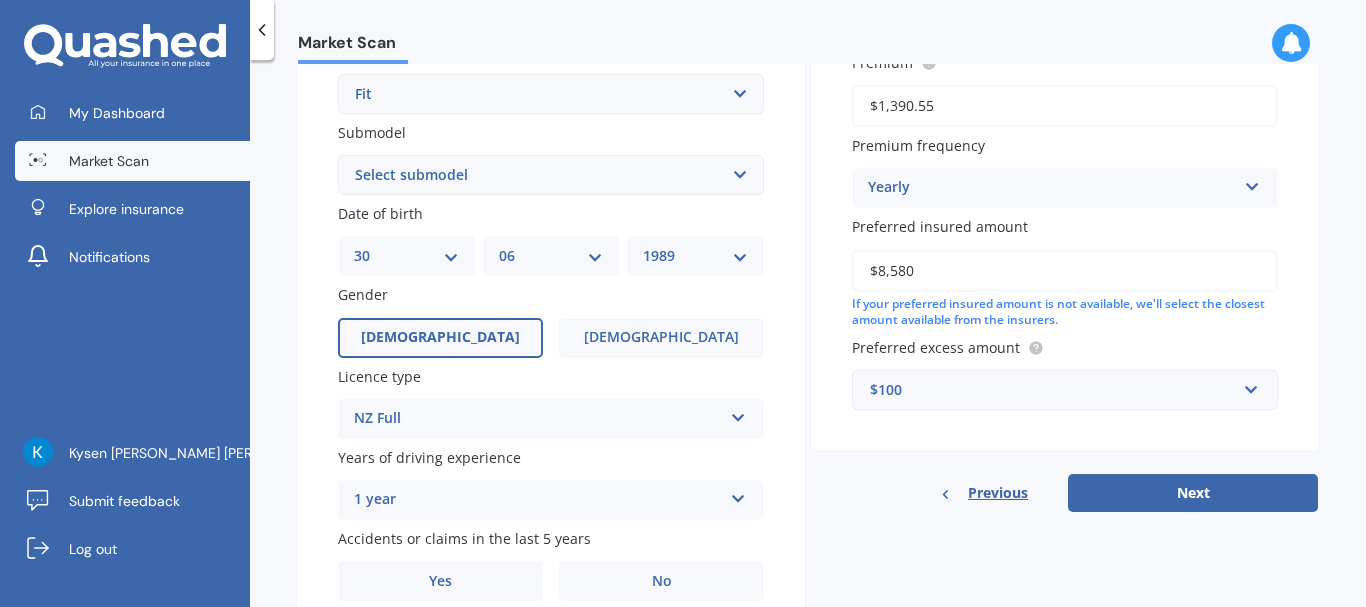 scroll, scrollTop: 570, scrollLeft: 0, axis: vertical 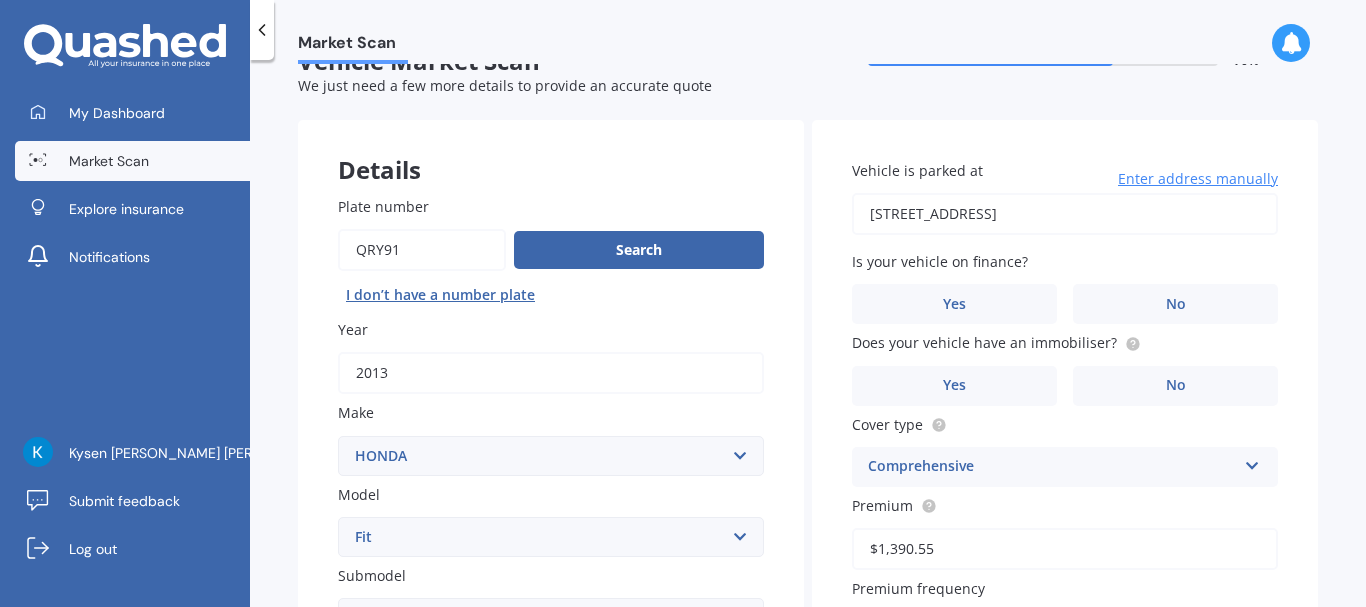 click on "[STREET_ADDRESS]" at bounding box center [1065, 214] 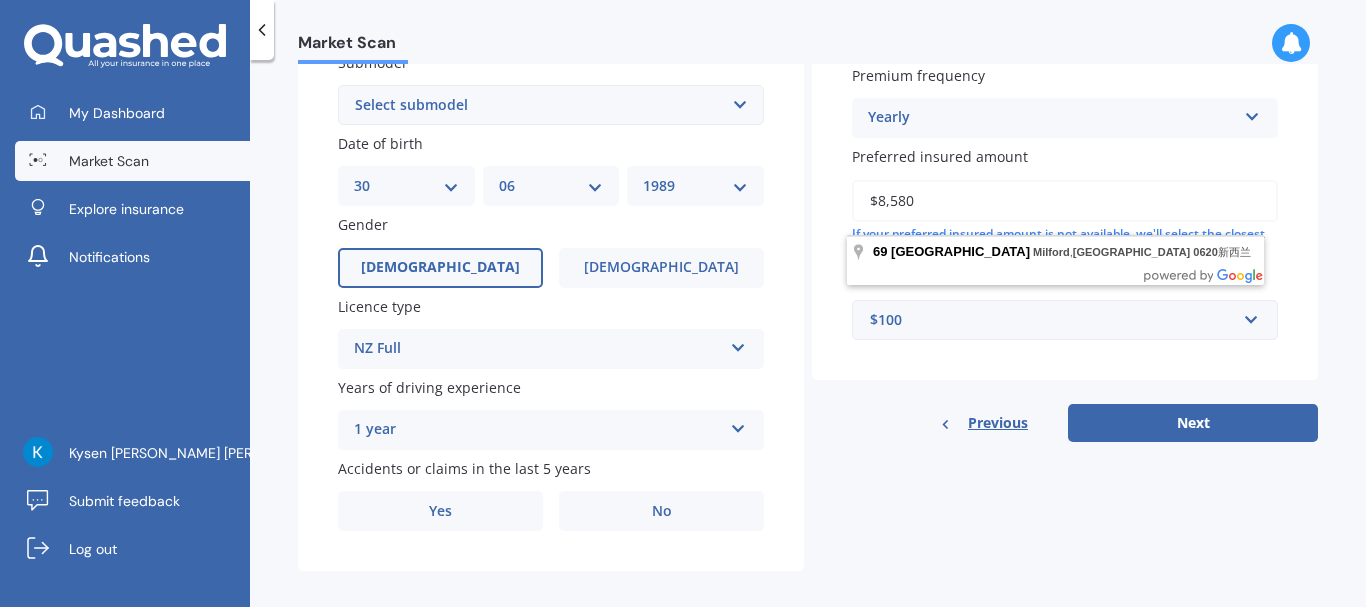 scroll, scrollTop: 570, scrollLeft: 0, axis: vertical 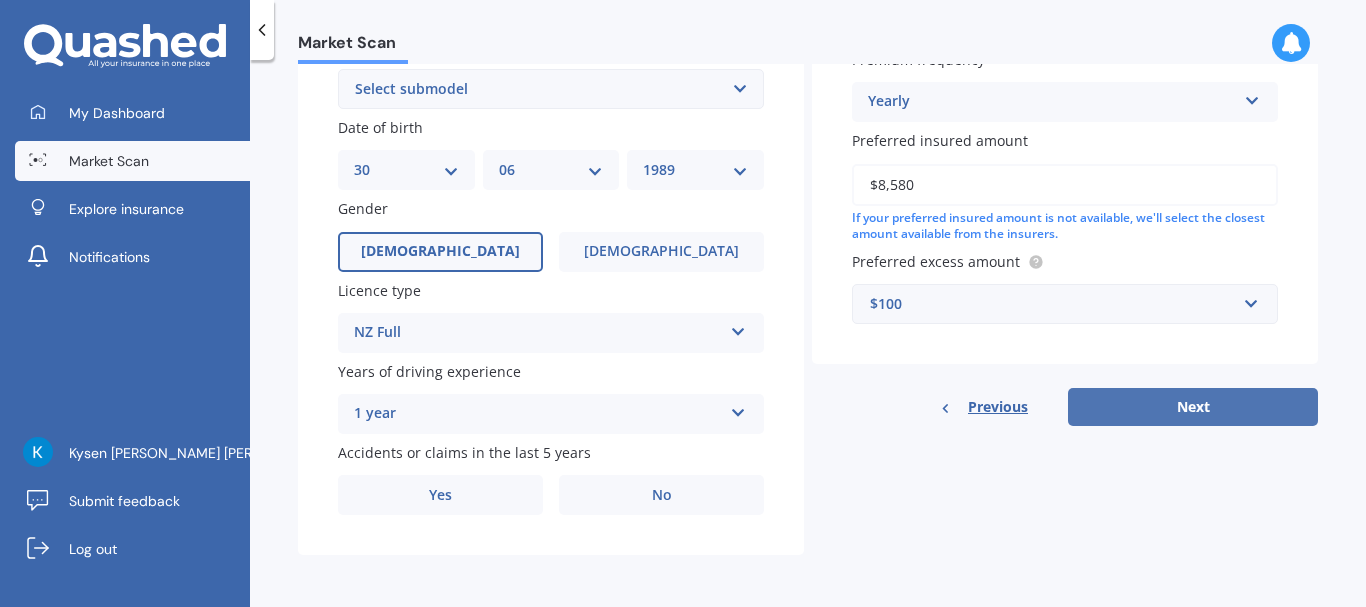 click on "Next" at bounding box center (1193, 407) 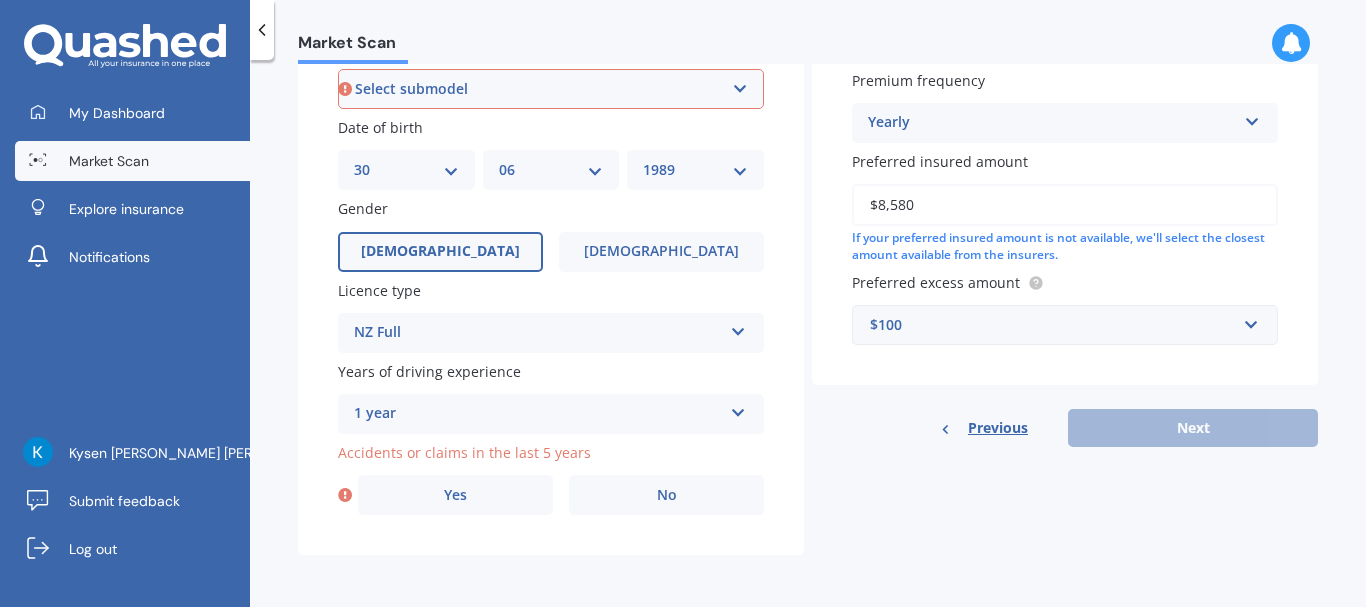 scroll, scrollTop: 542, scrollLeft: 0, axis: vertical 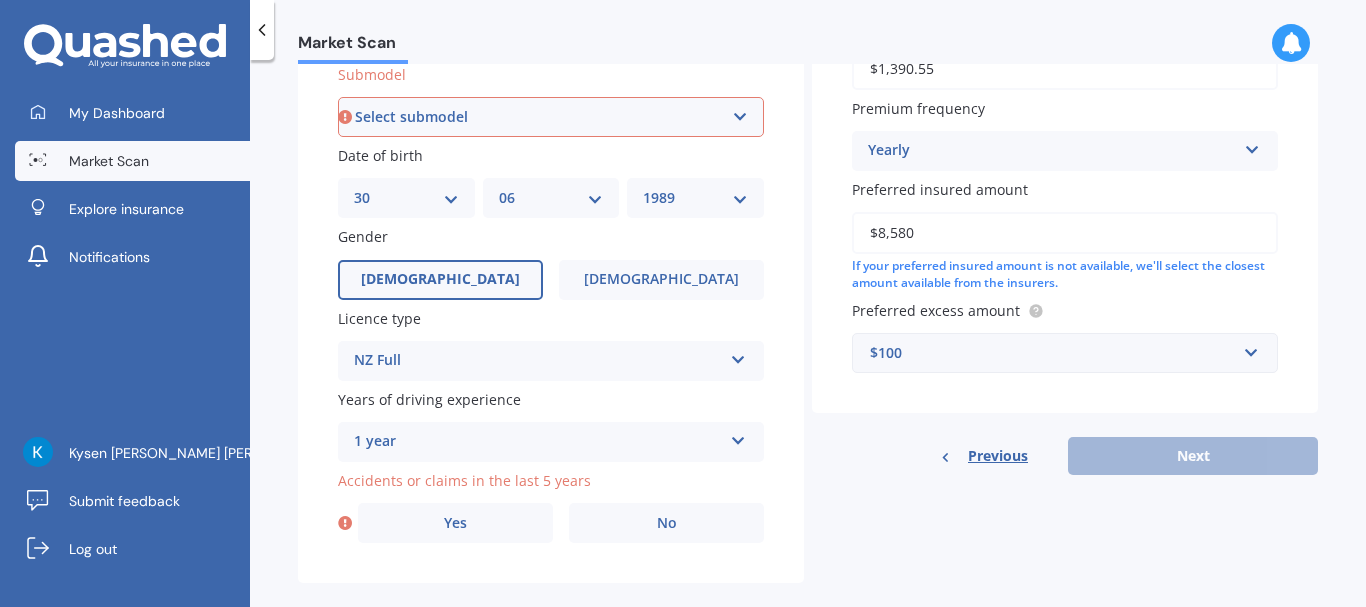click on "Select submodel Diesel EV Hybrid Petrol" at bounding box center (551, 117) 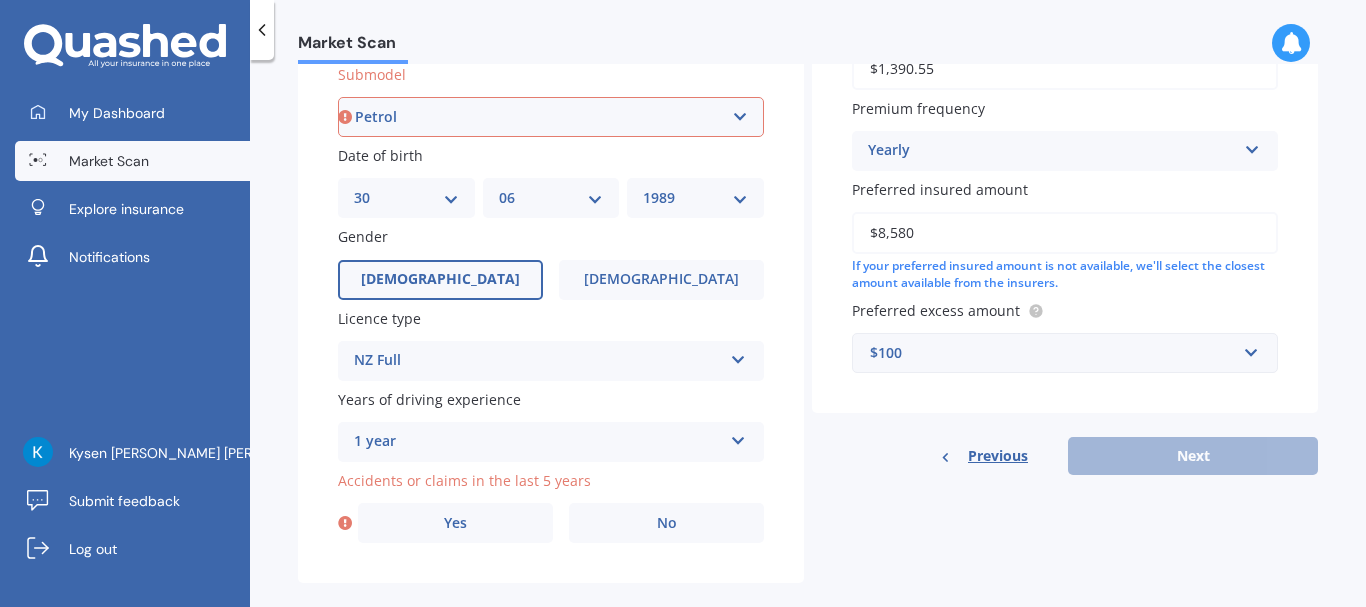 click on "Select submodel Diesel EV Hybrid Petrol" at bounding box center (551, 117) 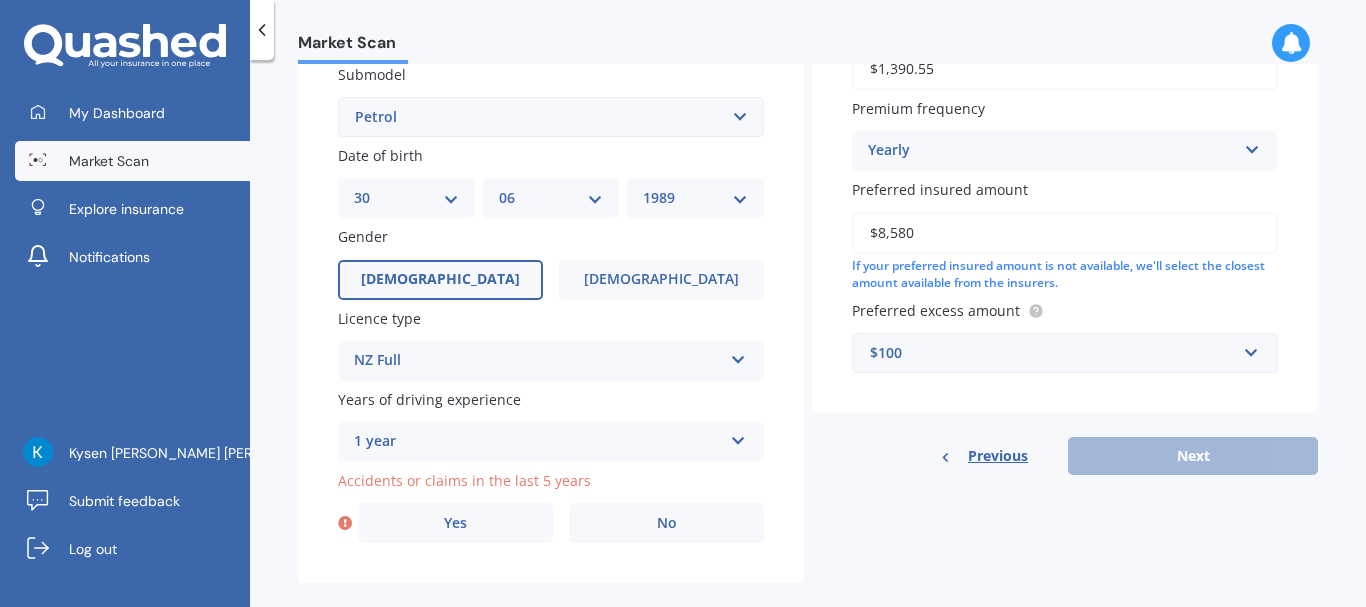 scroll, scrollTop: 570, scrollLeft: 0, axis: vertical 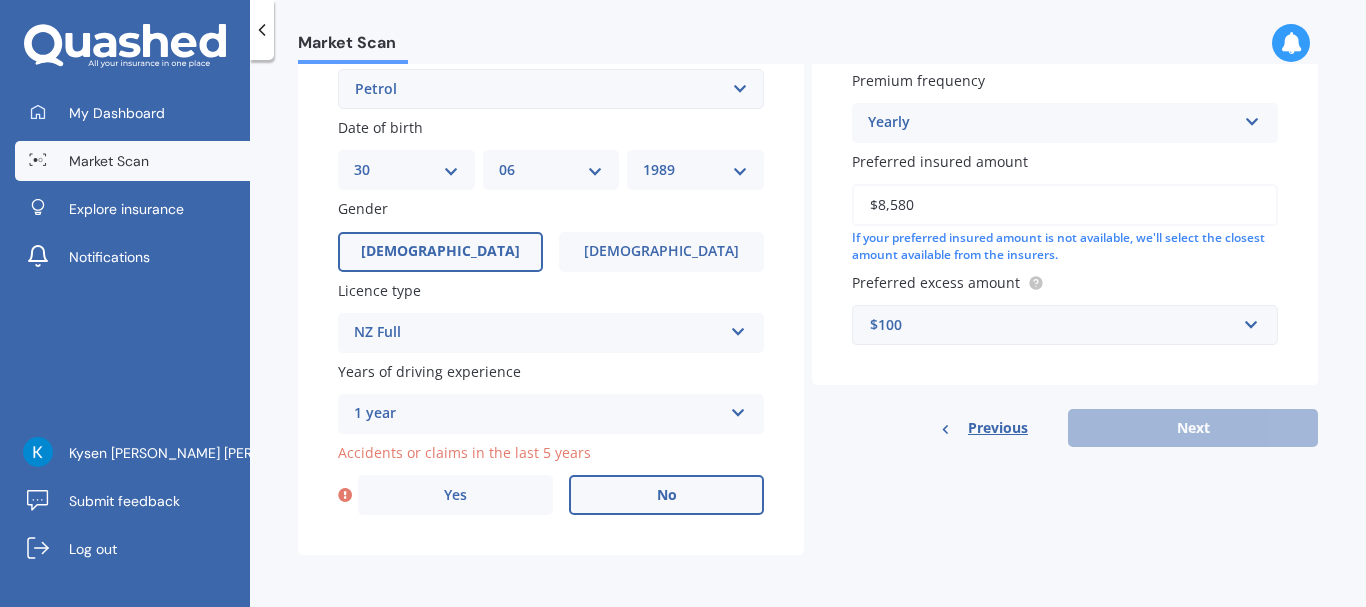 click on "No" at bounding box center (667, 495) 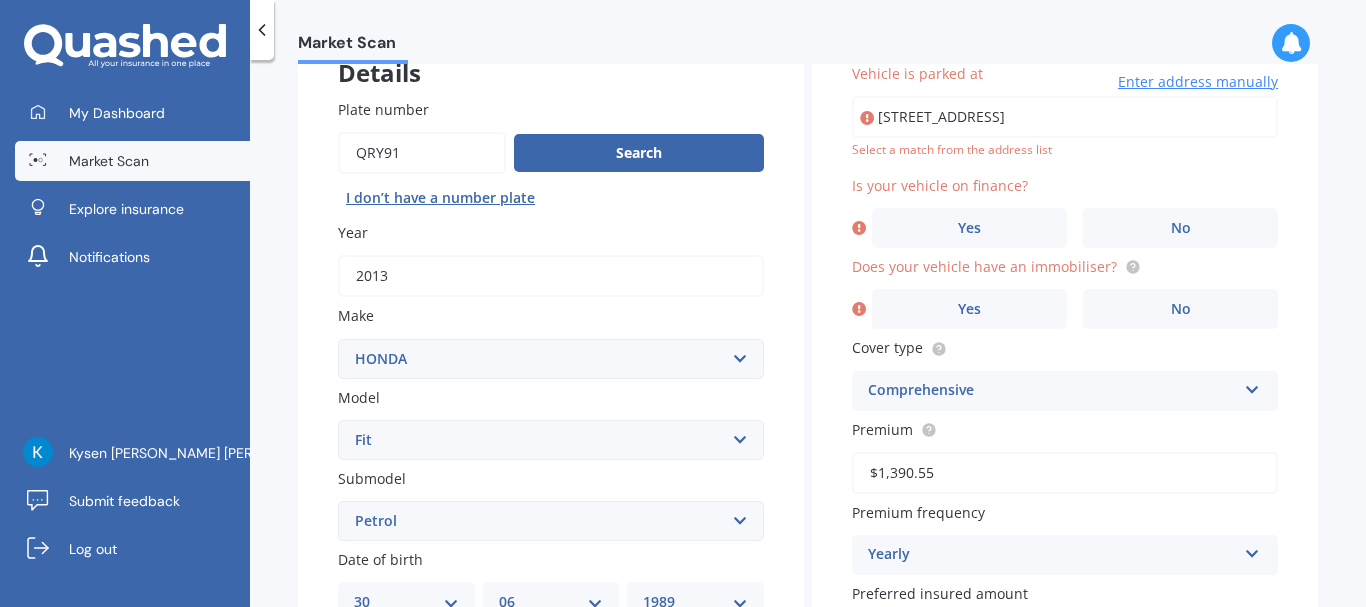 scroll, scrollTop: 137, scrollLeft: 0, axis: vertical 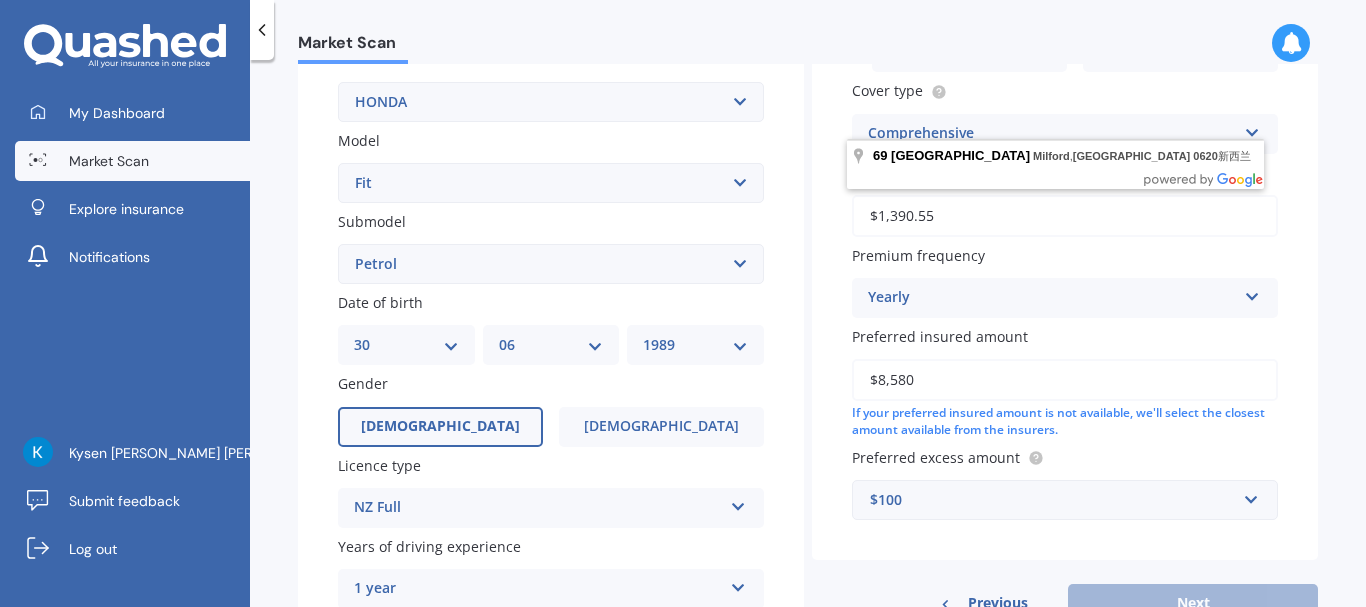 click on "YYYY 2025 2024 2023 2022 2021 2020 2019 2018 2017 2016 2015 2014 2013 2012 2011 2010 2009 2008 2007 2006 2005 2004 2003 2002 2001 2000 1999 1998 1997 1996 1995 1994 1993 1992 1991 1990 1989 1988 1987 1986 1985 1984 1983 1982 1981 1980 1979 1978 1977 1976 1975 1974 1973 1972 1971 1970 1969 1968 1967 1966 1965 1964 1963 1962 1961 1960 1959 1958 1957 1956 1955 1954 1953 1952 1951 1950 1949 1948 1947 1946 1945 1944 1943 1942 1941 1940 1939 1938 1937 1936 1935 1934 1933 1932 1931 1930 1929 1928 1927 1926" at bounding box center [695, 345] 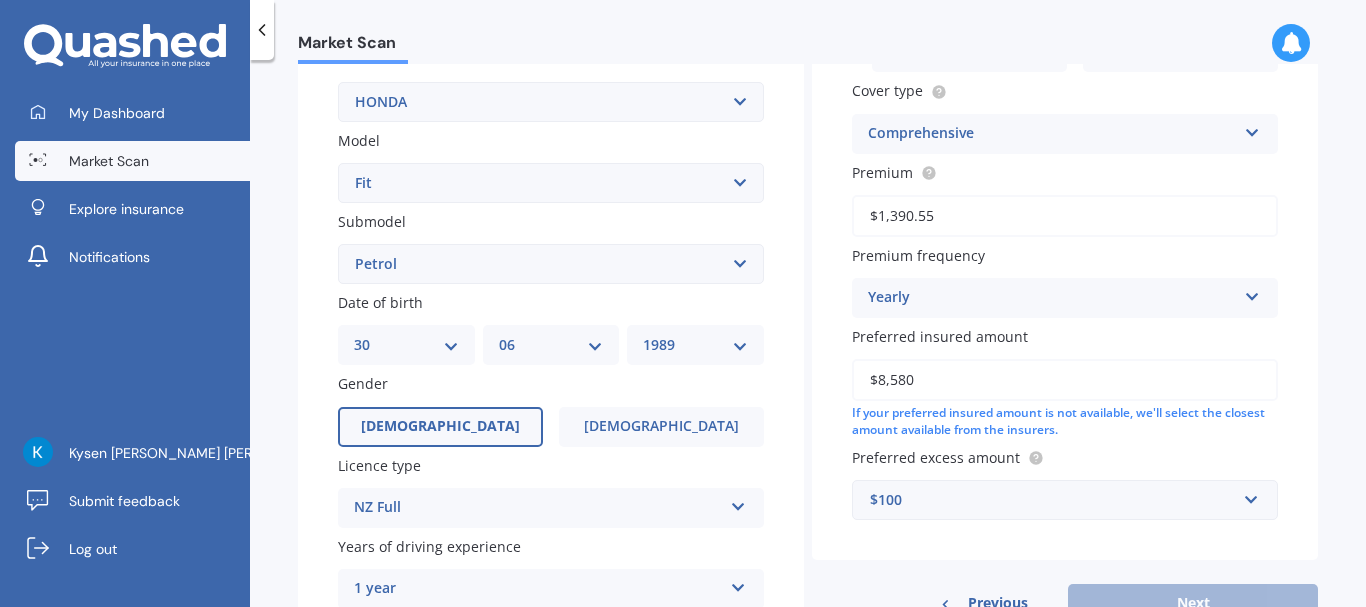 select on "1994" 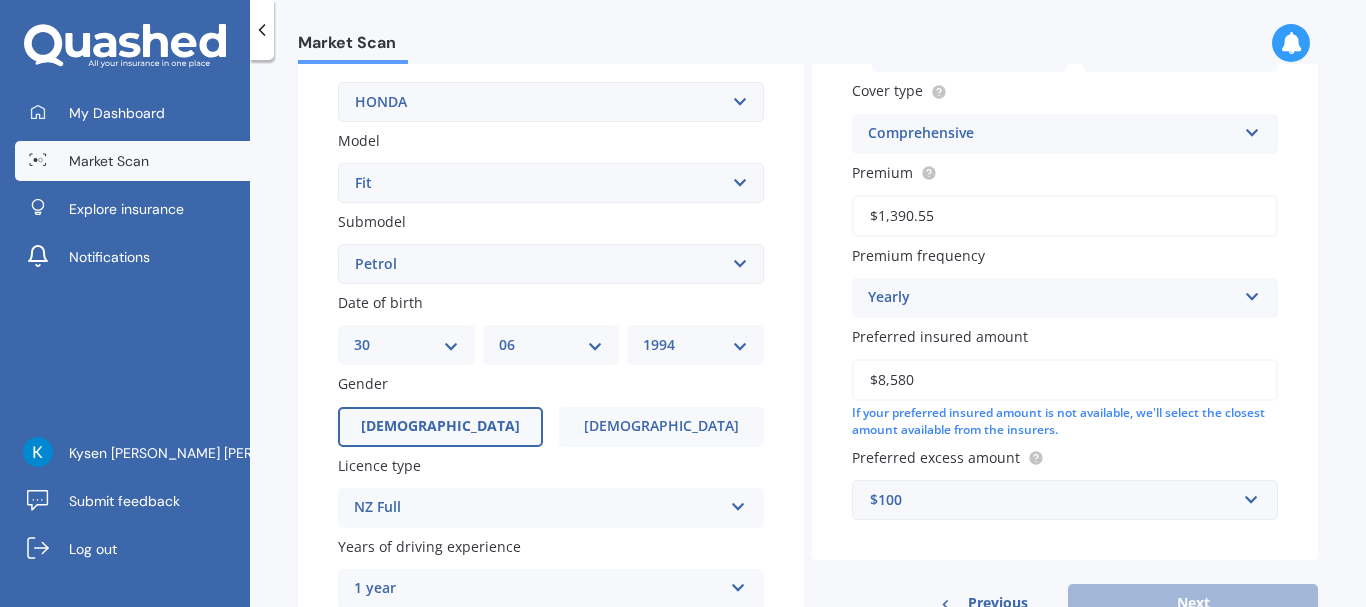 click on "YYYY 2025 2024 2023 2022 2021 2020 2019 2018 2017 2016 2015 2014 2013 2012 2011 2010 2009 2008 2007 2006 2005 2004 2003 2002 2001 2000 1999 1998 1997 1996 1995 1994 1993 1992 1991 1990 1989 1988 1987 1986 1985 1984 1983 1982 1981 1980 1979 1978 1977 1976 1975 1974 1973 1972 1971 1970 1969 1968 1967 1966 1965 1964 1963 1962 1961 1960 1959 1958 1957 1956 1955 1954 1953 1952 1951 1950 1949 1948 1947 1946 1945 1944 1943 1942 1941 1940 1939 1938 1937 1936 1935 1934 1933 1932 1931 1930 1929 1928 1927 1926" at bounding box center (695, 345) 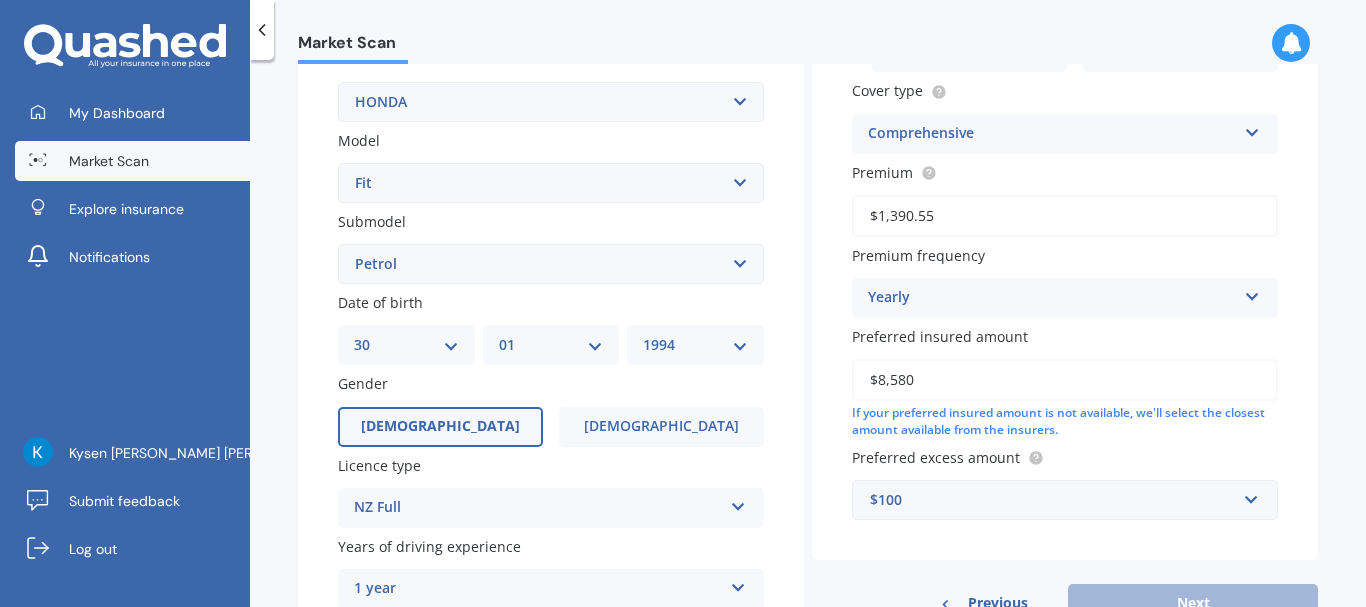 click on "MM 01 02 03 04 05 06 07 08 09 10 11 12" at bounding box center (551, 345) 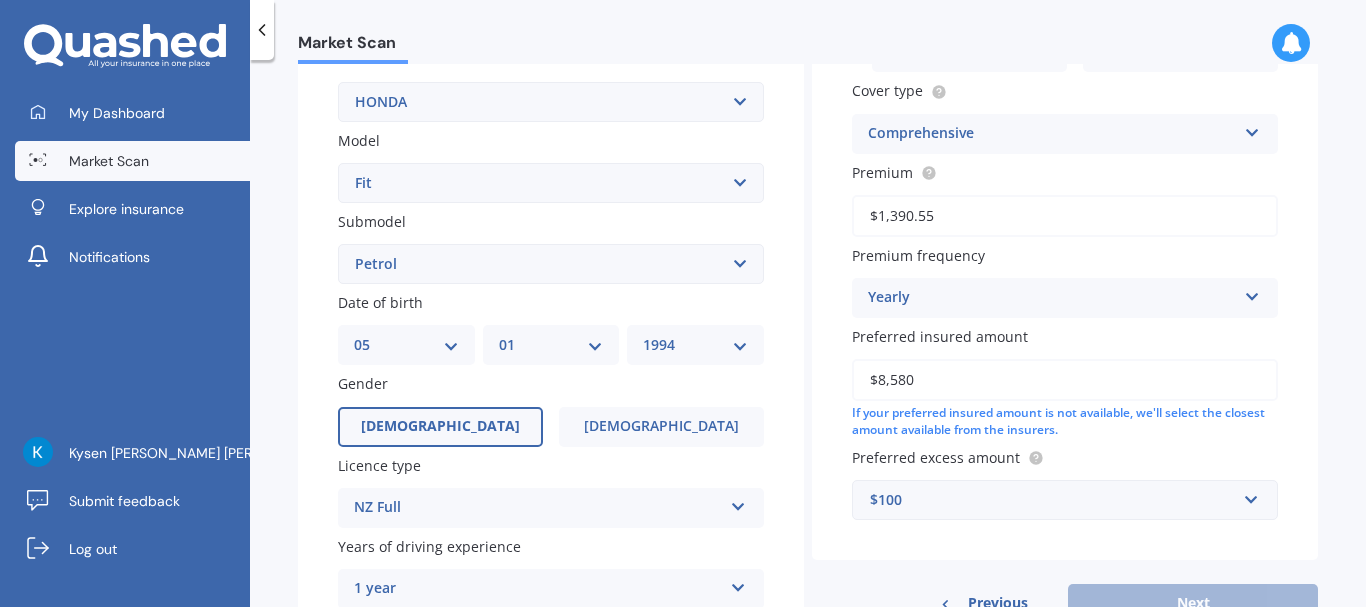 click on "DD 01 02 03 04 05 06 07 08 09 10 11 12 13 14 15 16 17 18 19 20 21 22 23 24 25 26 27 28 29 30 31" at bounding box center [406, 345] 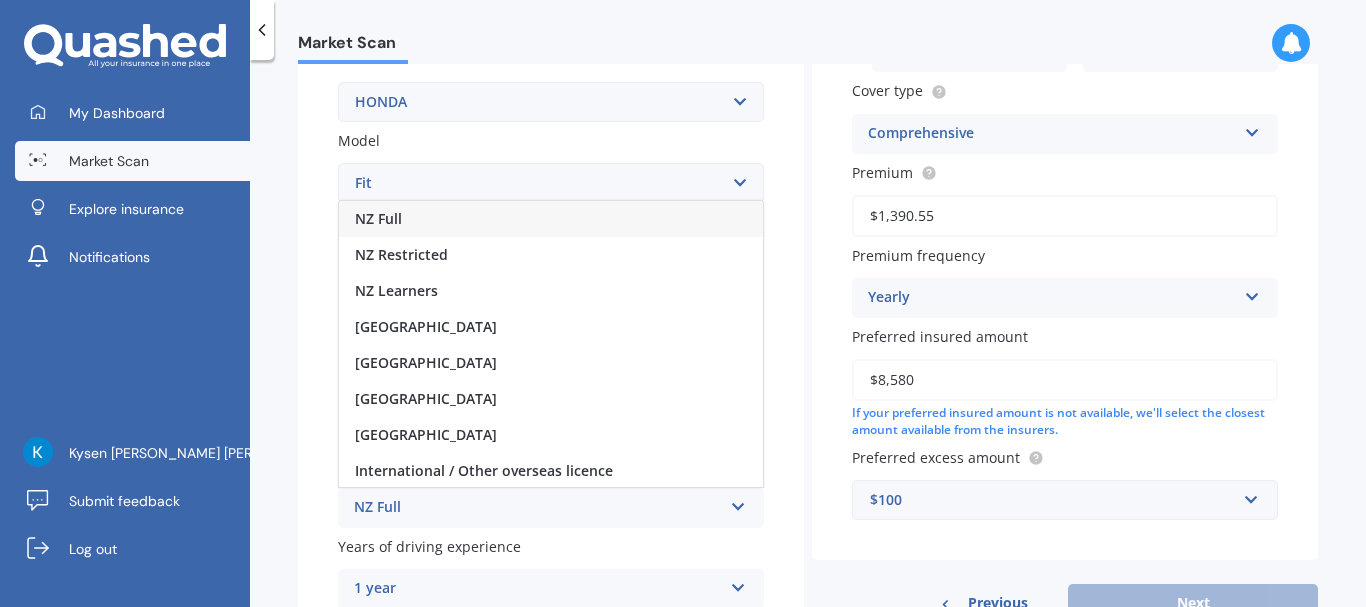 scroll, scrollTop: 2, scrollLeft: 0, axis: vertical 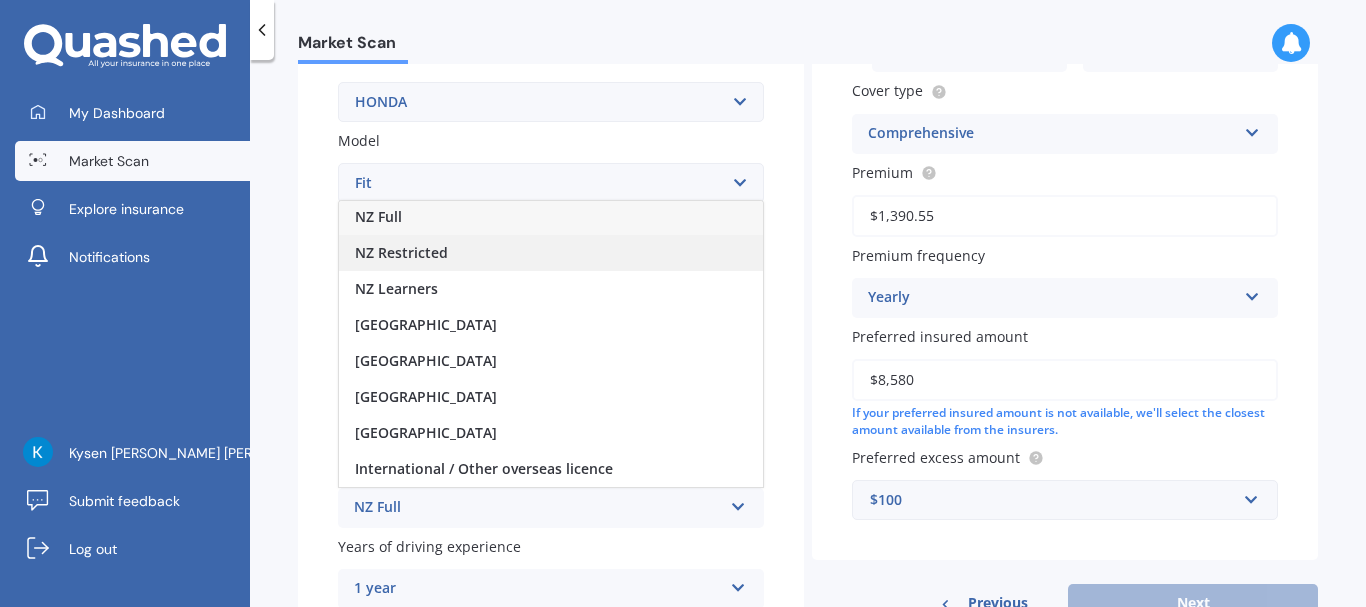 click on "NZ Restricted" at bounding box center [551, 253] 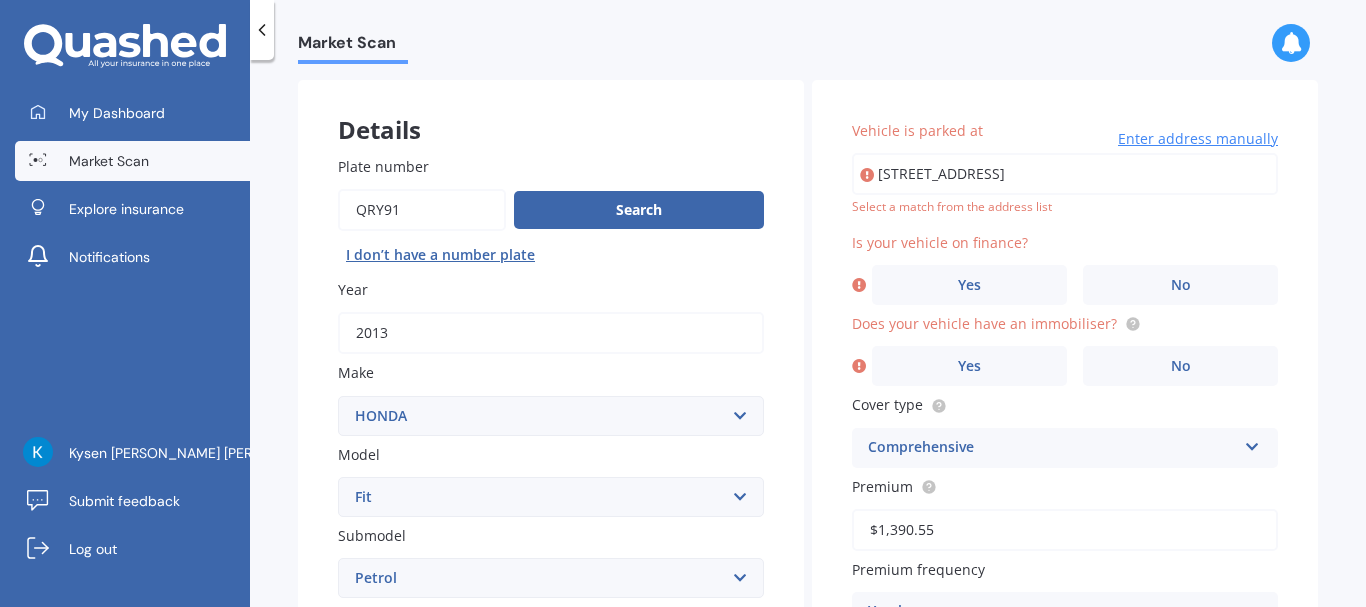 scroll, scrollTop: 78, scrollLeft: 0, axis: vertical 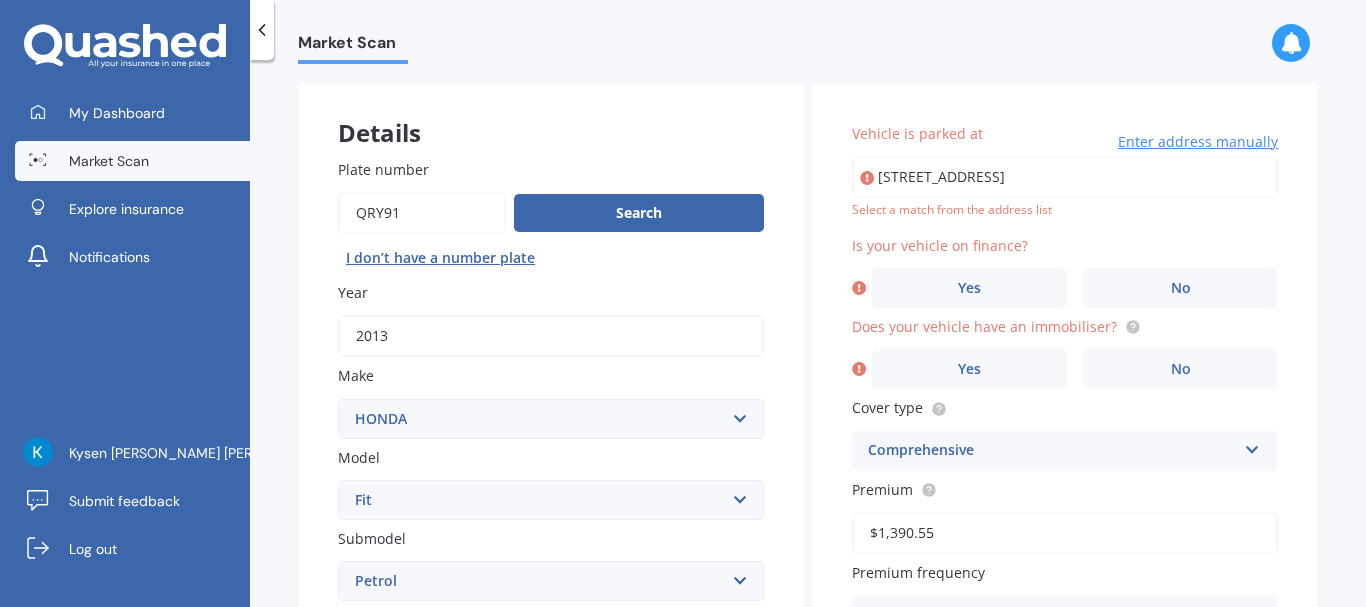 click on "Enter address manually" at bounding box center [1198, 142] 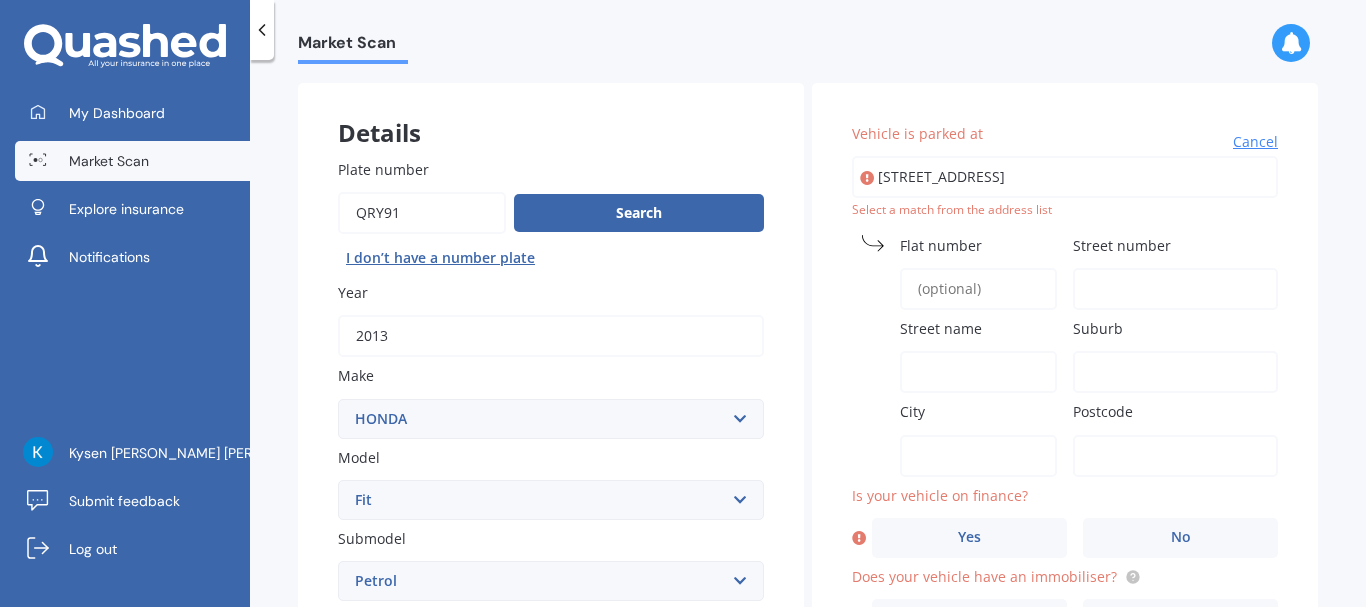click on "[STREET_ADDRESS]" at bounding box center [1065, 177] 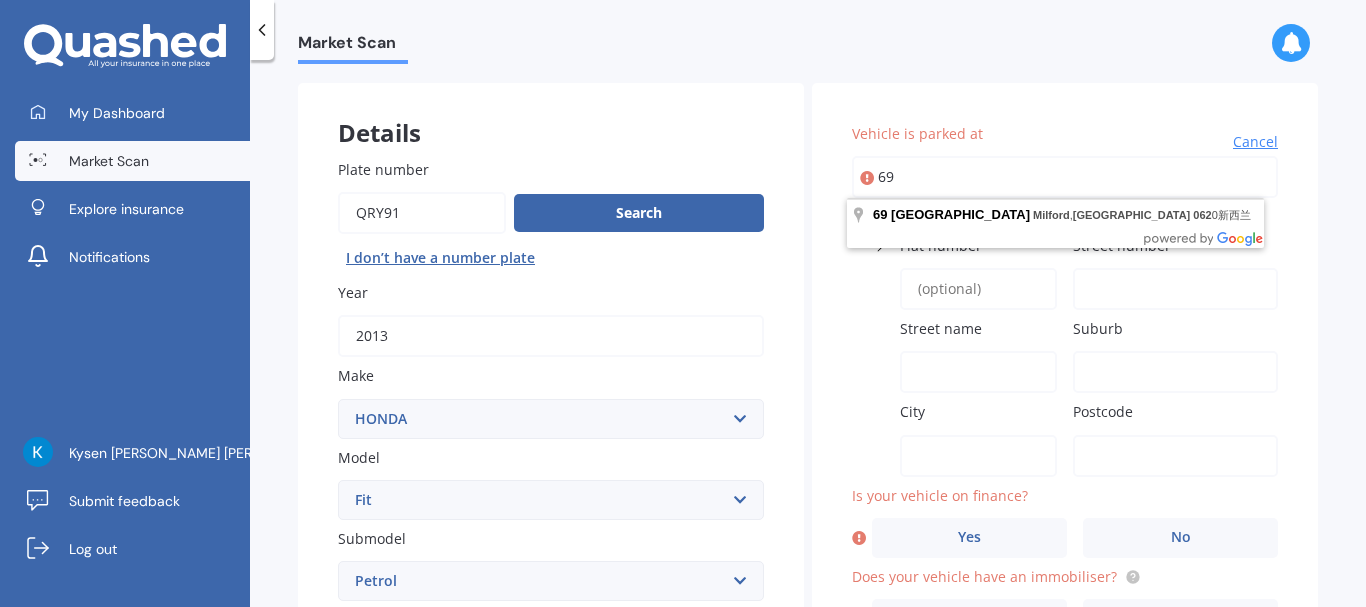 type on "6" 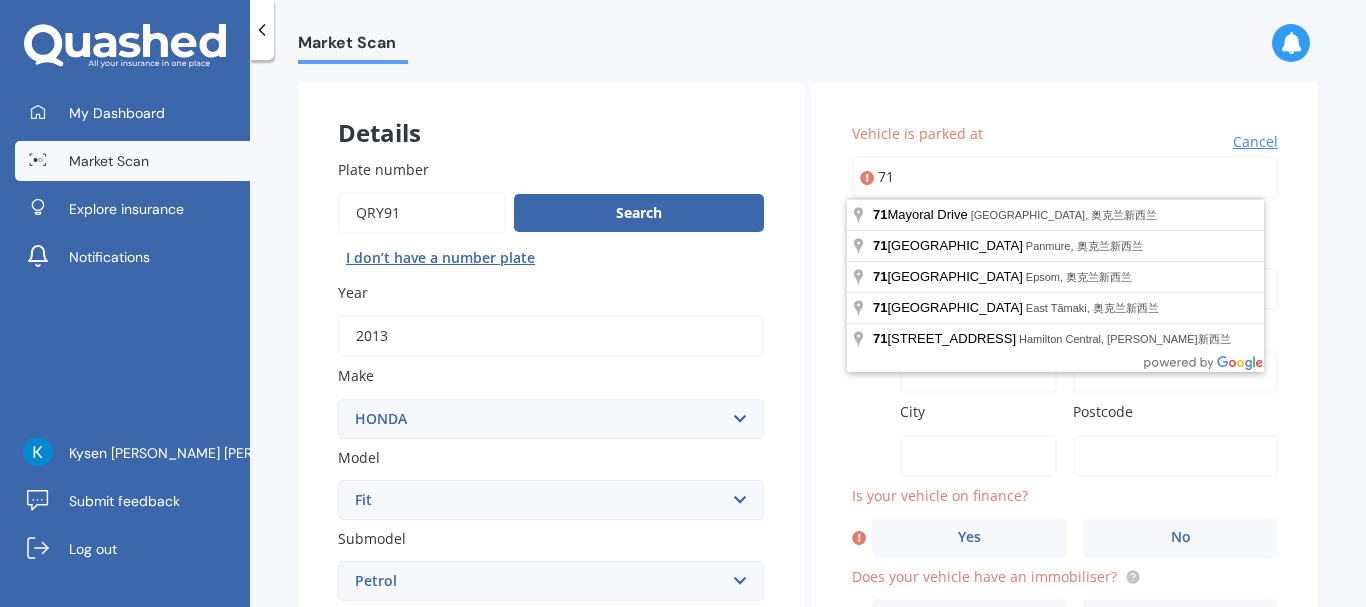 type on "7" 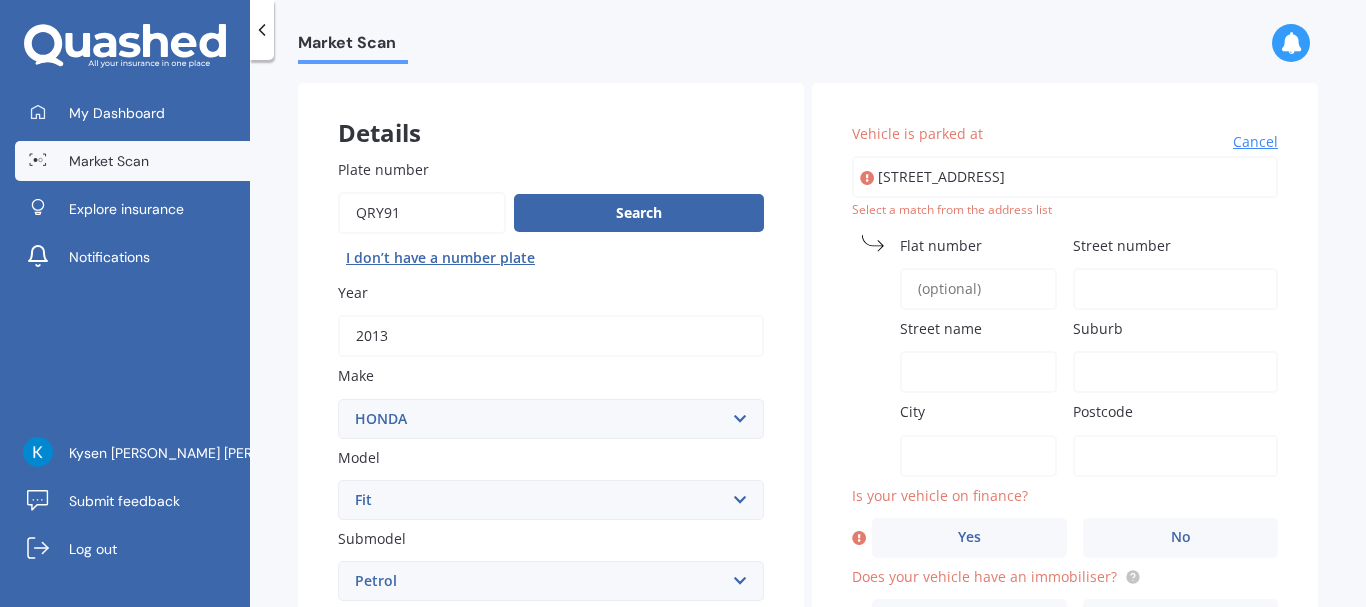 type on "[STREET_ADDRESS] 2012新西兰" 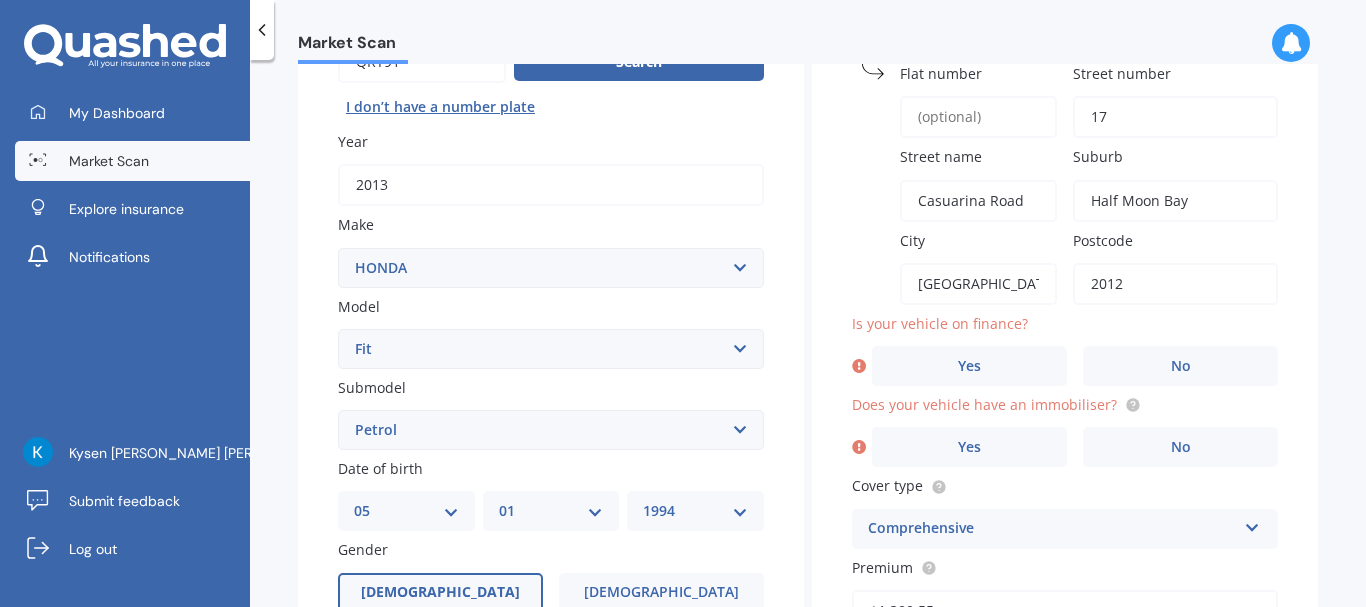 scroll, scrollTop: 283, scrollLeft: 0, axis: vertical 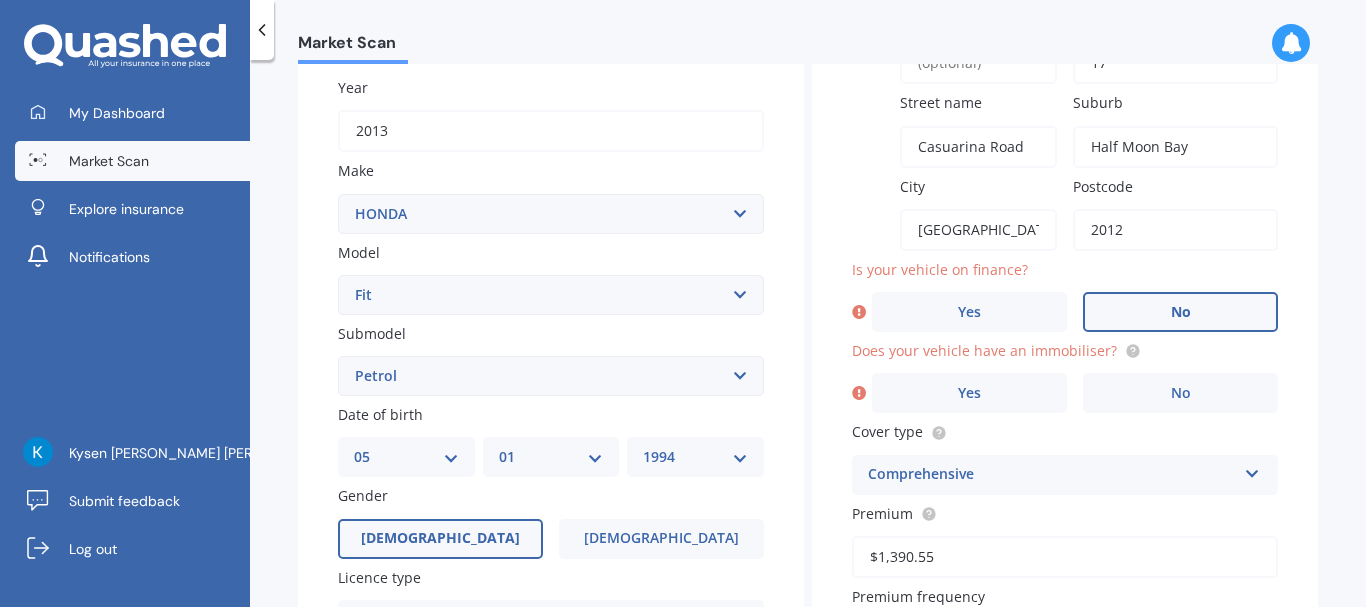 click on "No" at bounding box center [1181, 312] 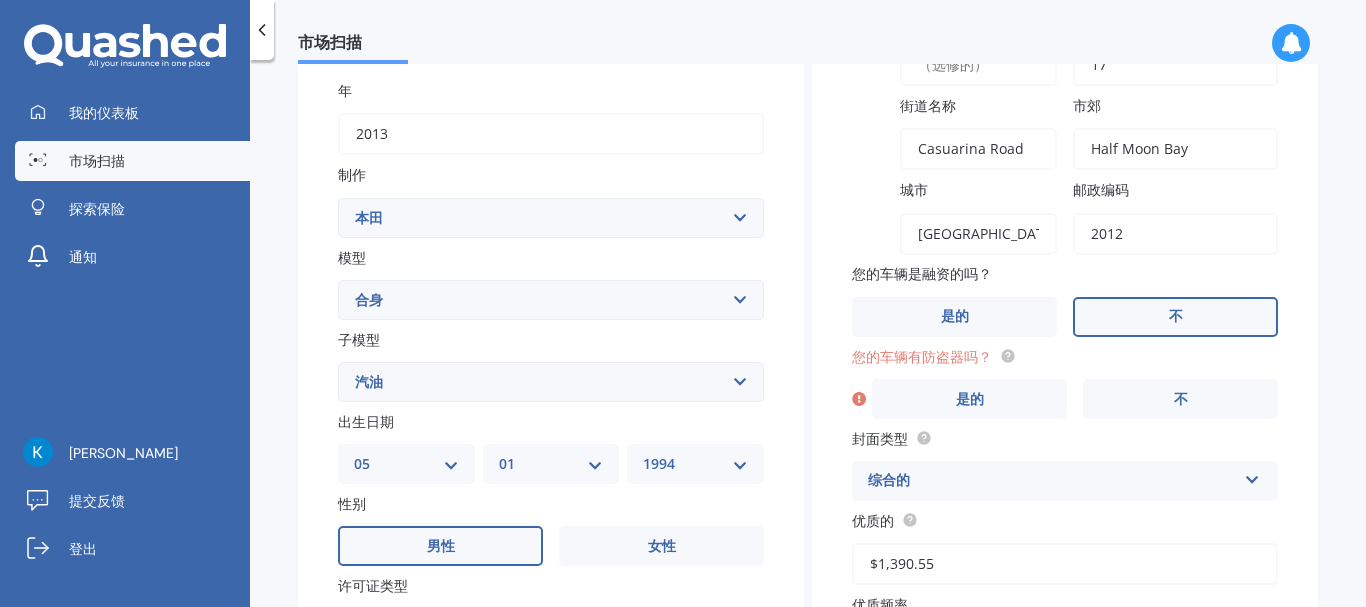 scroll, scrollTop: 284, scrollLeft: 0, axis: vertical 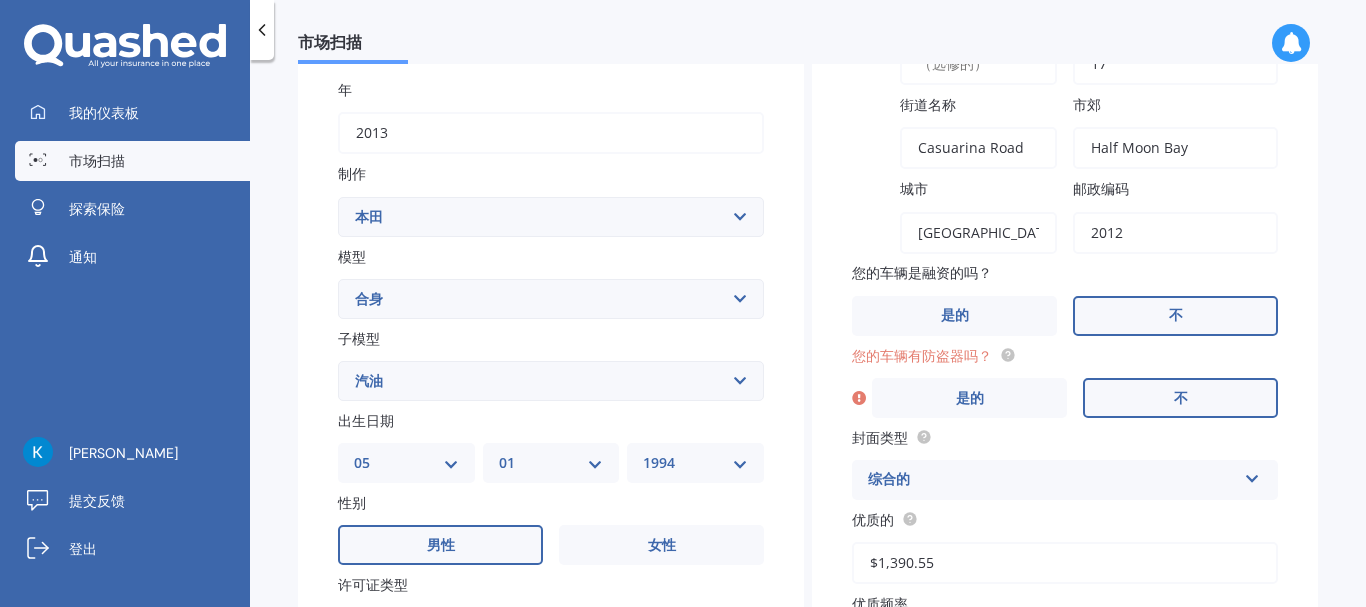 click on "不" at bounding box center (1180, 398) 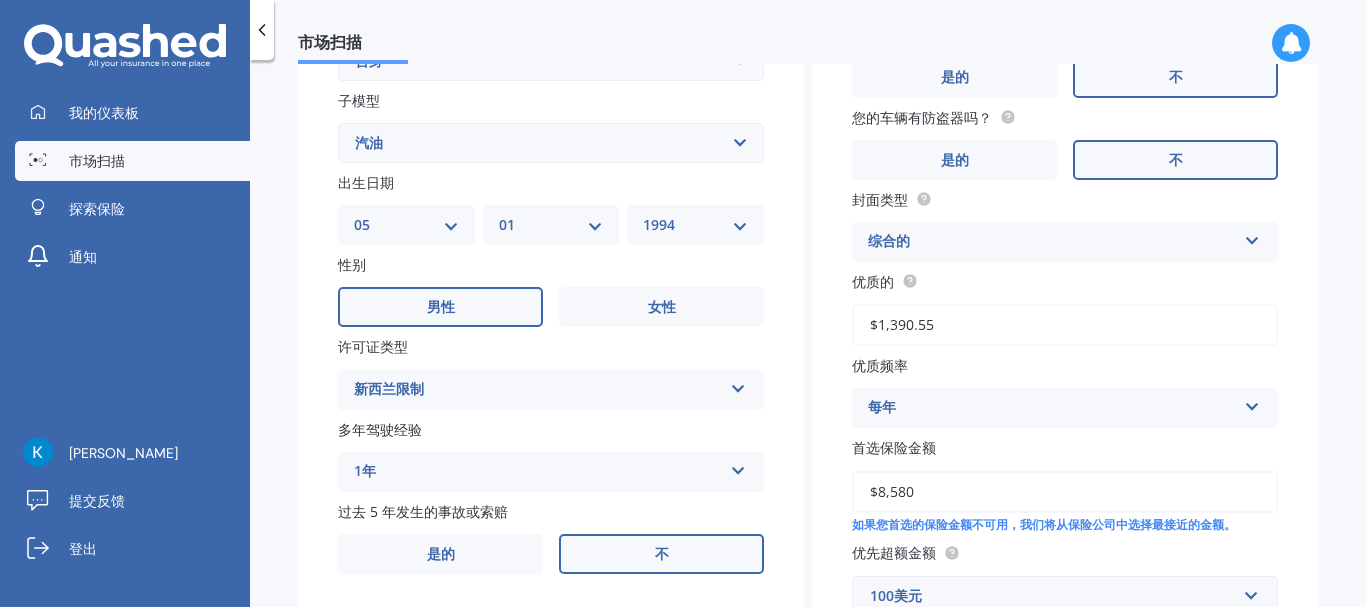 scroll, scrollTop: 556, scrollLeft: 0, axis: vertical 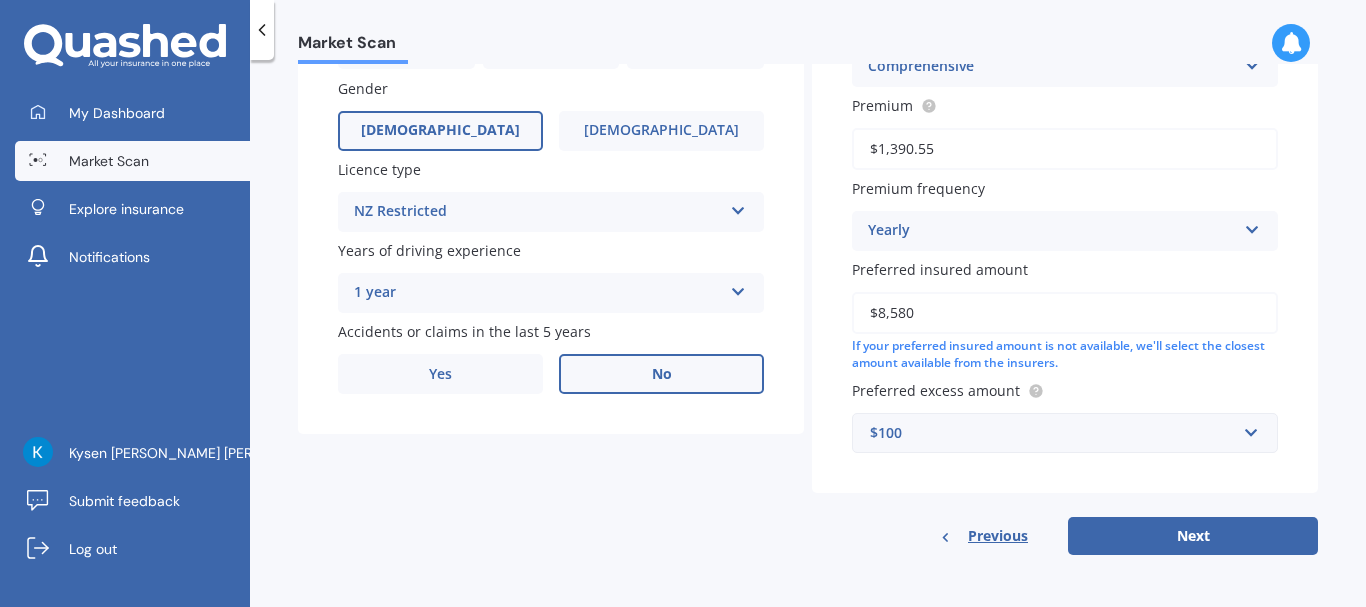 click on "$8,580" at bounding box center (1065, 313) 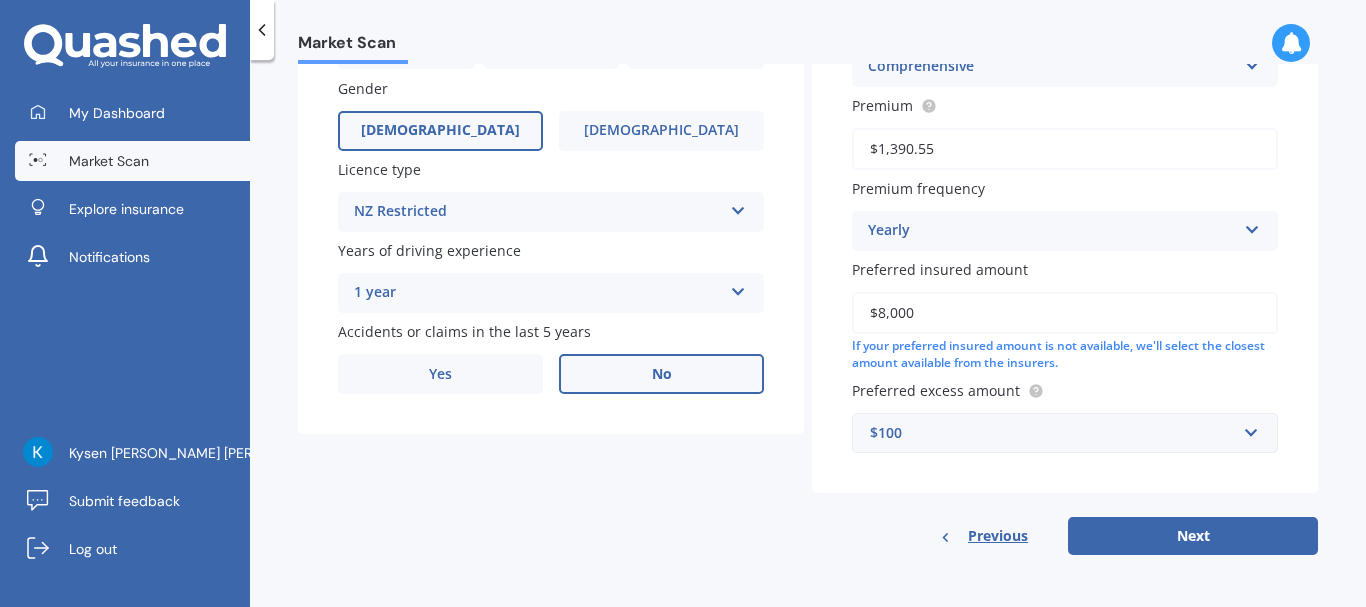 click on "Vehicle is parked at [STREET_ADDRESS] 2012[GEOGRAPHIC_DATA] Postcode 2012 Is your vehicle on finance? Yes No Does your vehicle have an immobiliser? Yes No Cover type Comprehensive Third Party Third Party, Fire & Theft Comprehensive Premium $1,390.55 Premium frequency Yearly Yearly Six-Monthly Quarterly Monthly Fortnightly Weekly Preferred insured amount $8,000 If your preferred insured amount is not available, we'll select the closest amount available from the insurers. Preferred excess amount $100 $100 $400 $500 $750 $1,000 $1,500 $2,000" at bounding box center (1065, -19) 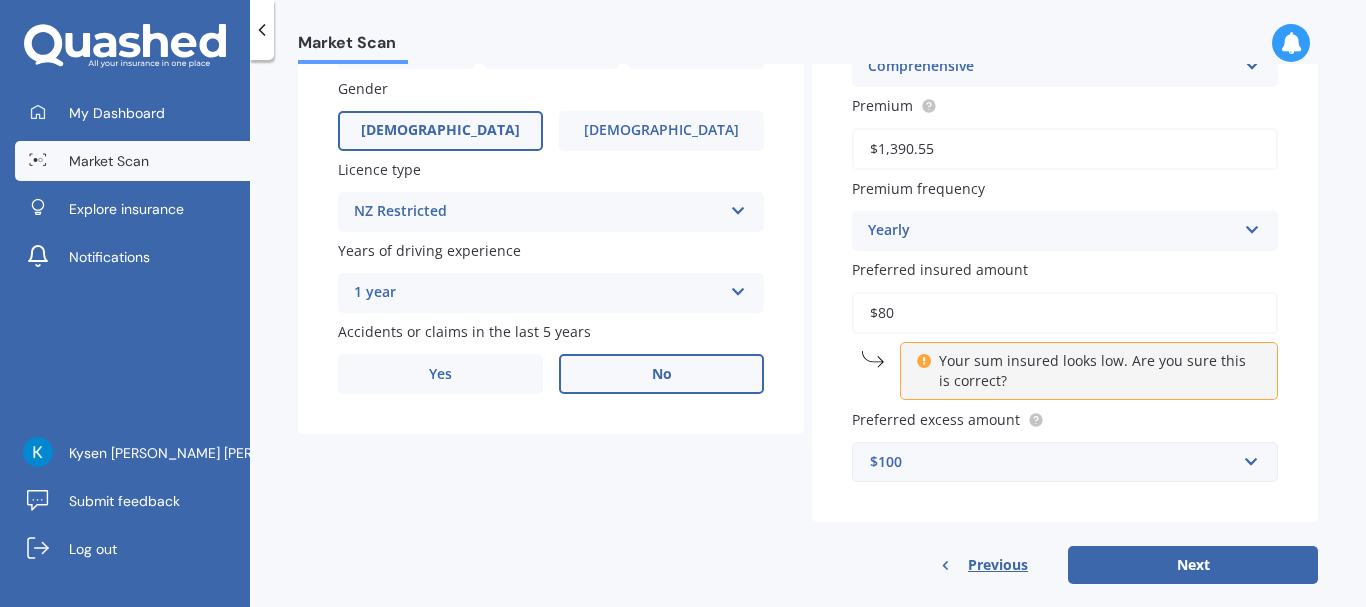 type on "$8" 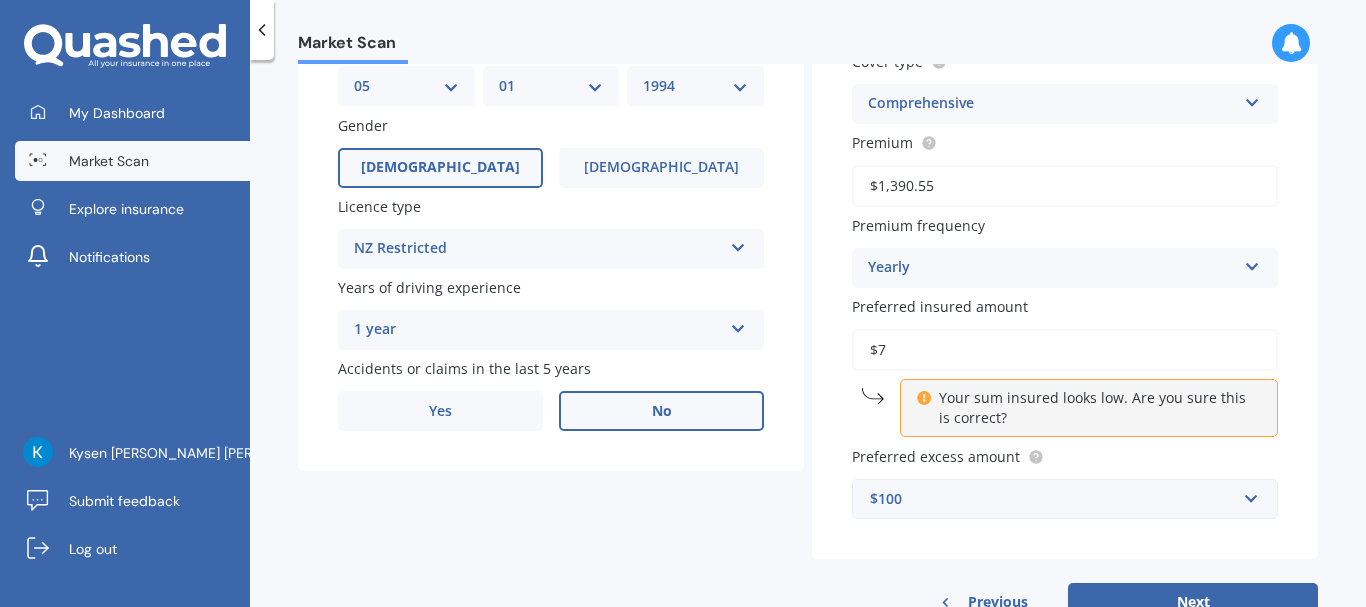 scroll, scrollTop: 691, scrollLeft: 0, axis: vertical 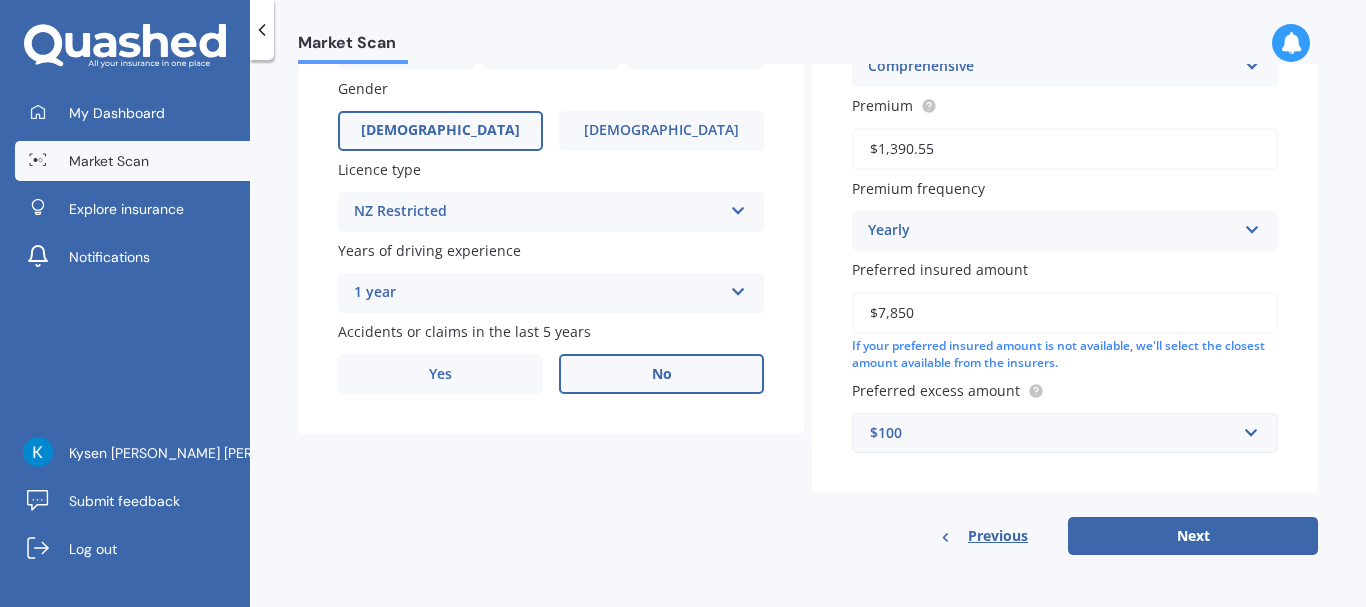 type on "$7,850" 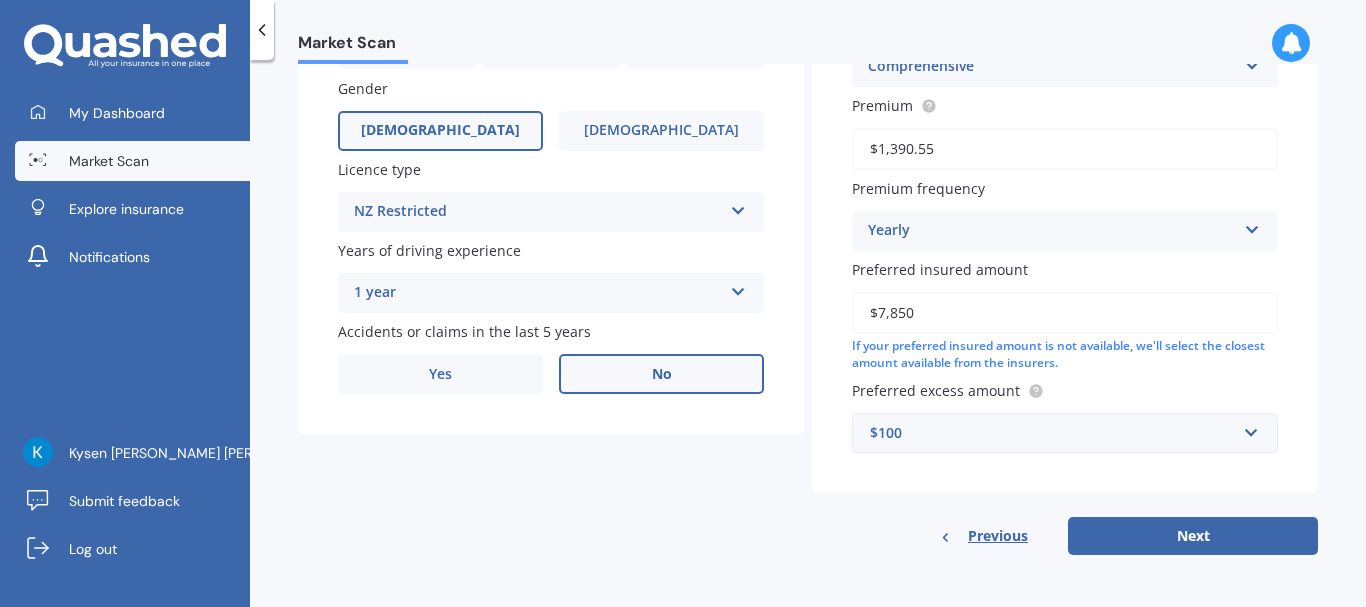 click on "$100" at bounding box center (1053, 433) 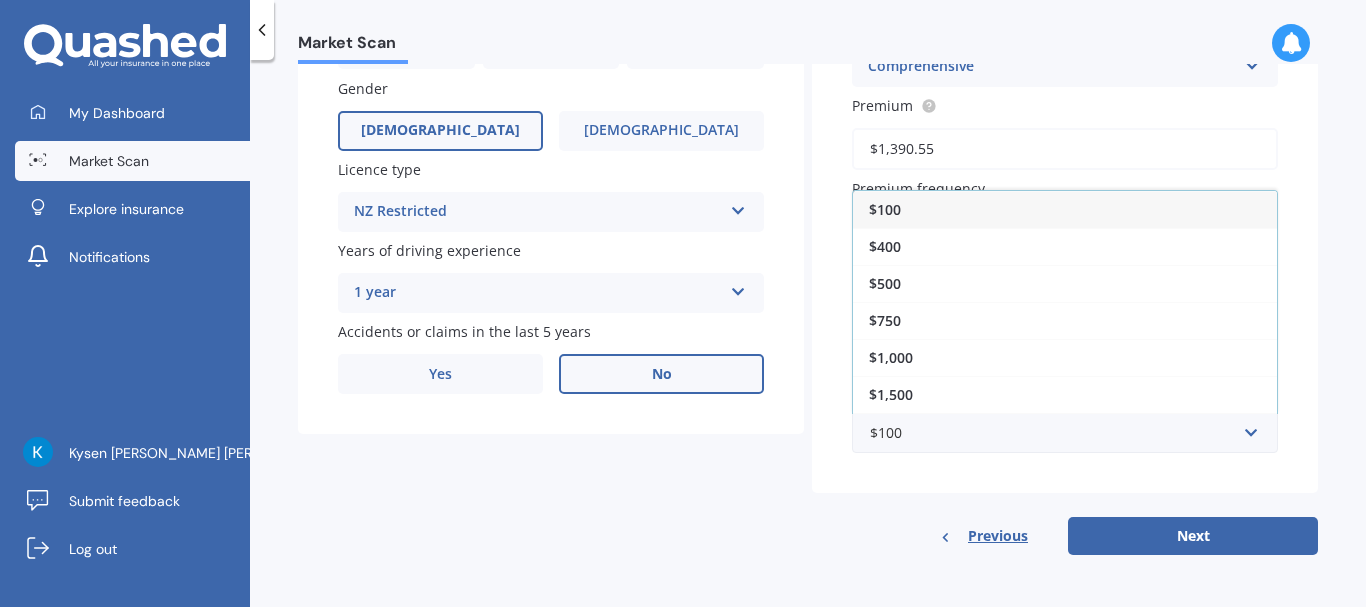 click on "Vehicle is parked at [STREET_ADDRESS] 2012[GEOGRAPHIC_DATA] name [GEOGRAPHIC_DATA] Postcode 2012 Is your vehicle on finance? Yes No Does your vehicle have an immobiliser? Yes No Cover type Comprehensive Third Party Third Party, Fire & Theft Comprehensive Premium $1,390.55 Premium frequency Yearly Yearly Six-Monthly Quarterly Monthly Fortnightly Weekly Preferred insured amount $7,850 If your preferred insured amount is not available, we'll select the closest amount available from the insurers. Preferred excess amount $100 $100 $400 $500 $750 $1,000 $1,500 $2,000" at bounding box center [1065, -19] 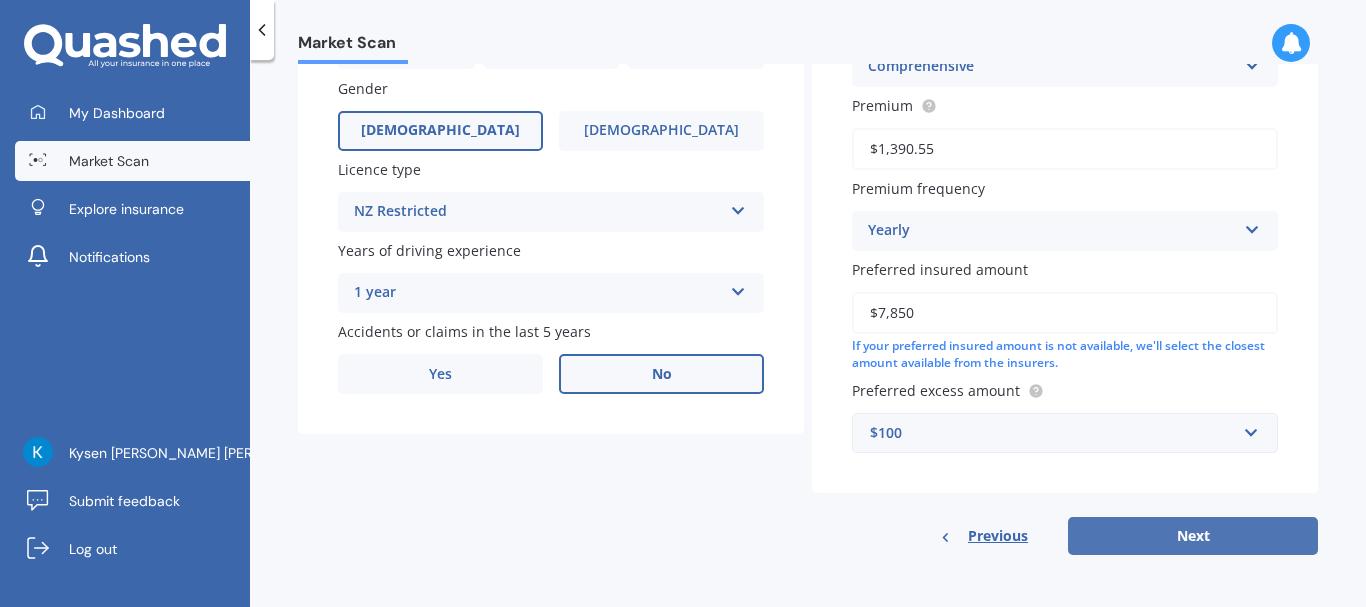 click on "Next" at bounding box center (1193, 536) 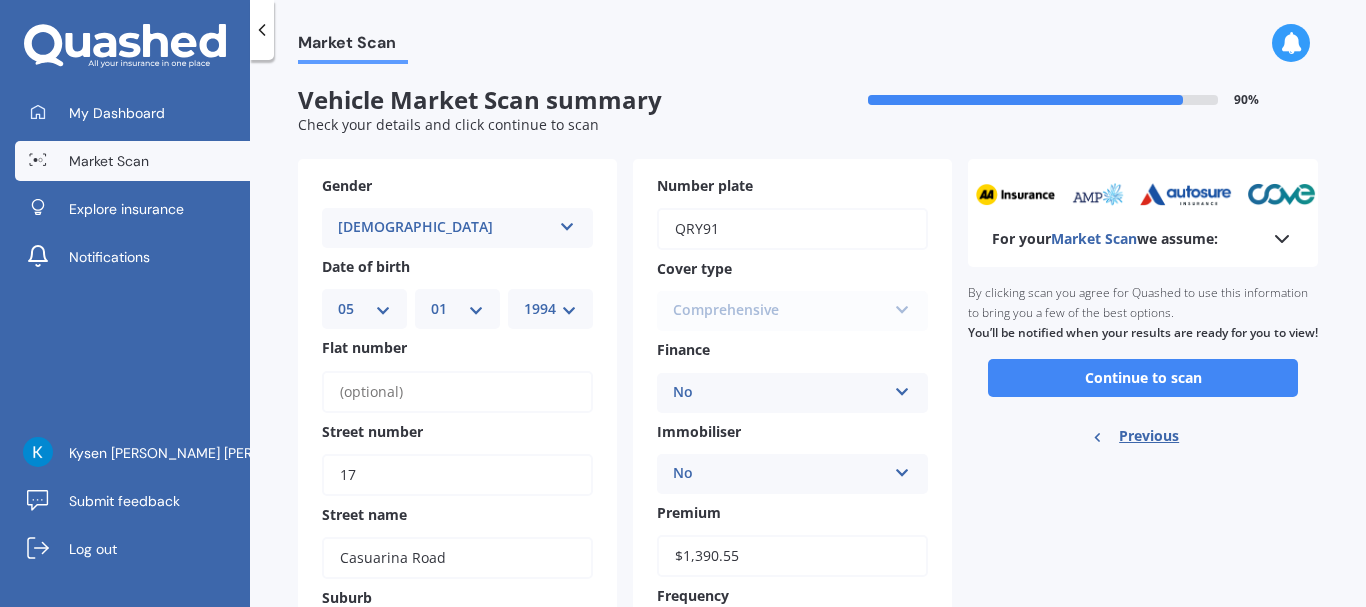 scroll, scrollTop: 0, scrollLeft: 0, axis: both 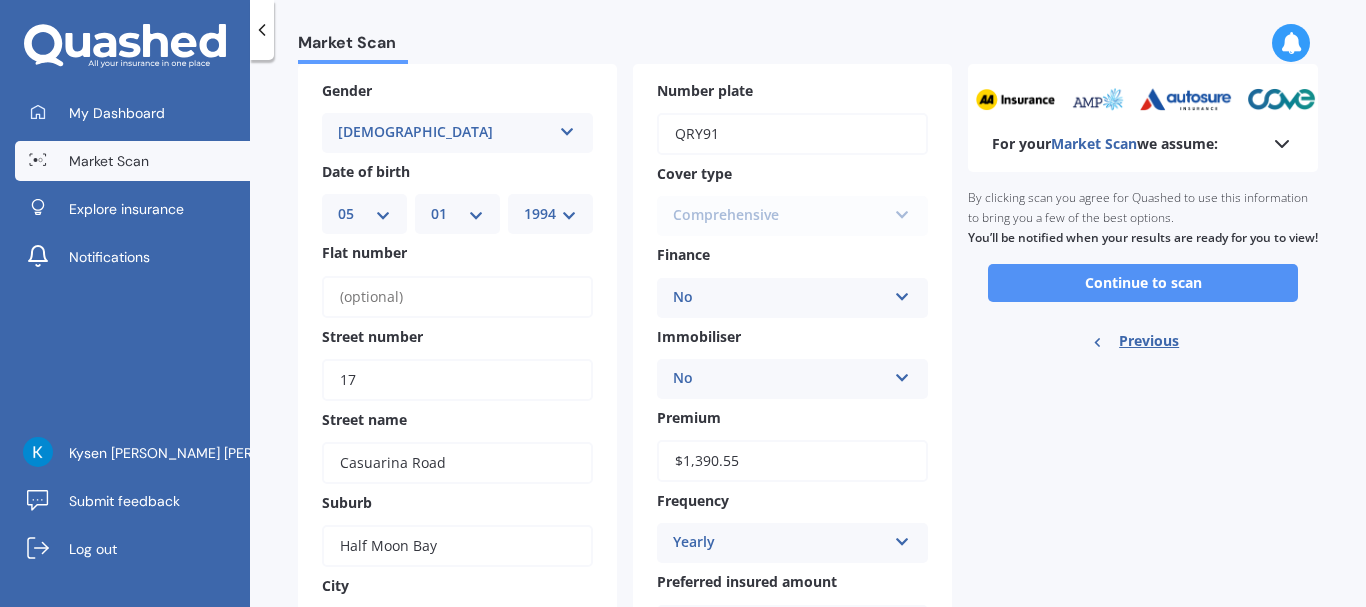 click on "Continue to scan" at bounding box center [1143, 283] 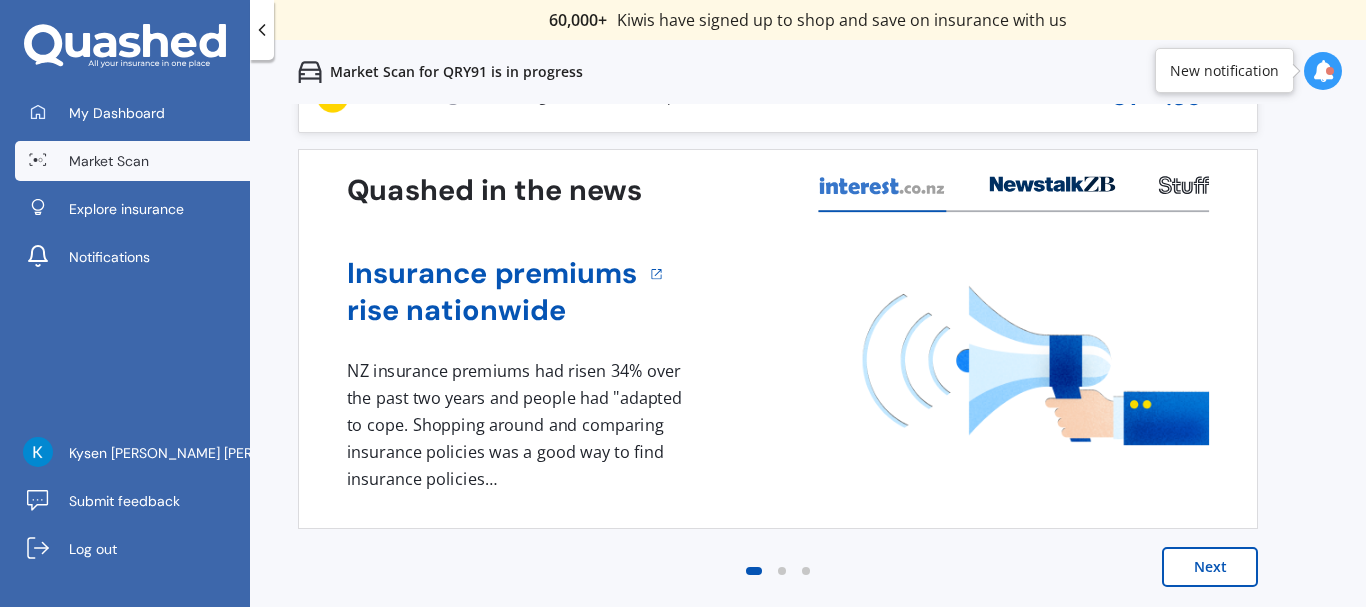 scroll, scrollTop: 0, scrollLeft: 0, axis: both 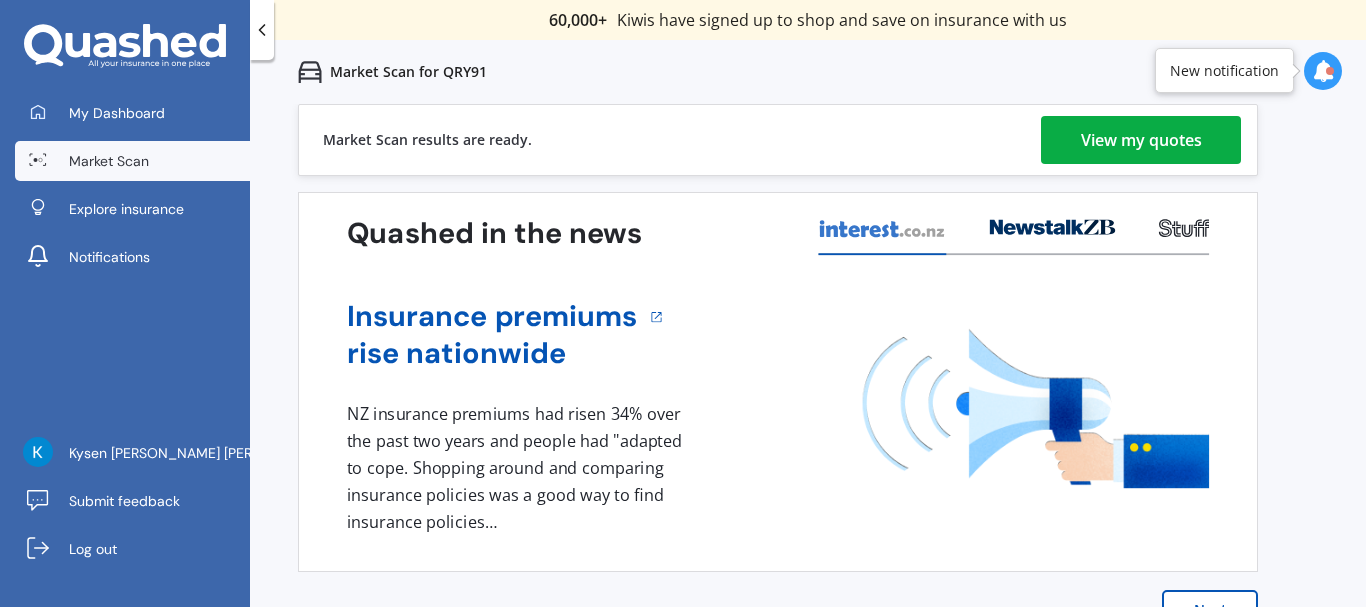 click on "View my quotes" at bounding box center [1141, 140] 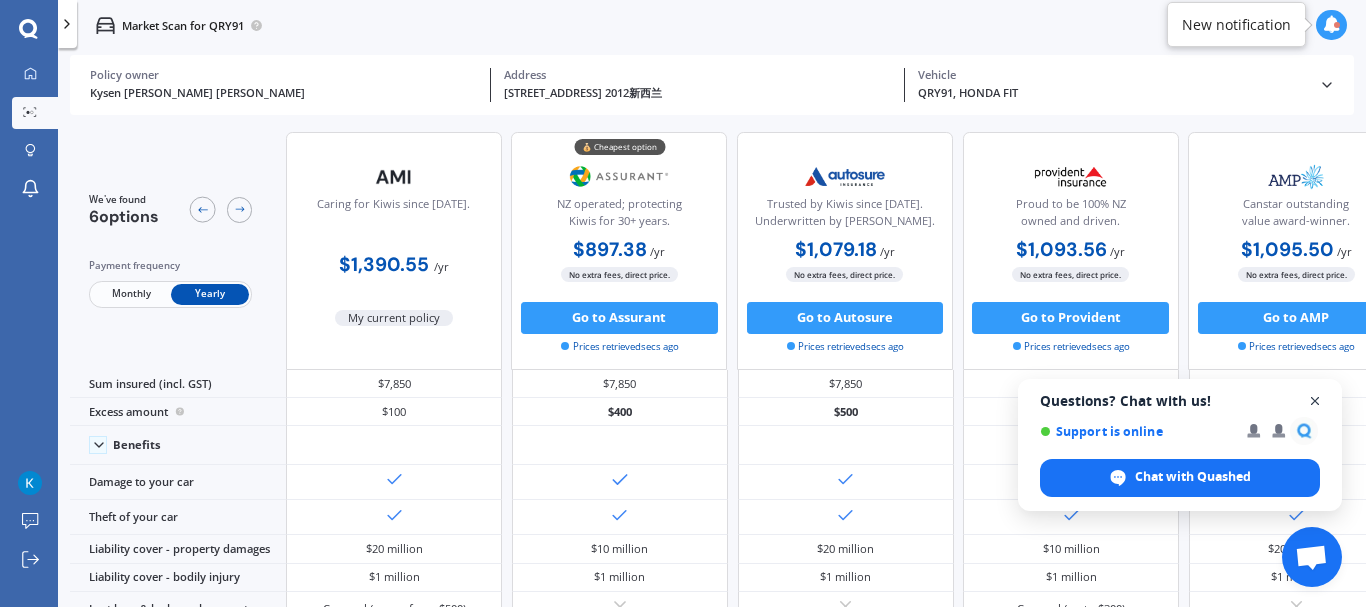 click at bounding box center (1315, 401) 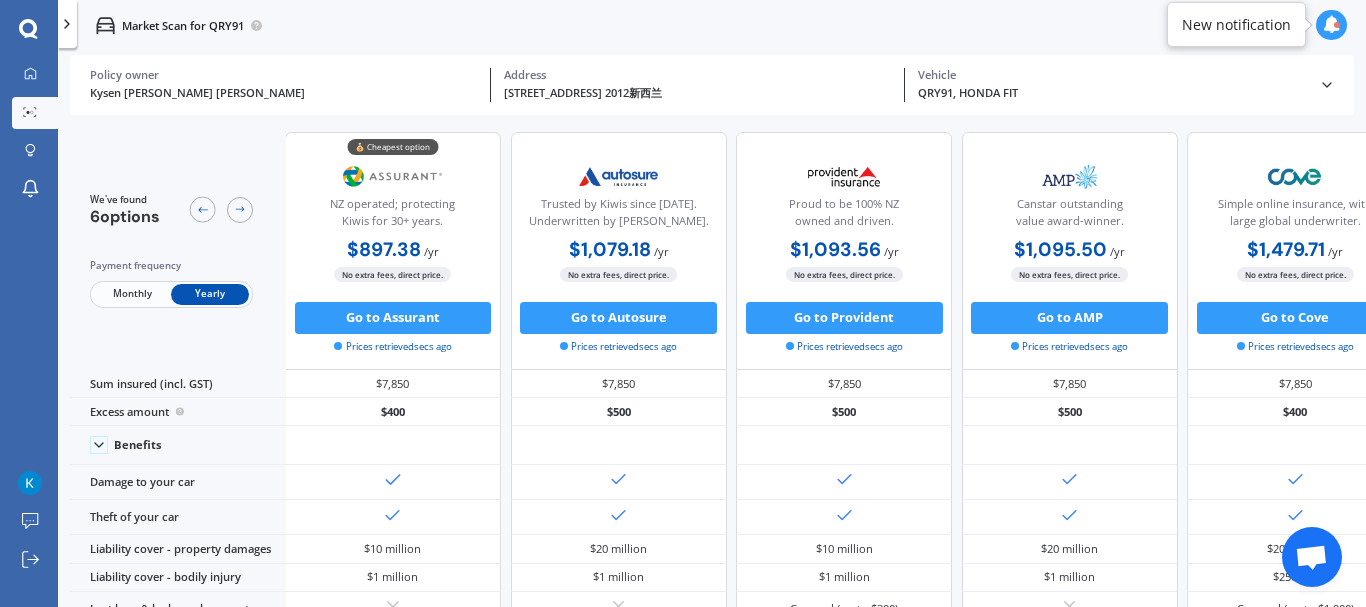 scroll, scrollTop: 0, scrollLeft: 340, axis: horizontal 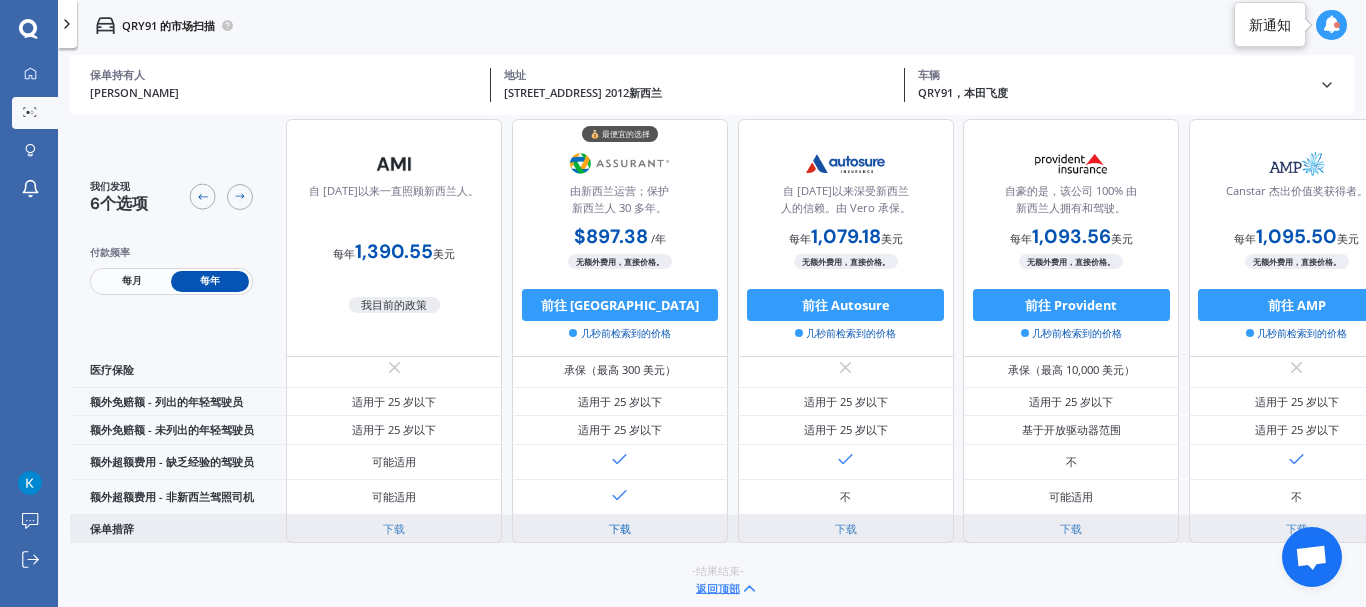 click on "下载" at bounding box center (620, 528) 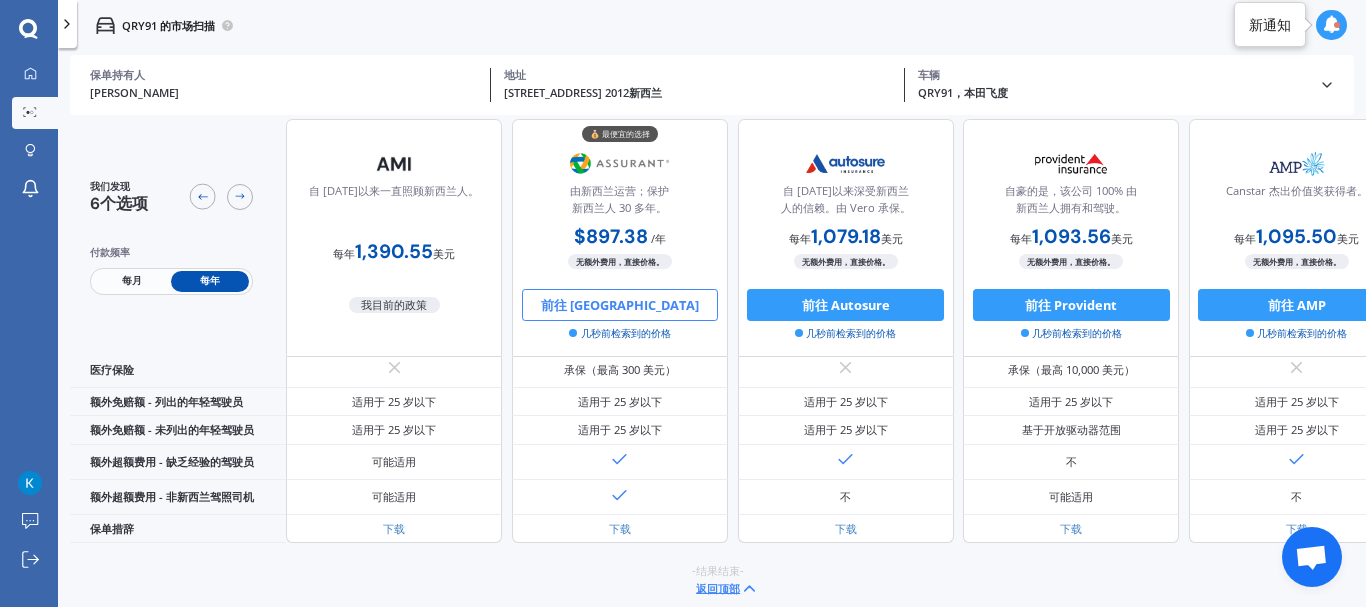 click on "前往 [GEOGRAPHIC_DATA]" at bounding box center [620, 305] 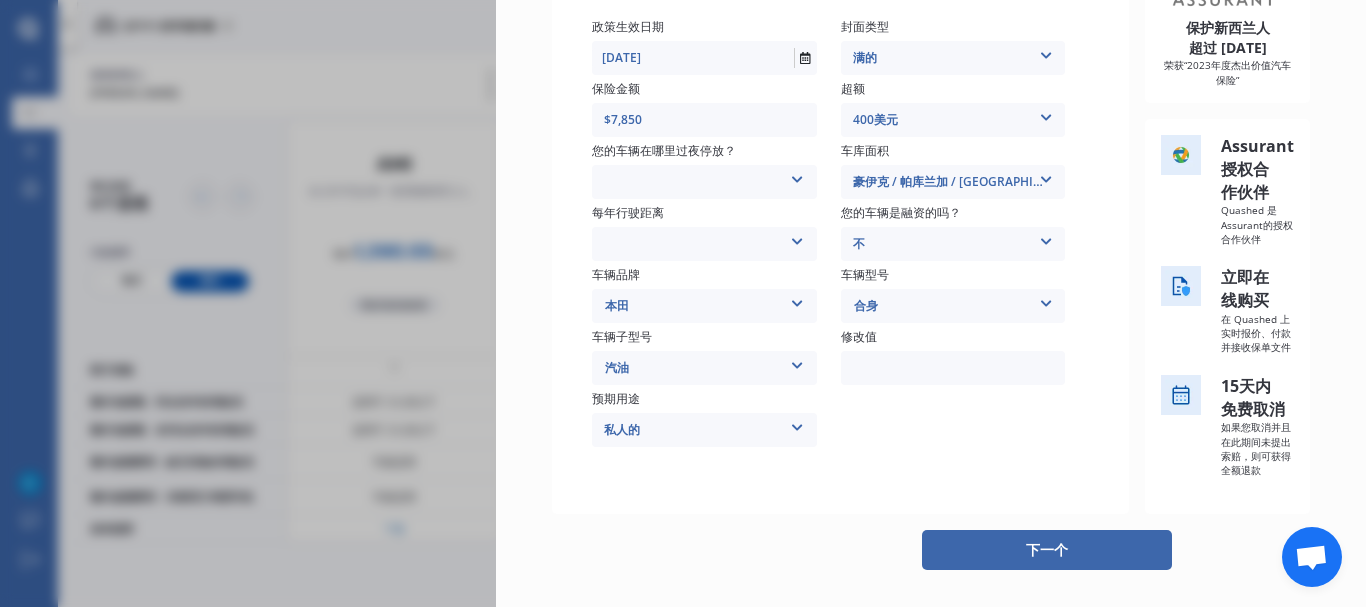 scroll, scrollTop: 300, scrollLeft: 0, axis: vertical 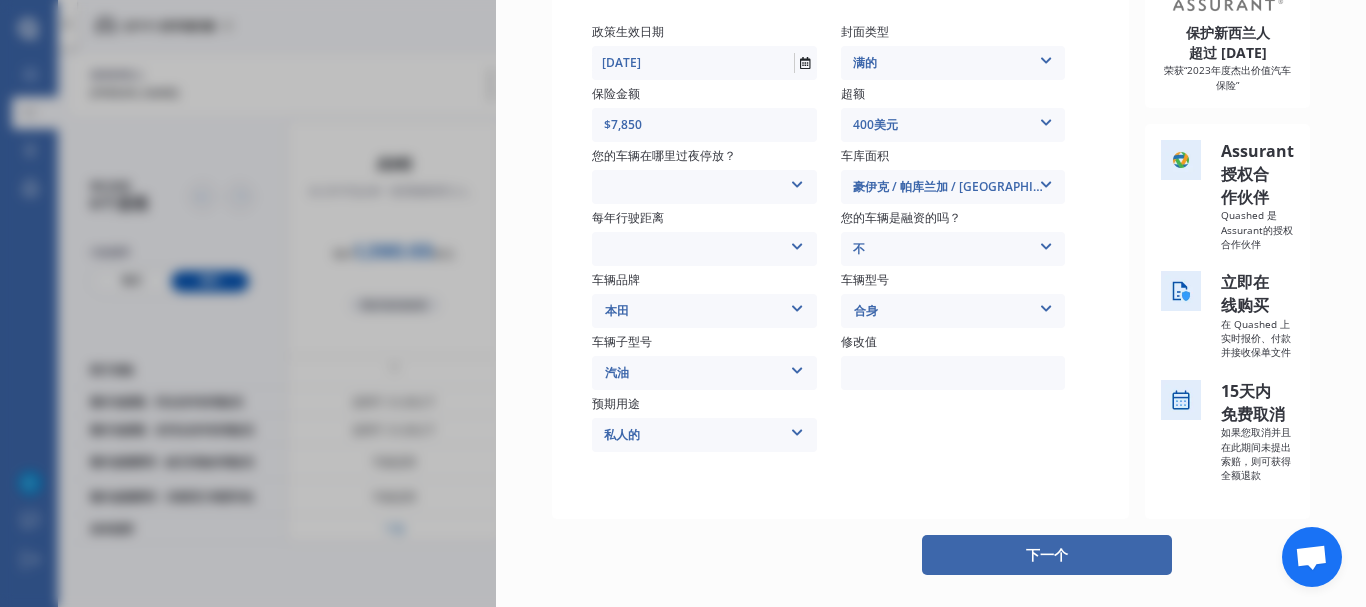 click on "在车库里 在自己的财产上 在街道或道路上" at bounding box center (704, 187) 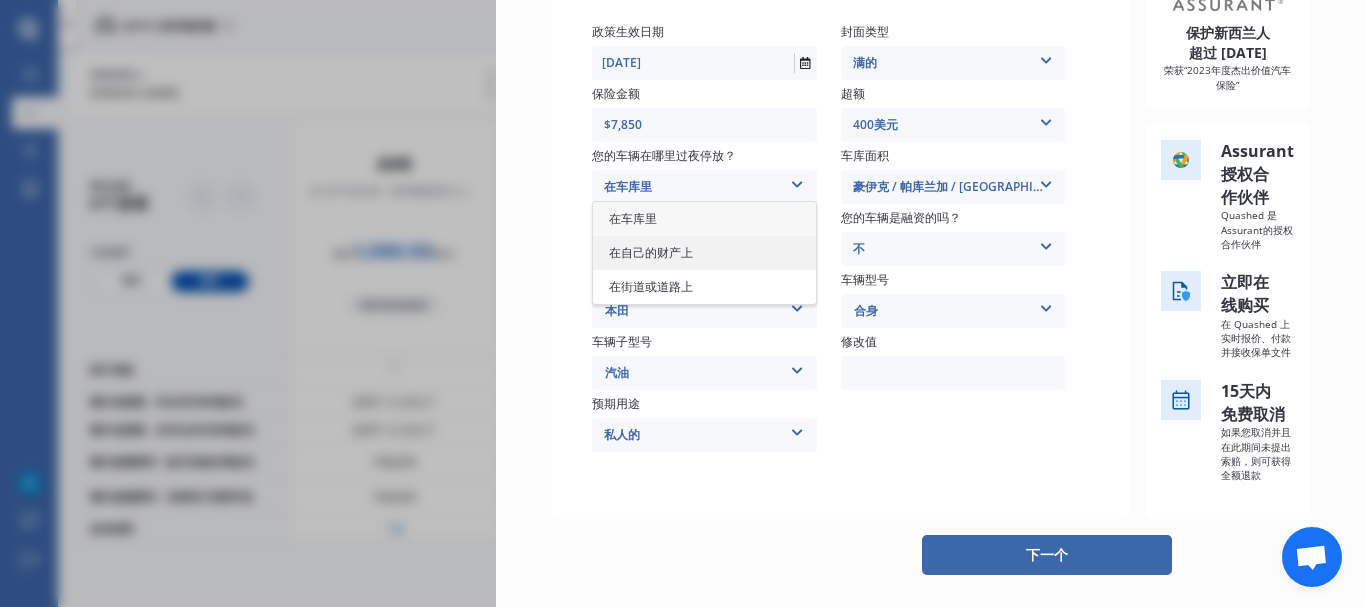 click on "在自己的财产上" at bounding box center [704, 253] 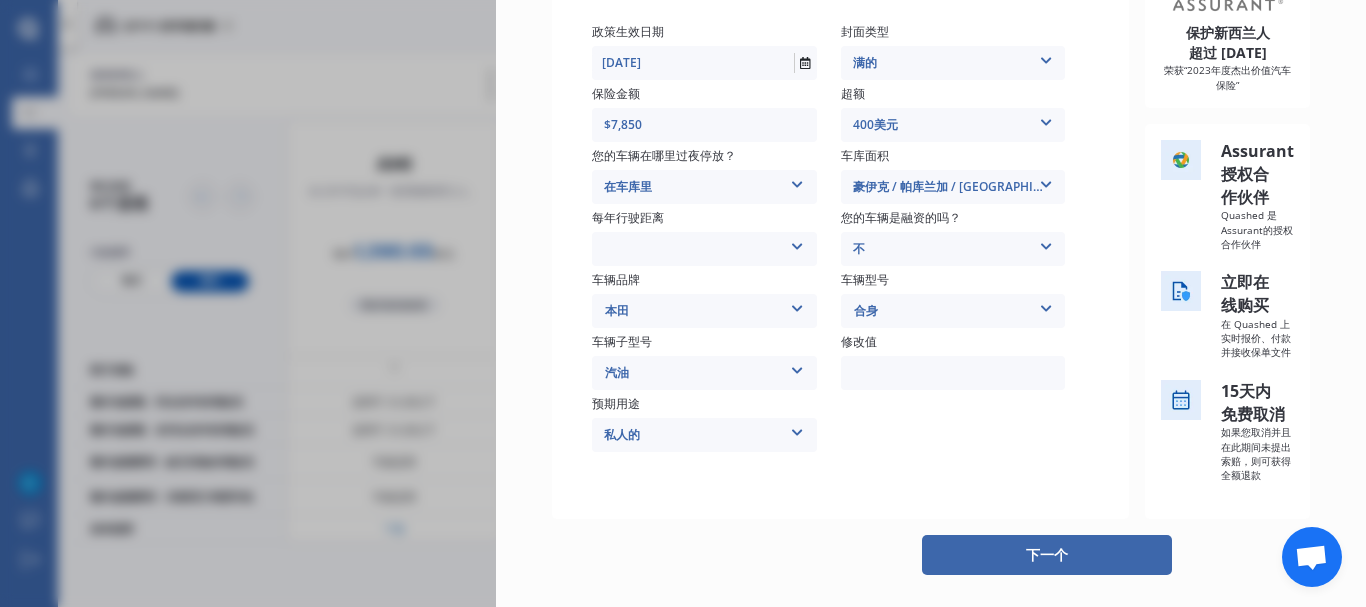 click on "低（每年少于15,000公里） 平均（每年15,000-30,000公里） 高（每年30,000+公里）" at bounding box center (704, 249) 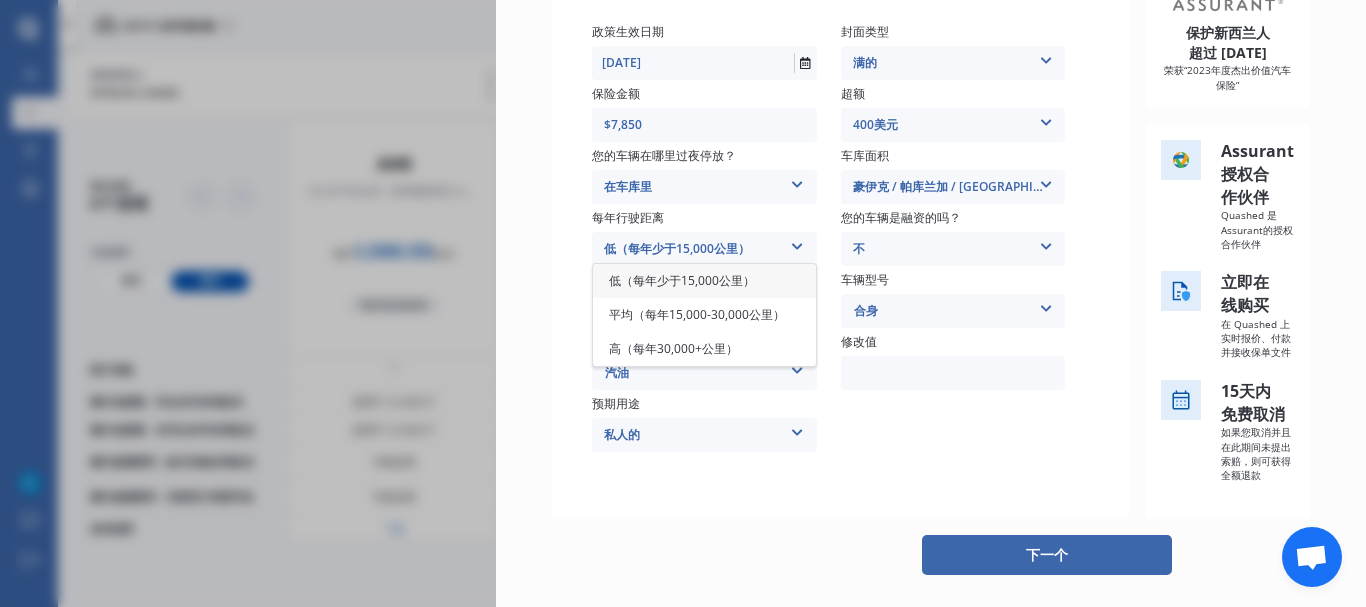 click on "低（每年少于15,000公里）" at bounding box center [682, 280] 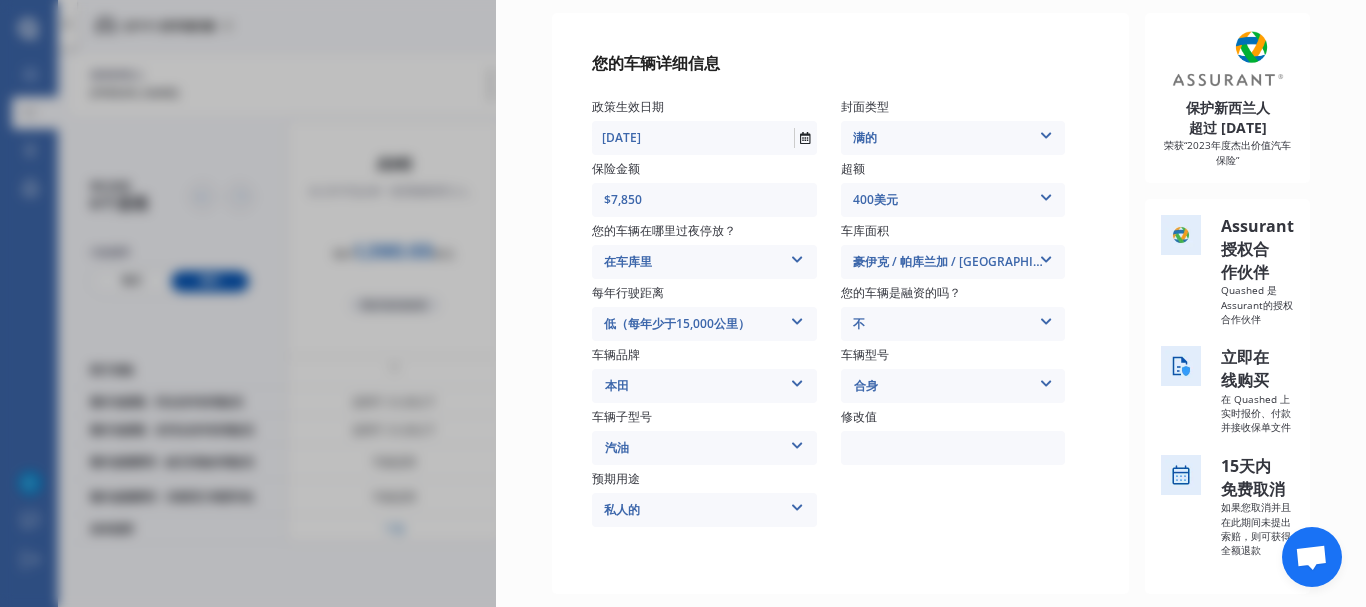 scroll, scrollTop: 207, scrollLeft: 0, axis: vertical 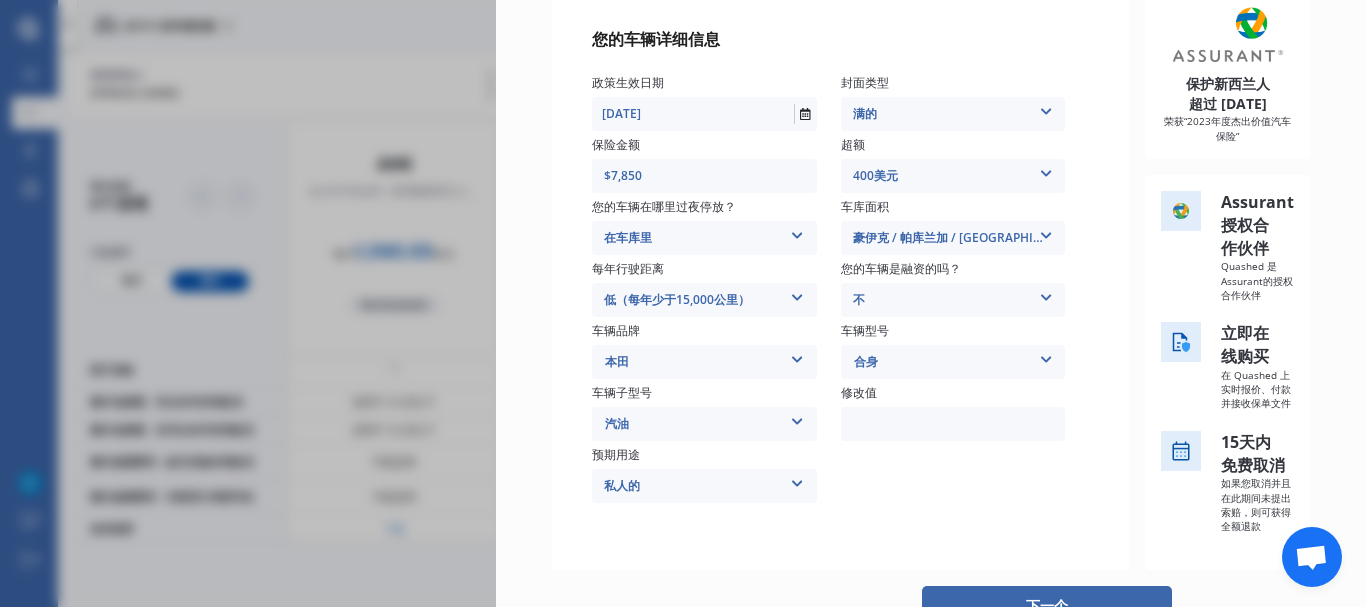 click on "豪伊克 / 帕库兰加 / [GEOGRAPHIC_DATA]" at bounding box center [953, 238] 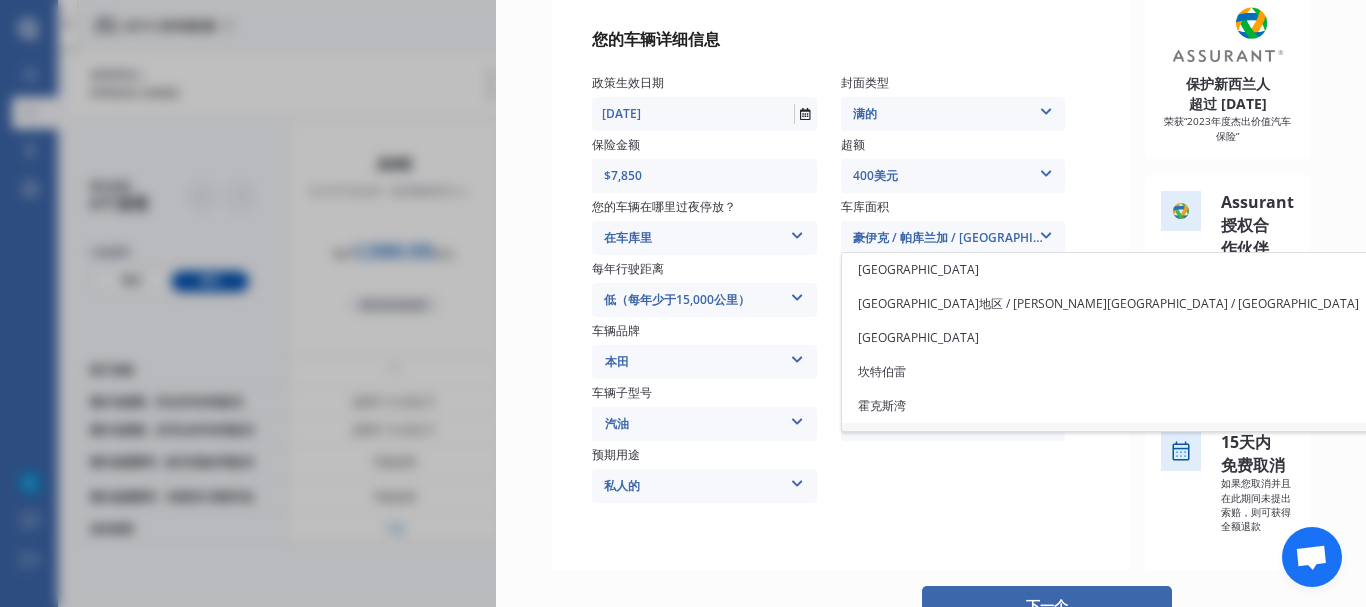 scroll, scrollTop: 26, scrollLeft: 0, axis: vertical 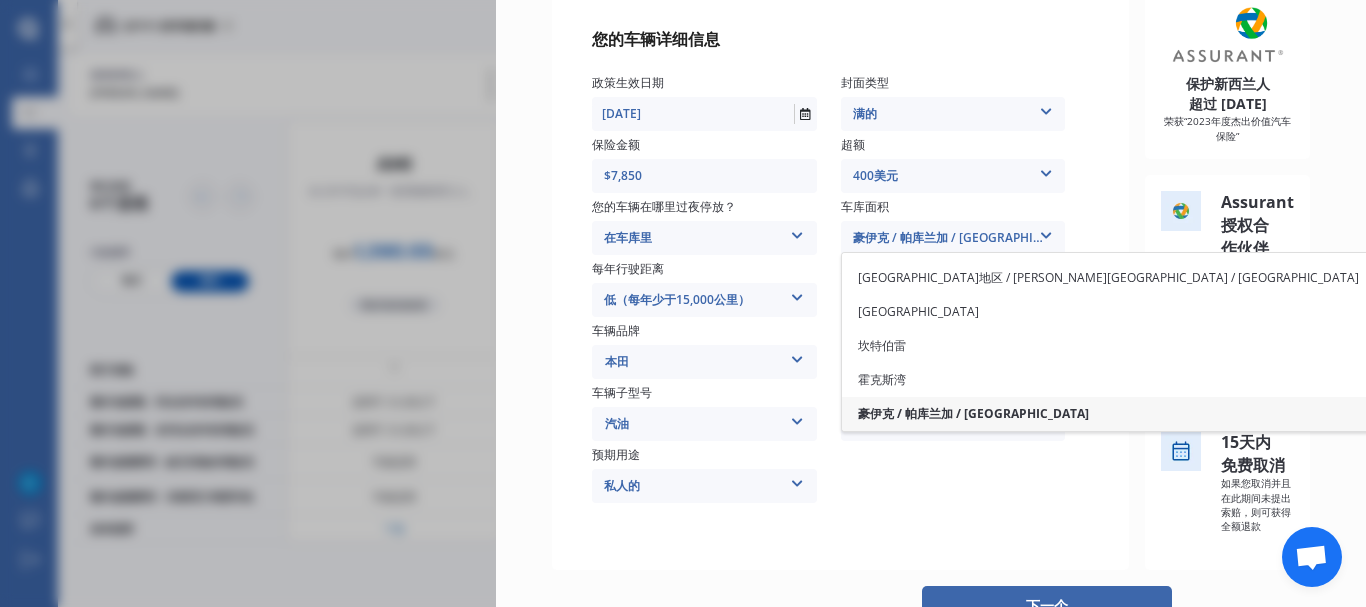 click at bounding box center (1046, 232) 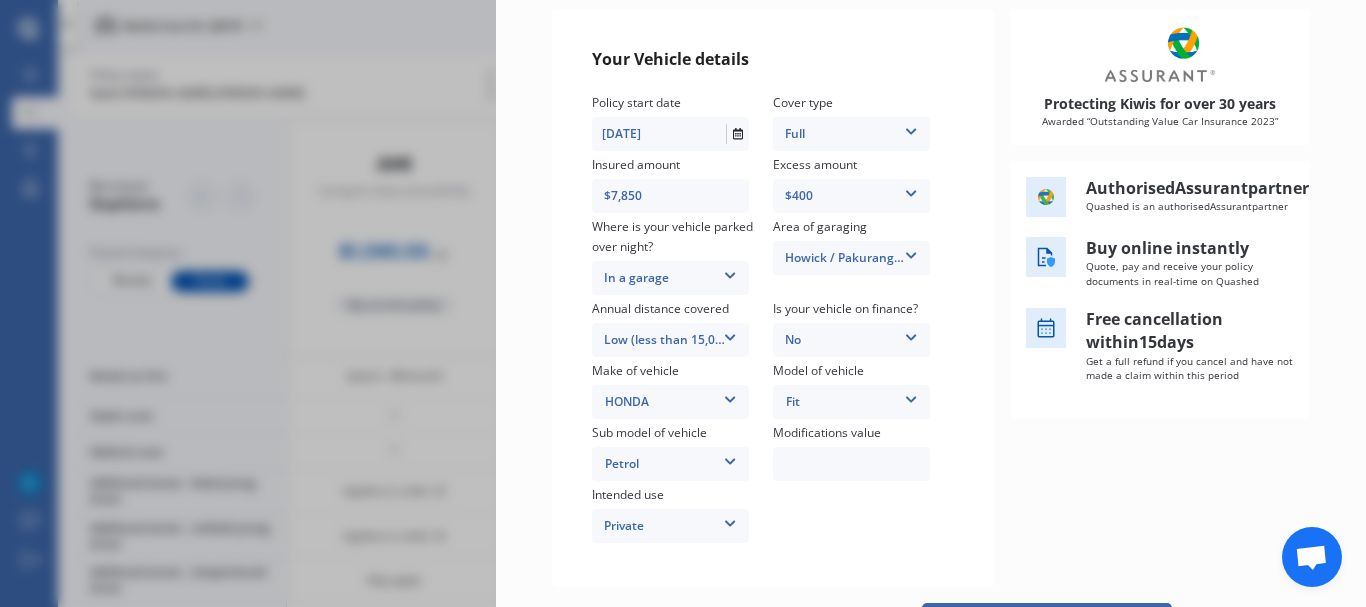 scroll, scrollTop: 865, scrollLeft: 0, axis: vertical 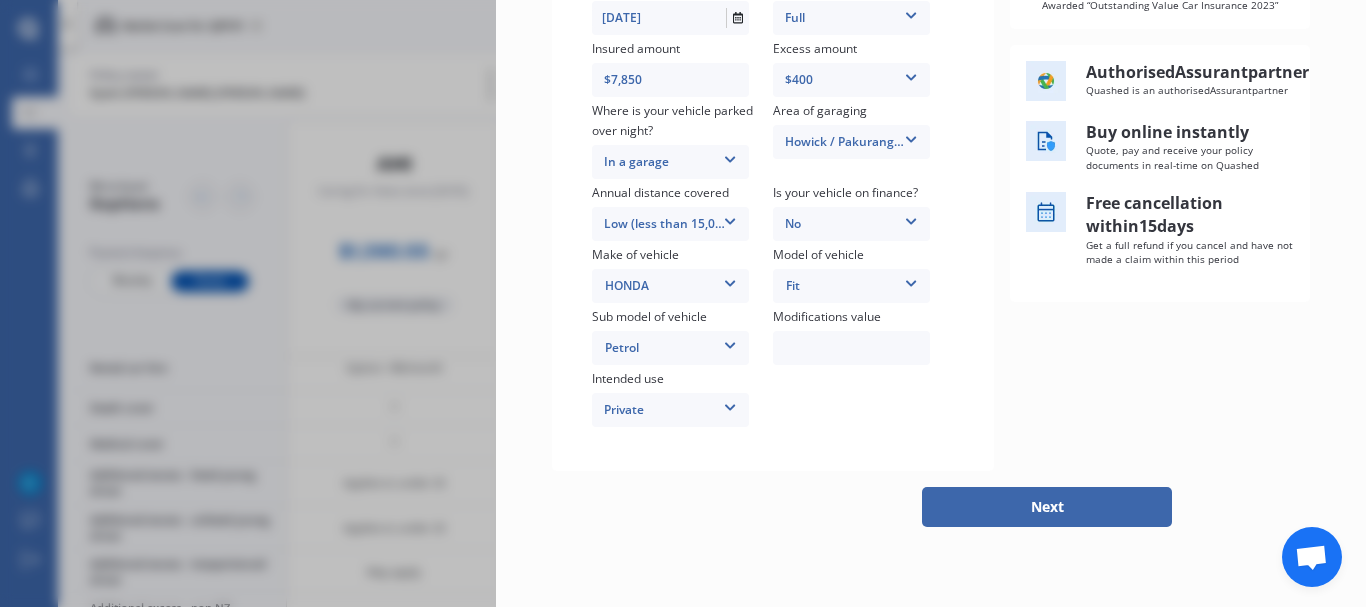 click on "Next" at bounding box center [1047, 507] 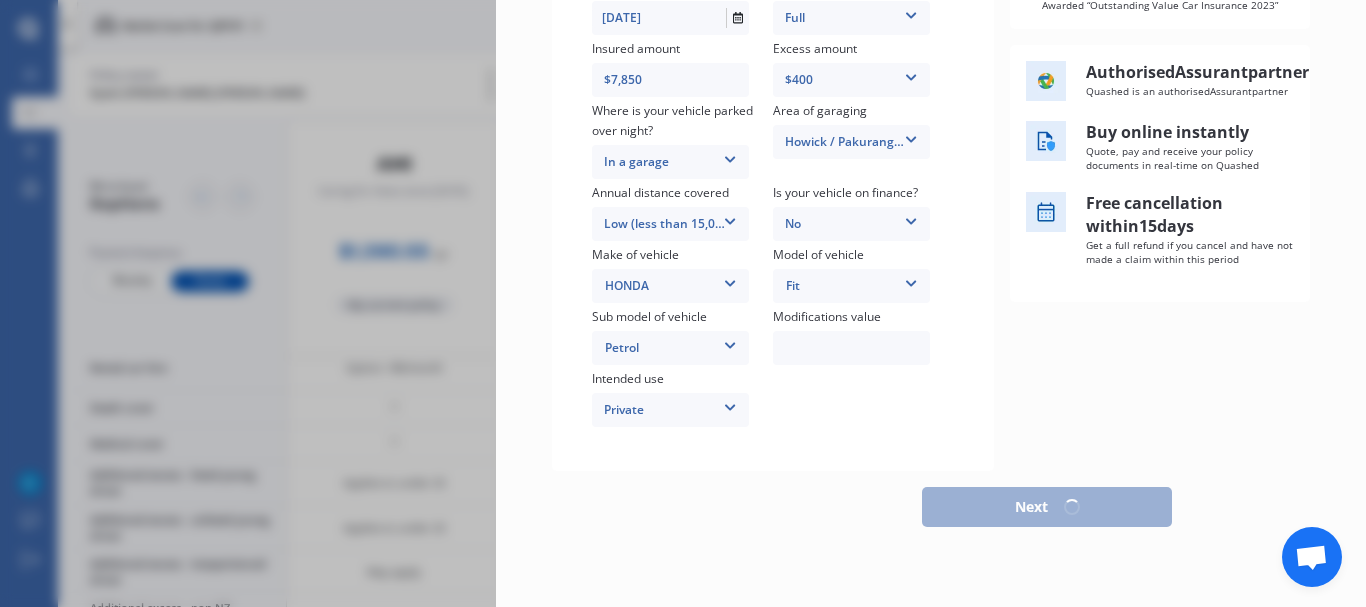 scroll, scrollTop: 403, scrollLeft: 0, axis: vertical 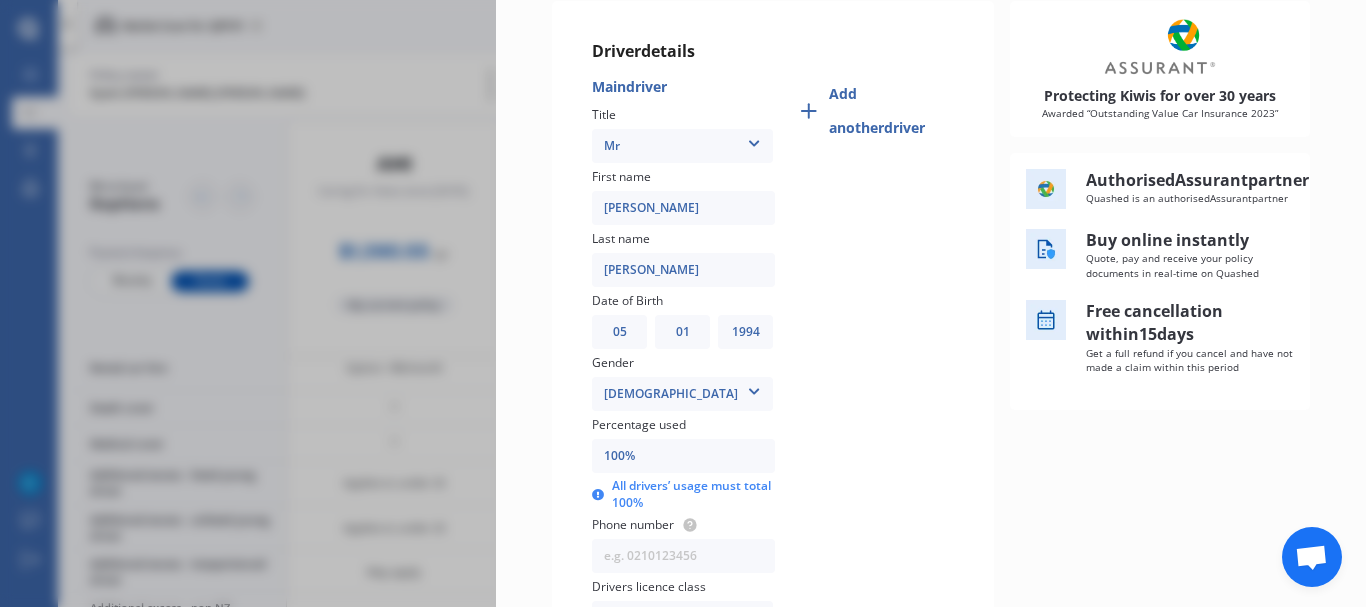 click on "[PERSON_NAME]" at bounding box center [683, 208] 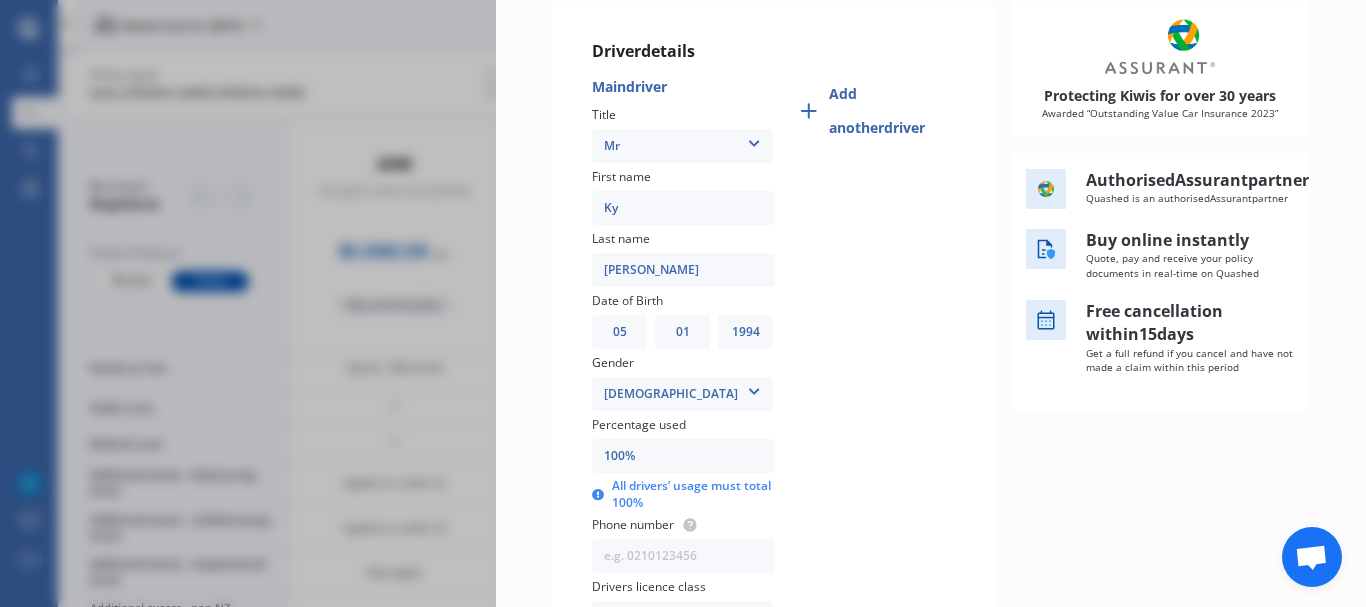 type on "K" 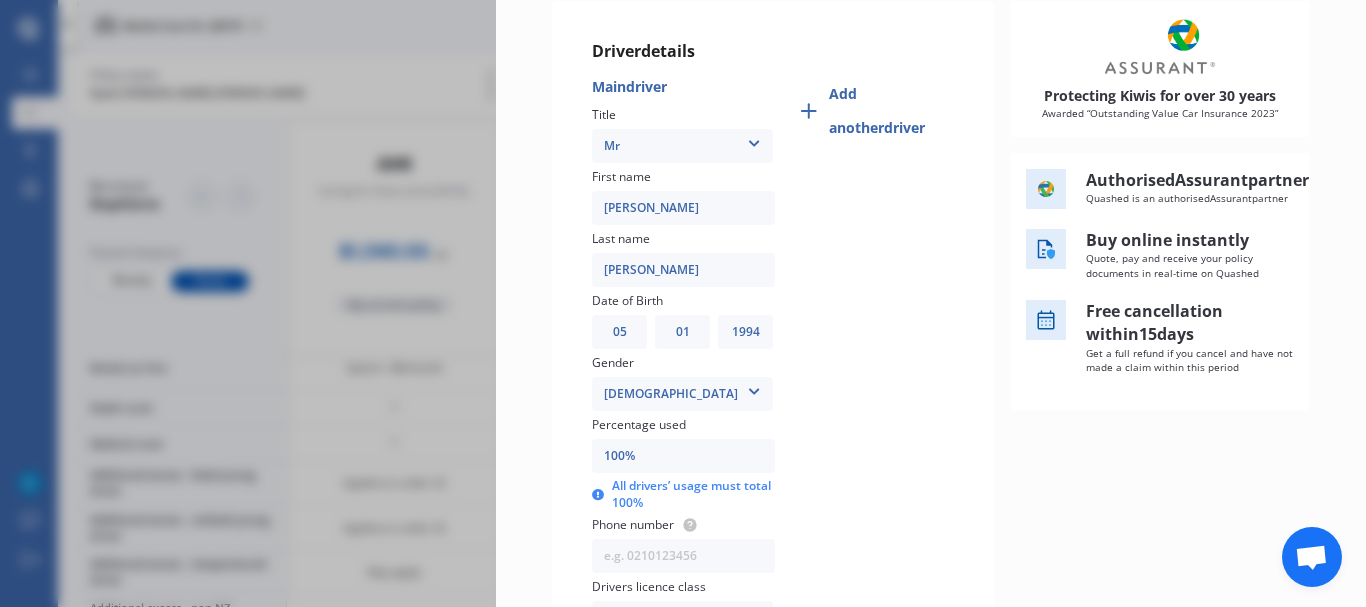 type on "[PERSON_NAME]" 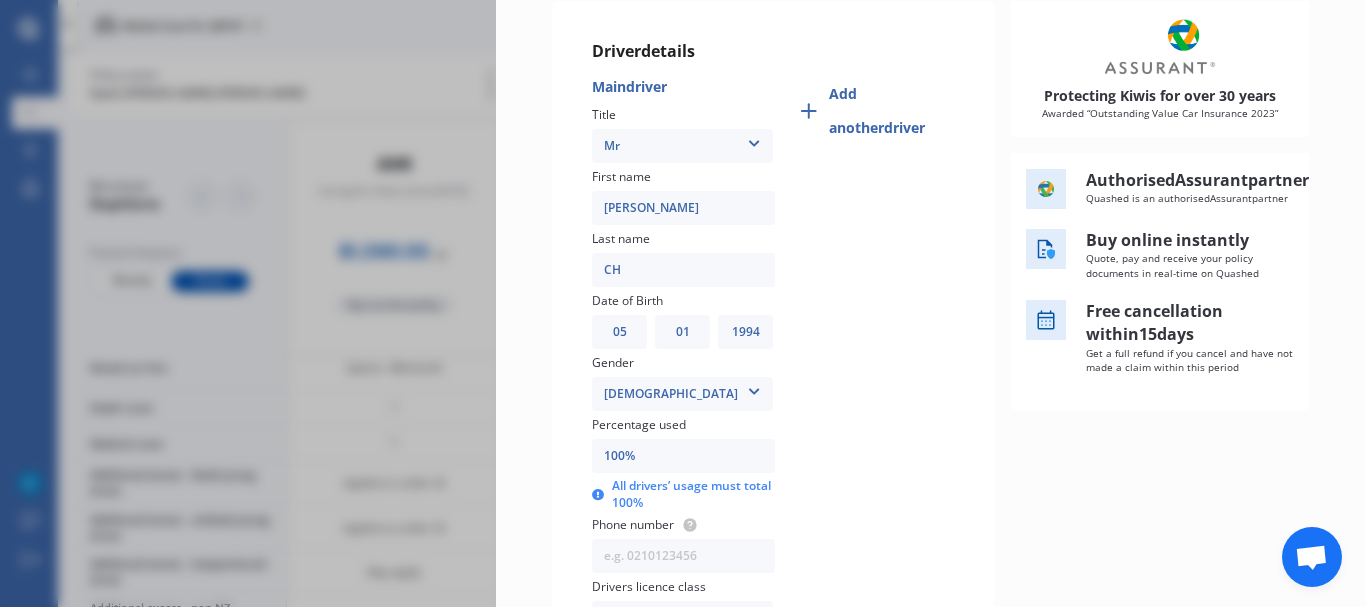 type on "C" 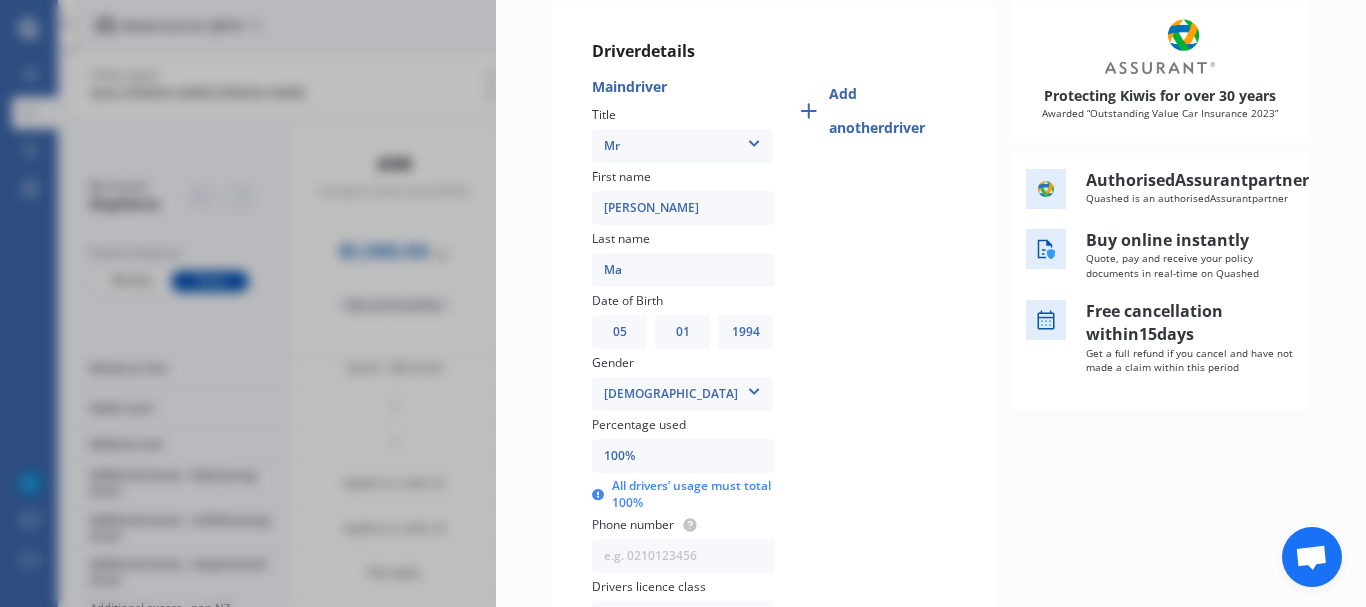 type on "Ma" 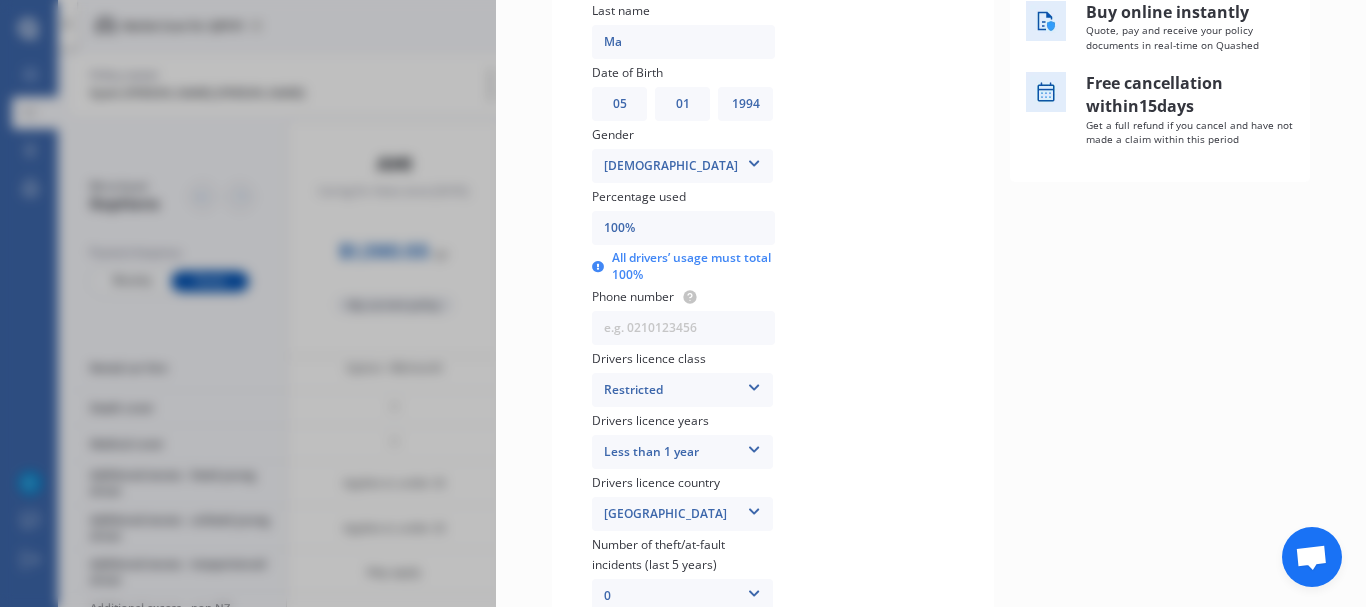 scroll, scrollTop: 489, scrollLeft: 0, axis: vertical 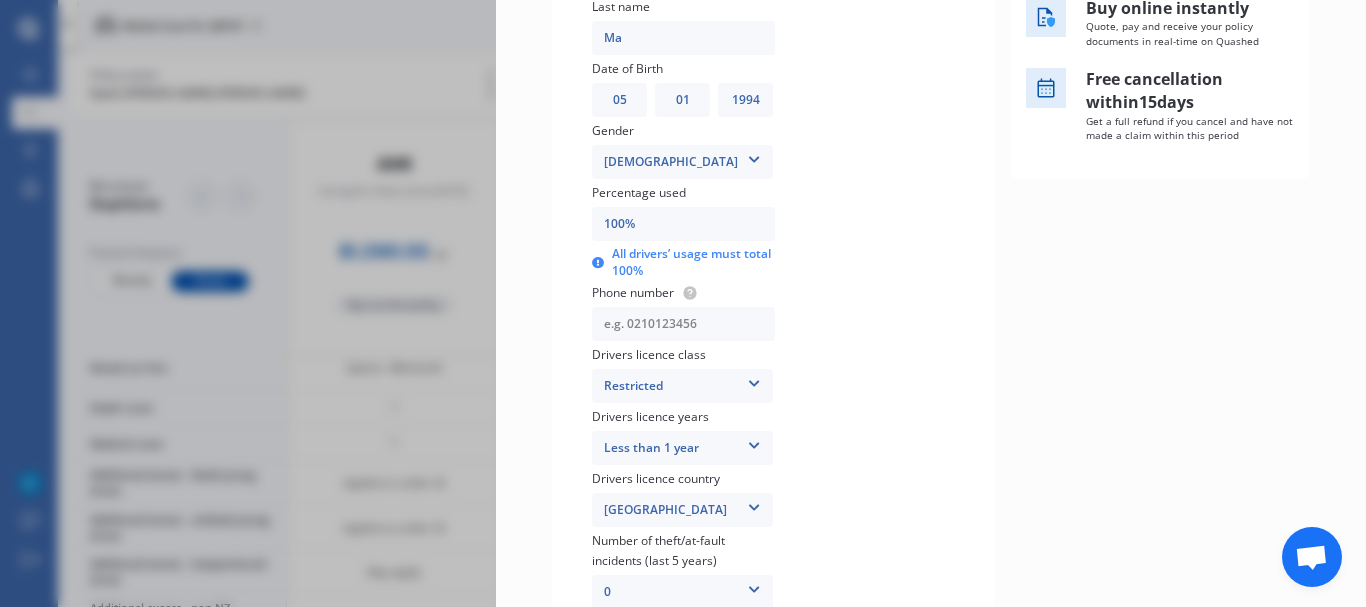 click at bounding box center [683, 324] 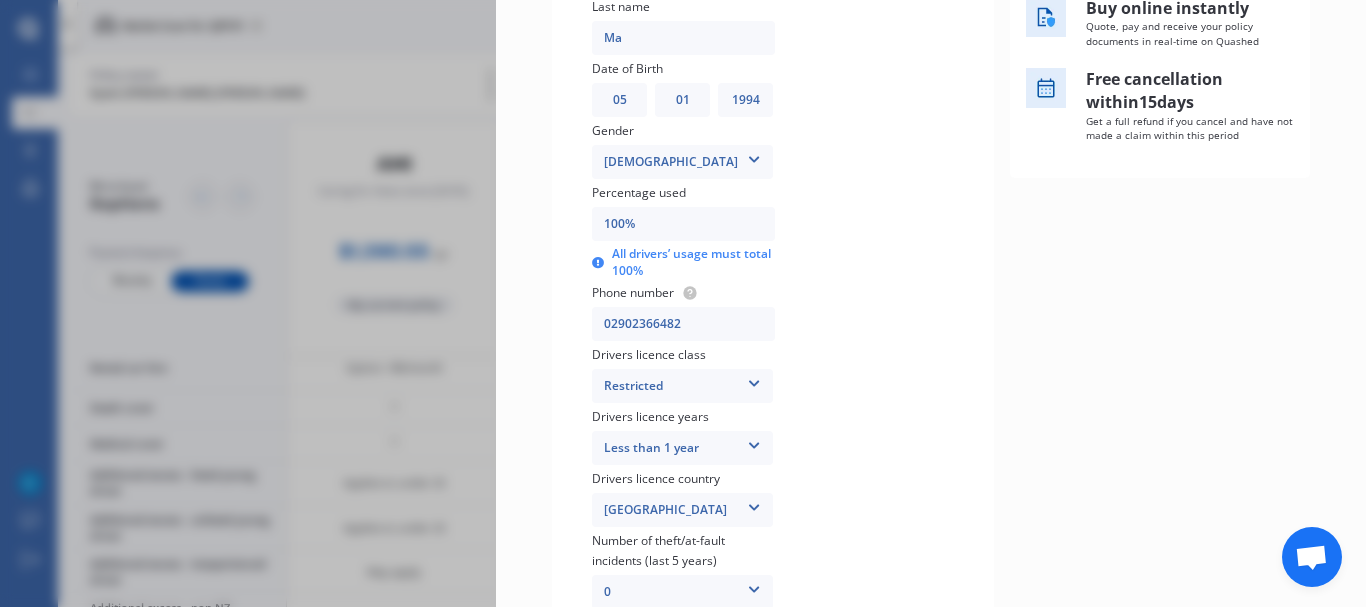 type on "02902366482" 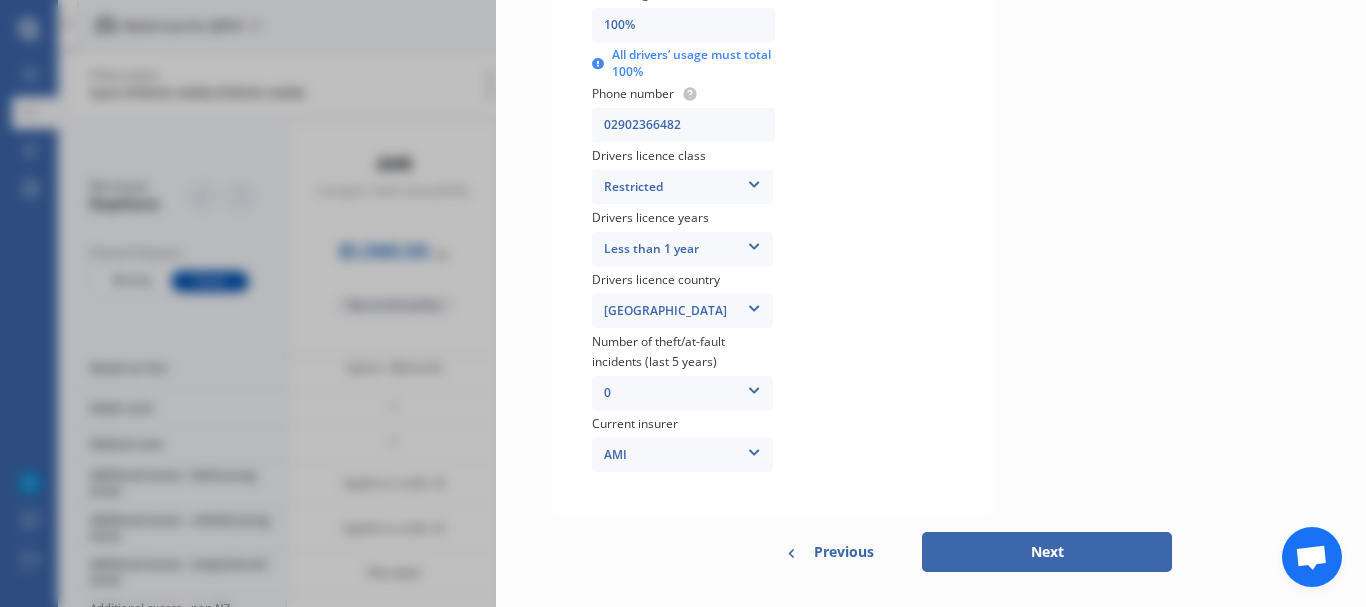 scroll, scrollTop: 716, scrollLeft: 0, axis: vertical 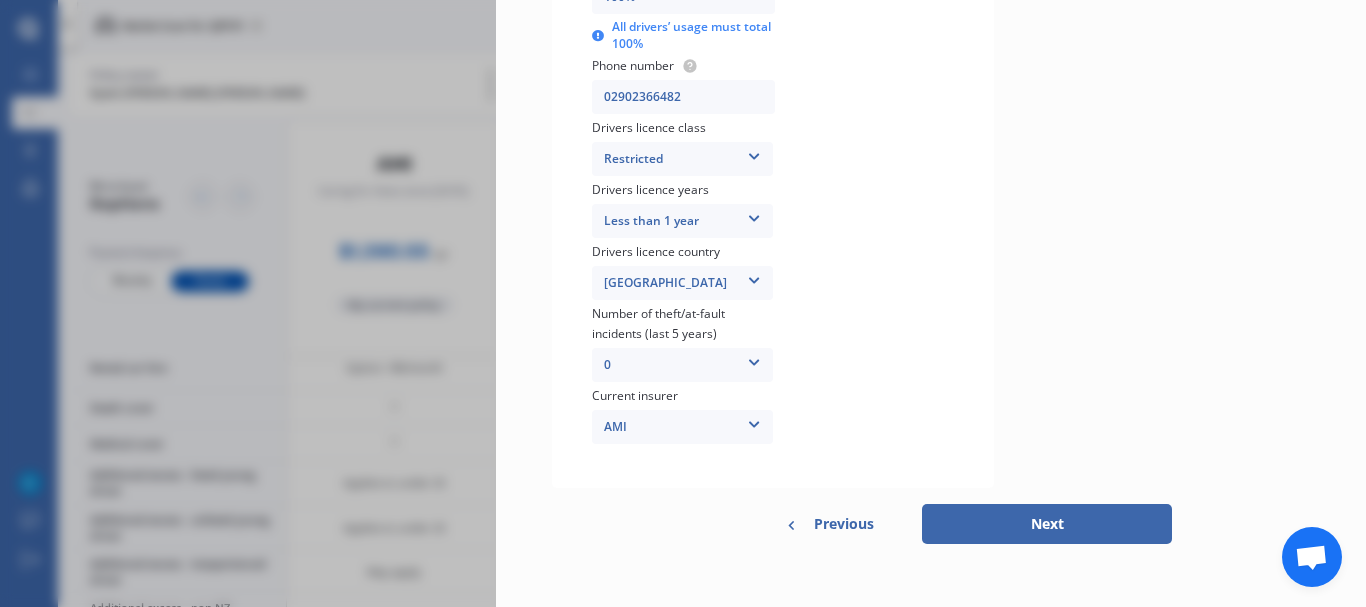 click on "Next" at bounding box center (1047, 524) 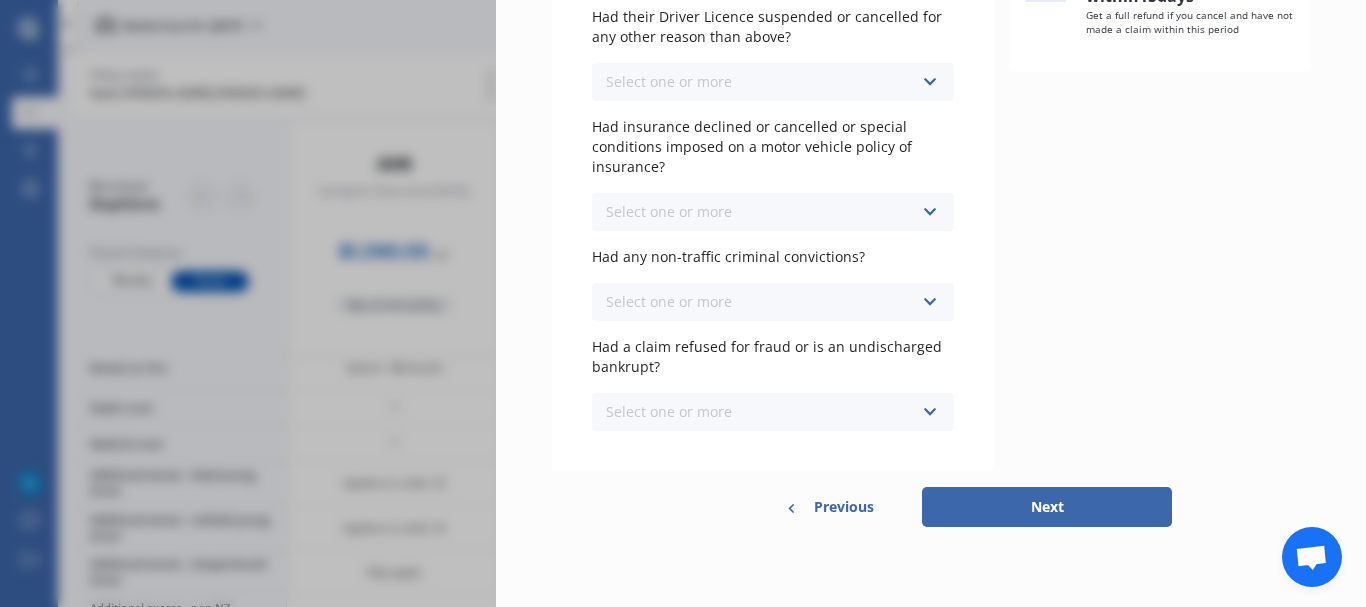 scroll, scrollTop: 0, scrollLeft: 0, axis: both 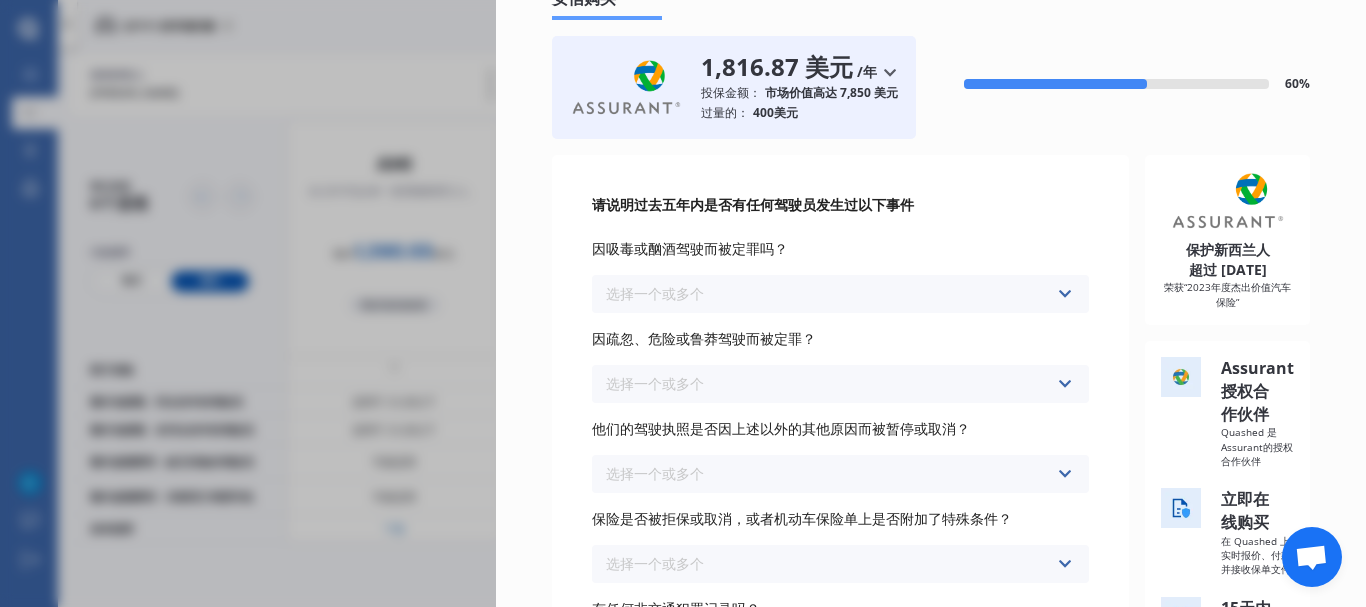 click on "选择一个或多个 从未，或[DATE] 去年 1至[DATE] 2至[DATE] 3至[DATE]" at bounding box center [840, 294] 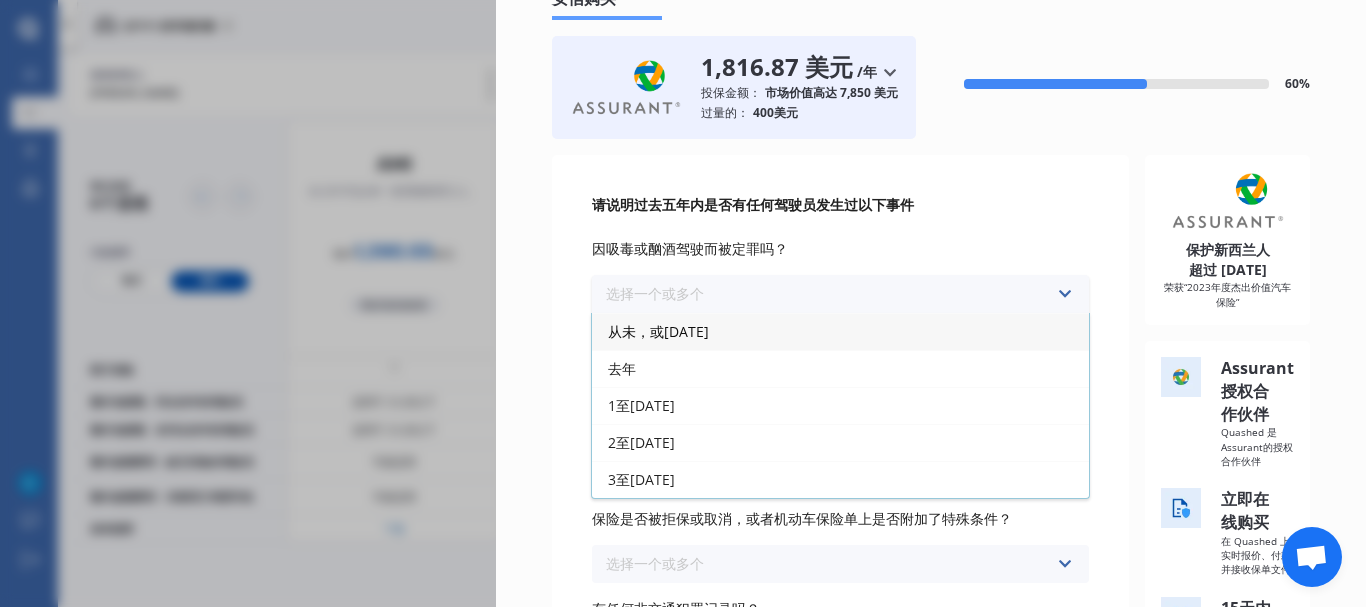 click on "从未，或[DATE]" at bounding box center (840, 331) 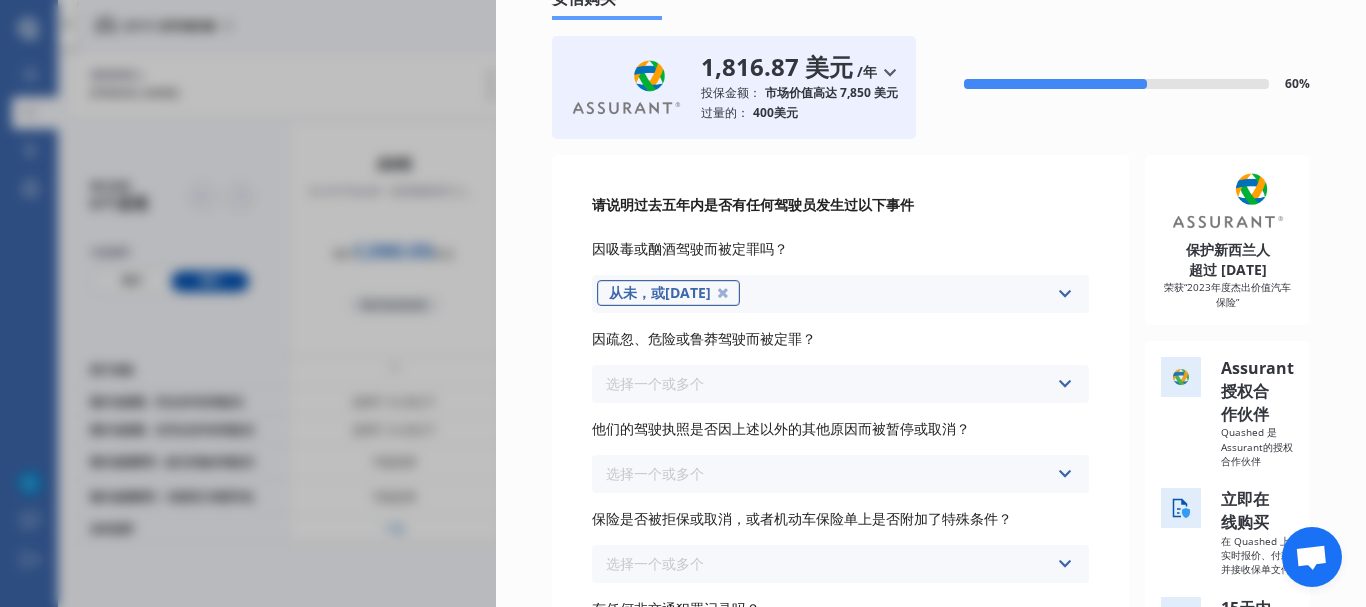 click on "从未，或[DATE] 选择一个或多个 去年 1至[DATE] 2至[DATE] 3至[DATE]" at bounding box center [840, 294] 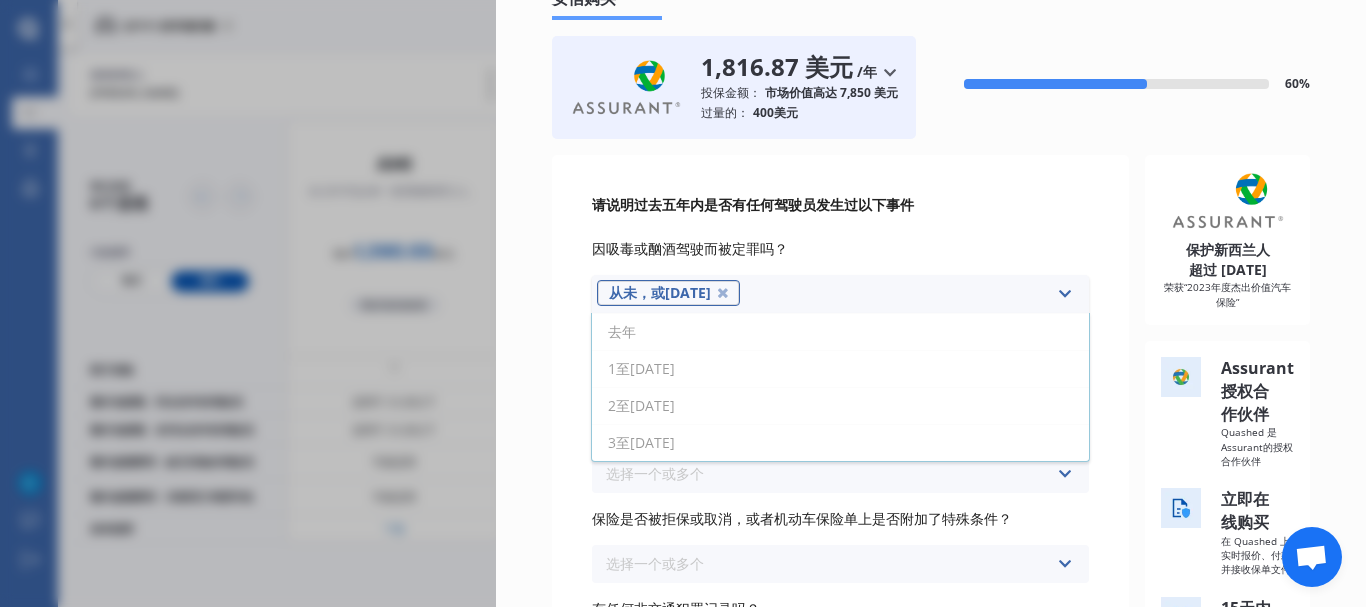 click on "从未，或[DATE] 选择一个或多个 去年 1至[DATE] 2至[DATE] 3至[DATE]" at bounding box center (840, 294) 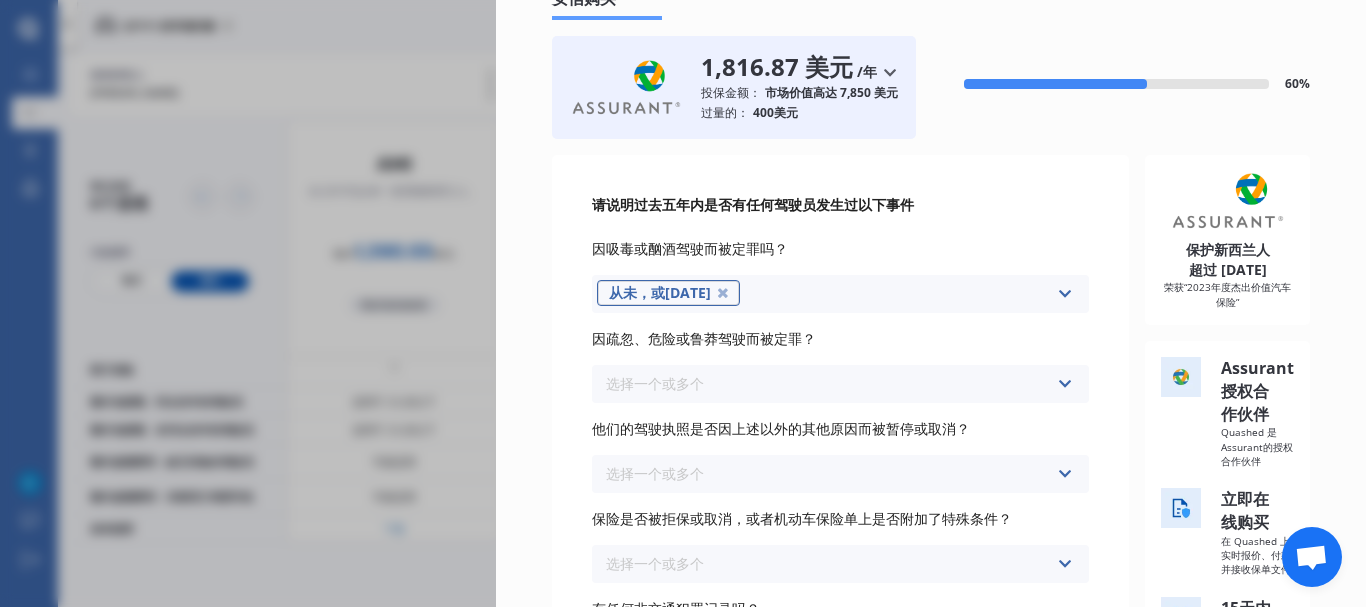 click on "选择一个或多个 从未，或[DATE] 去年 1至[DATE] 2至[DATE] 3至[DATE]" at bounding box center (840, 384) 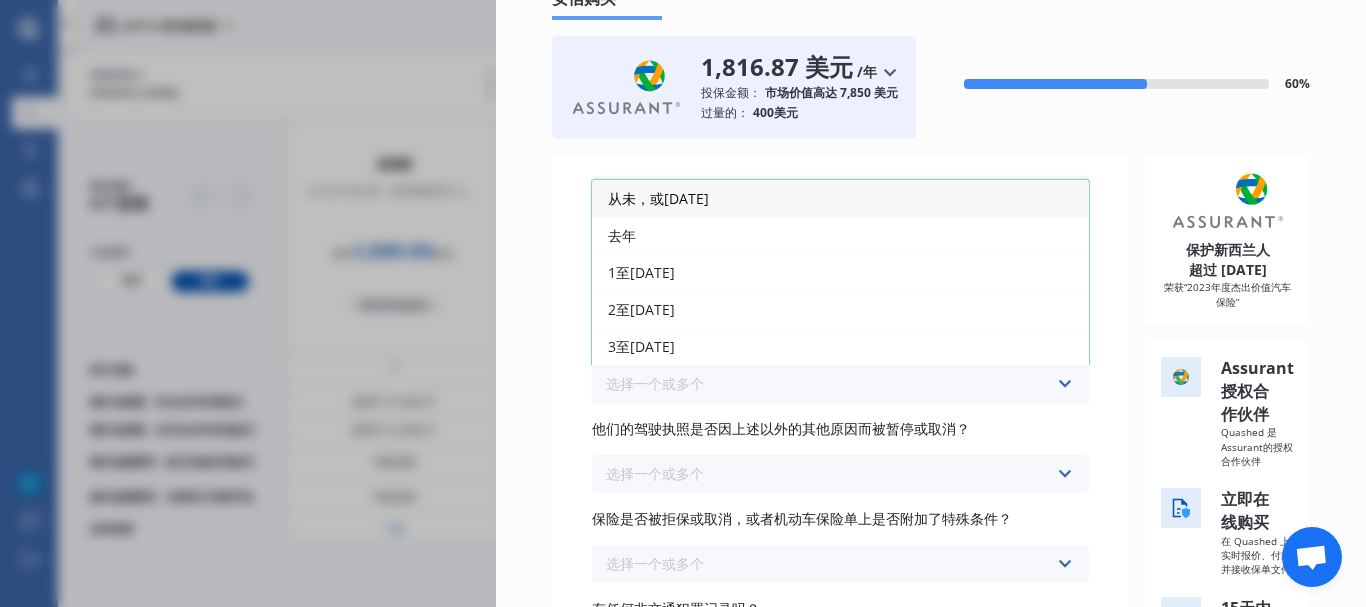 click on "从未，或[DATE]" at bounding box center (840, 198) 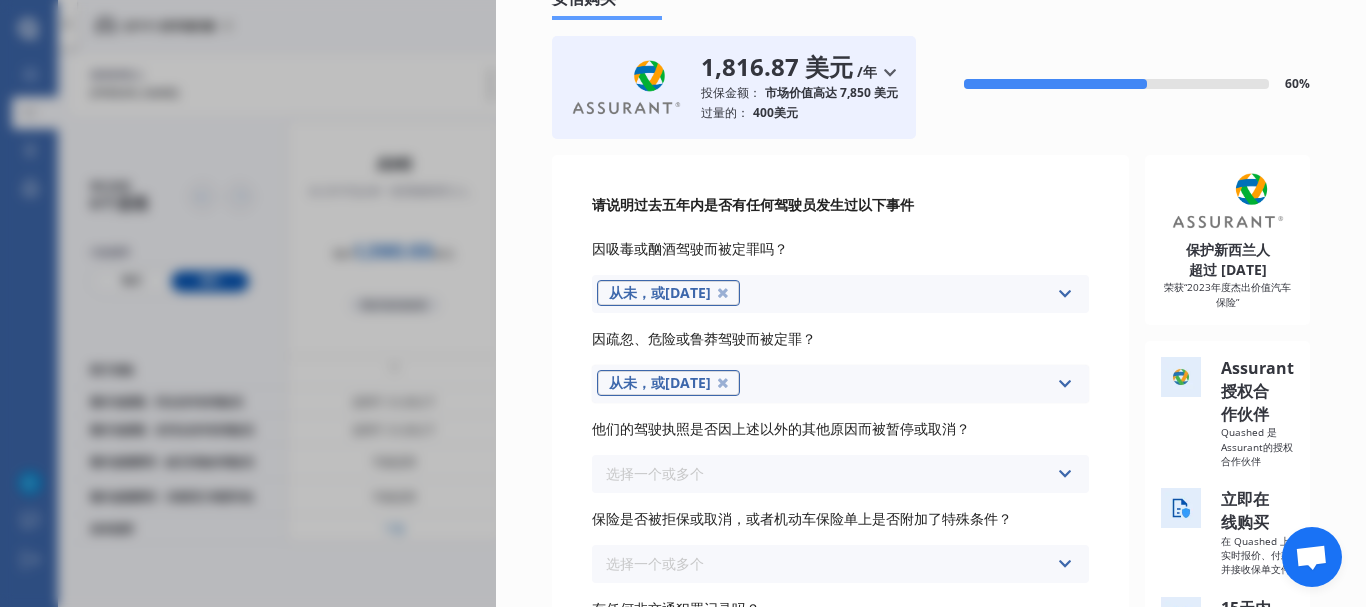 click on "选择一个或多个 从未，或[DATE] 去年 1至[DATE] 2至[DATE] 3至[DATE]" at bounding box center (840, 474) 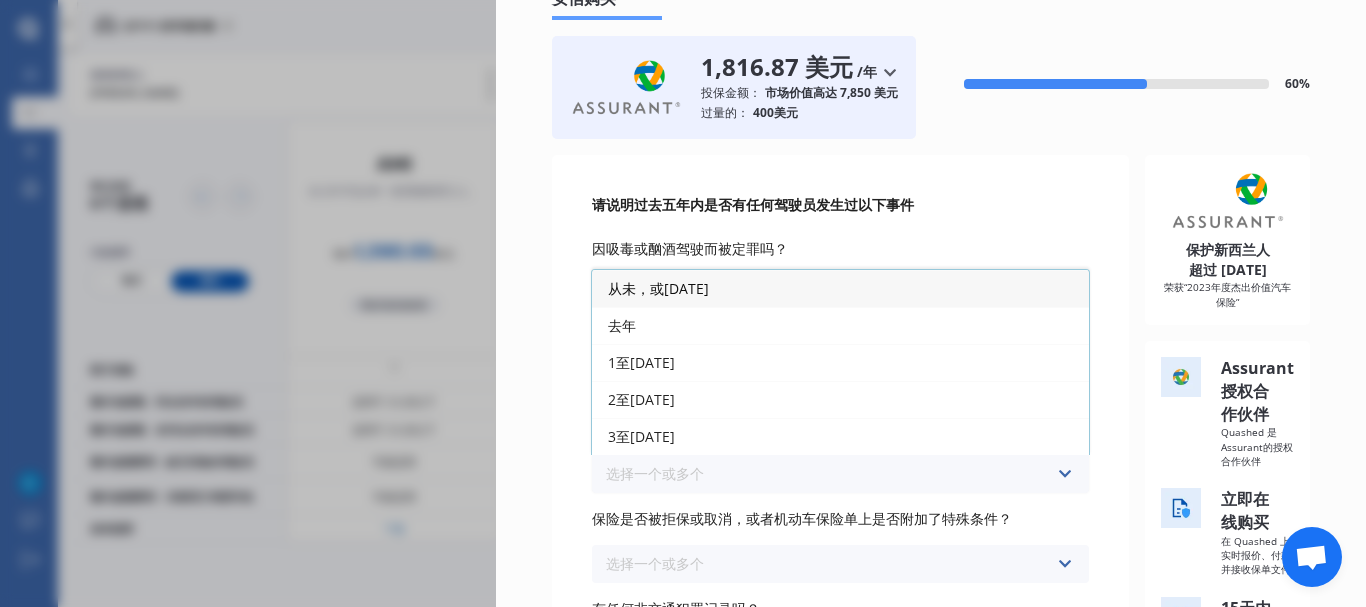 click on "从未，或[DATE]" at bounding box center (840, 288) 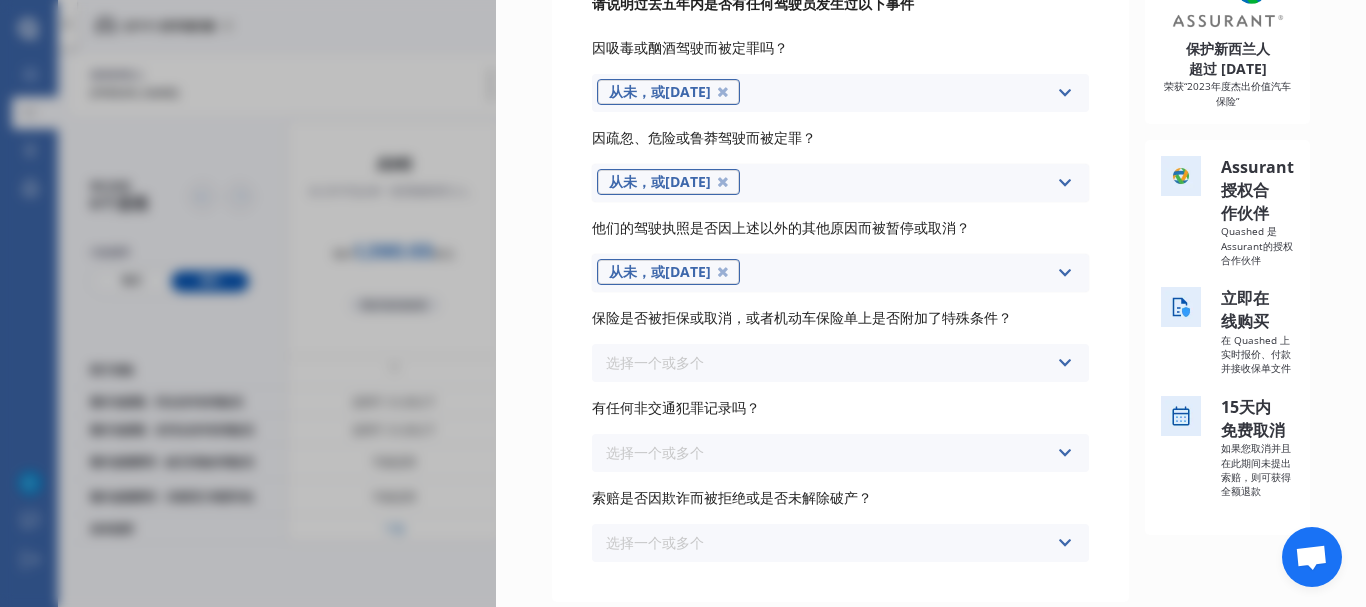 scroll, scrollTop: 290, scrollLeft: 0, axis: vertical 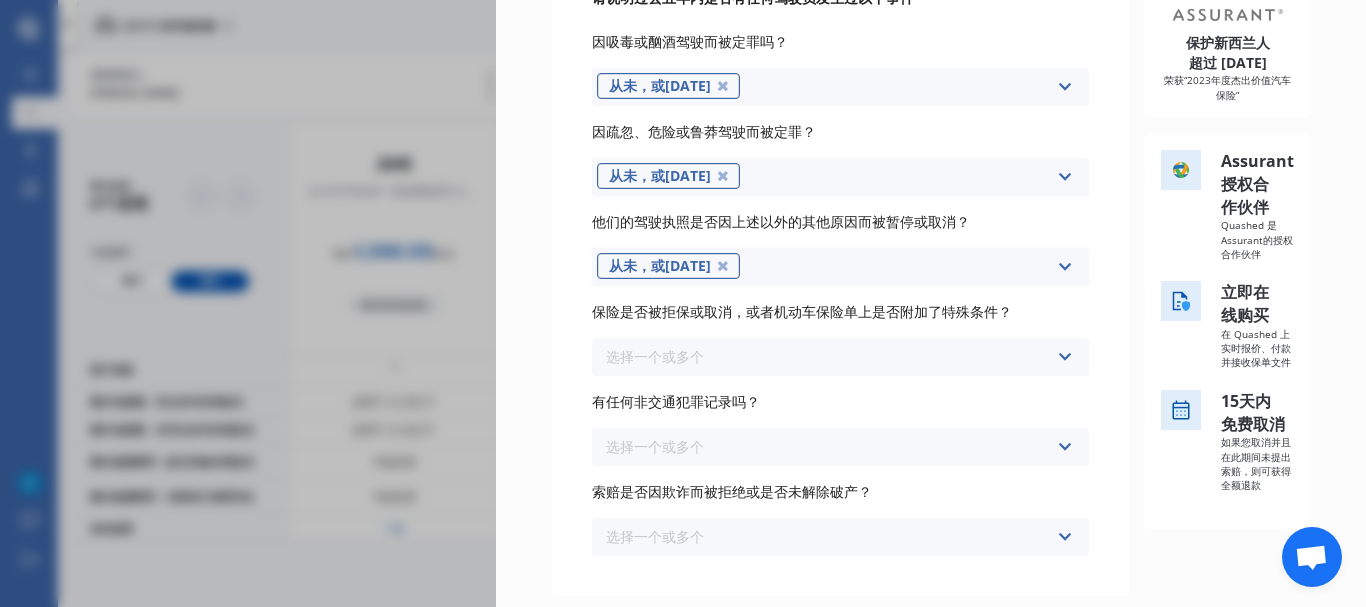 click on "选择一个或多个 从未，或[DATE] 去年 1至[DATE] 2至[DATE] 3至[DATE]" at bounding box center (840, 357) 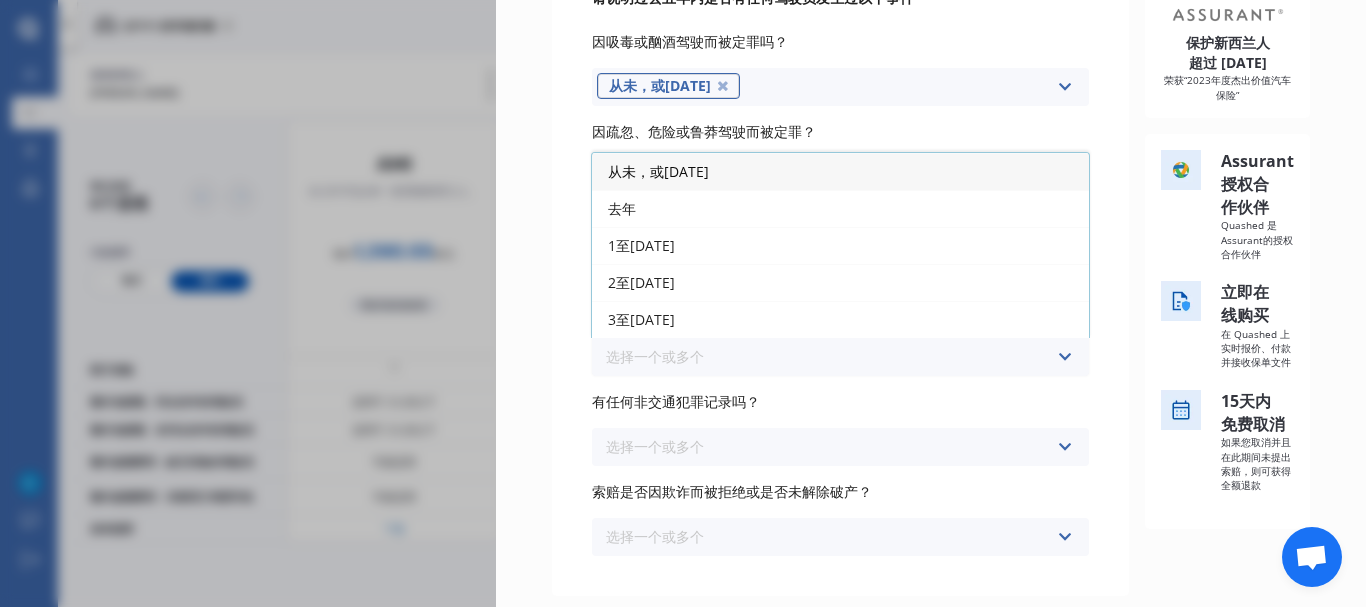 click on "从未，或[DATE]" at bounding box center [840, 171] 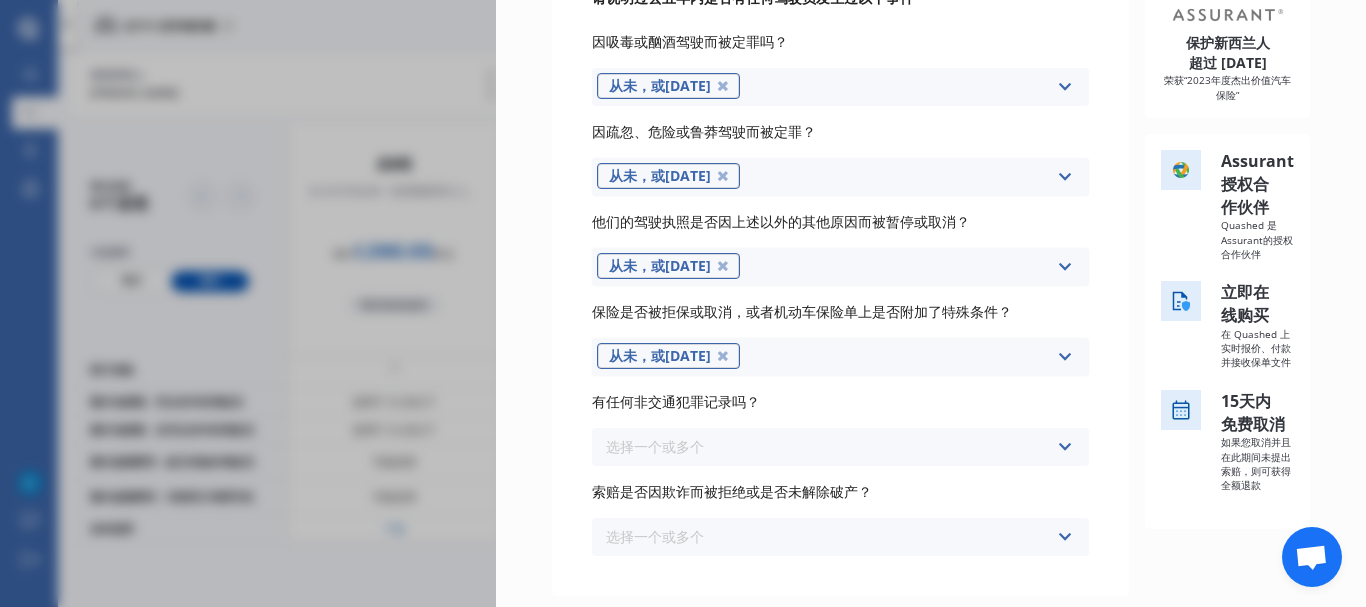 click on "选择一个或多个 从未，或[DATE] 去年 1至[DATE] 2至[DATE] 3至[DATE]" at bounding box center (840, 447) 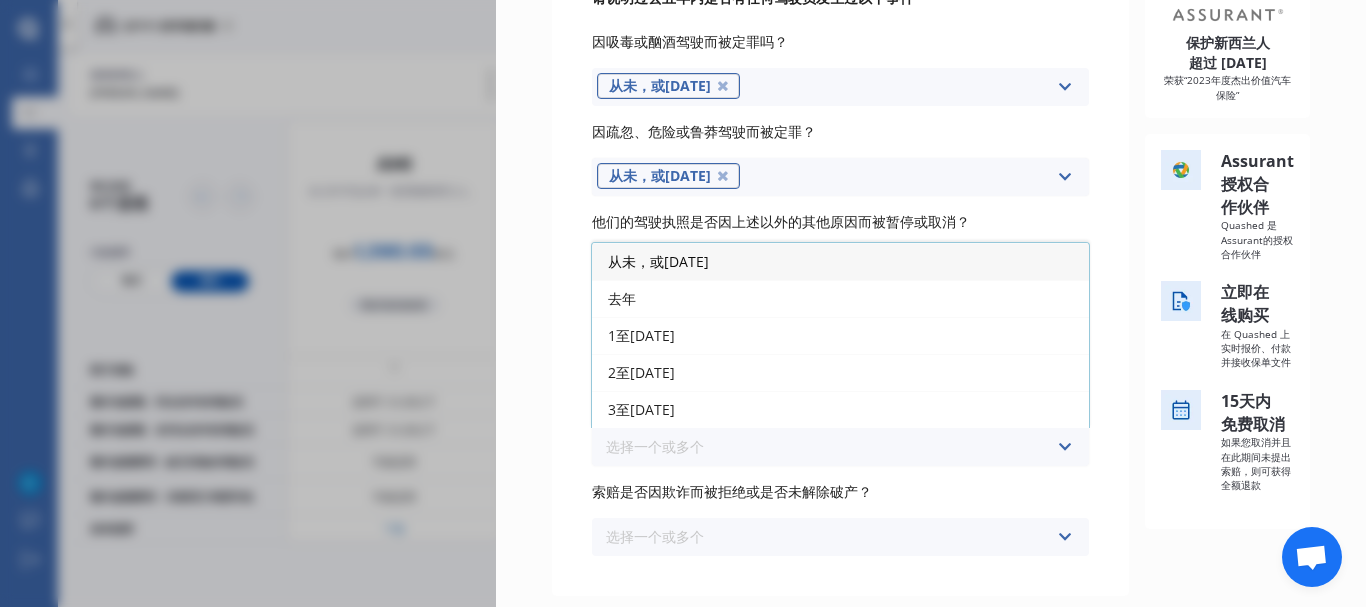 click on "从未，或[DATE]" at bounding box center [840, 261] 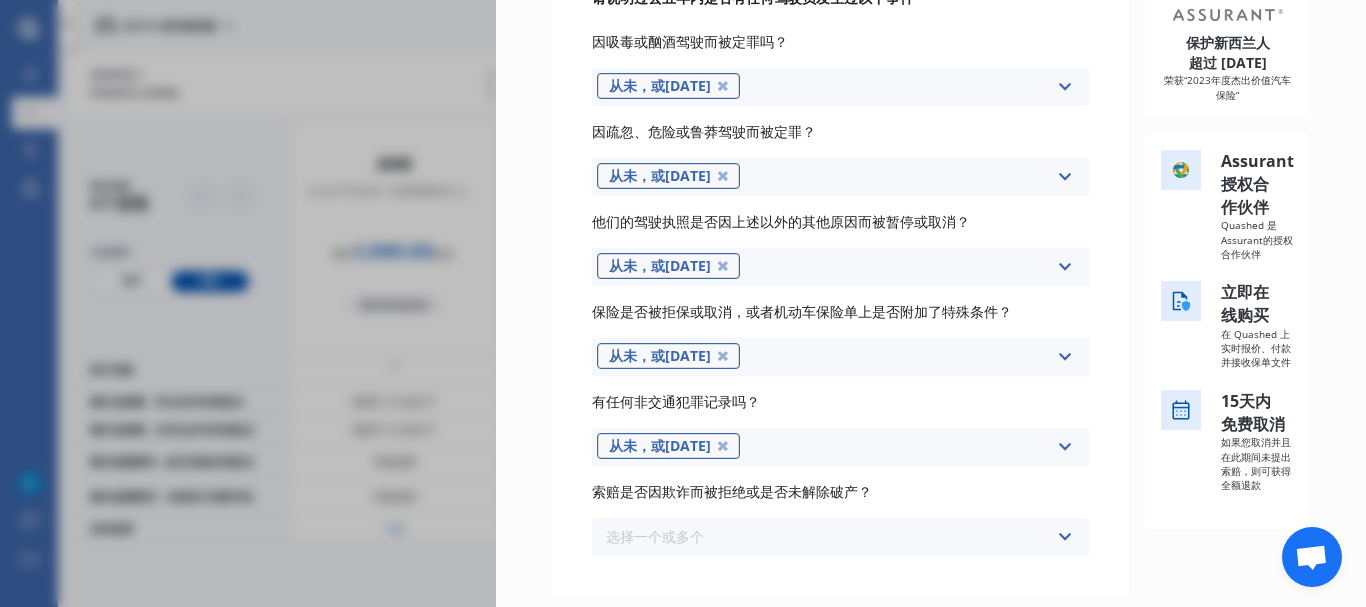 click on "选择一个或多个 从未，或[DATE] 去年 1至[DATE] 2至[DATE] 3至[DATE]" at bounding box center (840, 537) 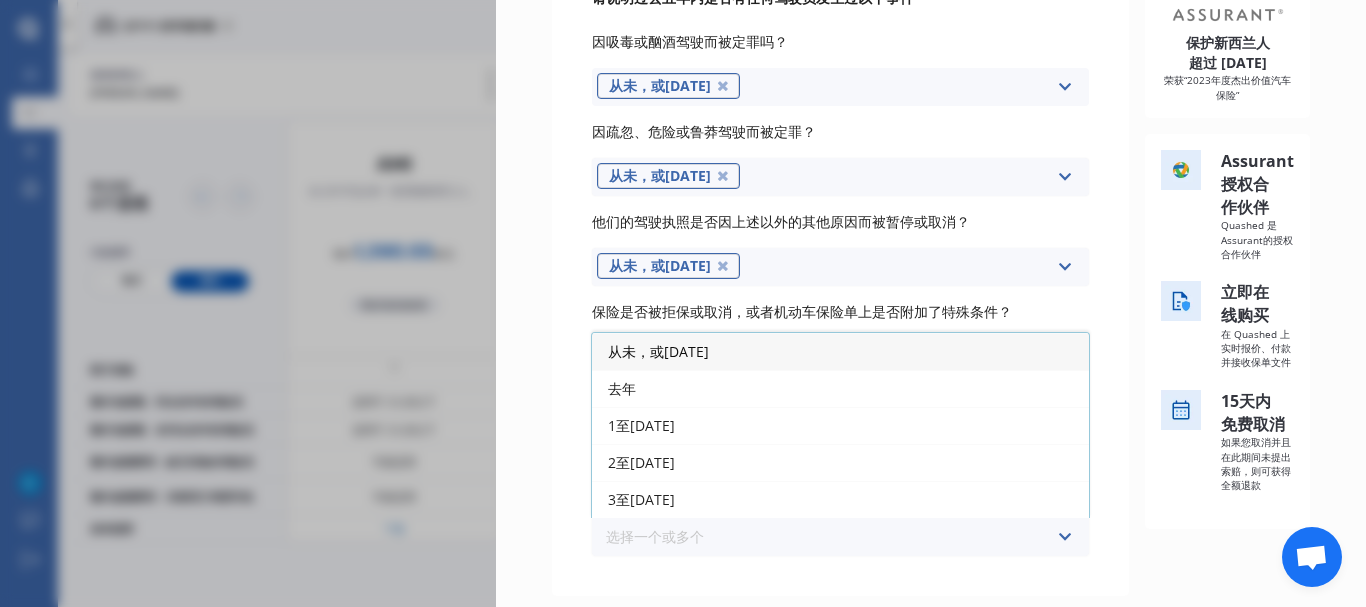 click on "从未，或[DATE]" at bounding box center (840, 351) 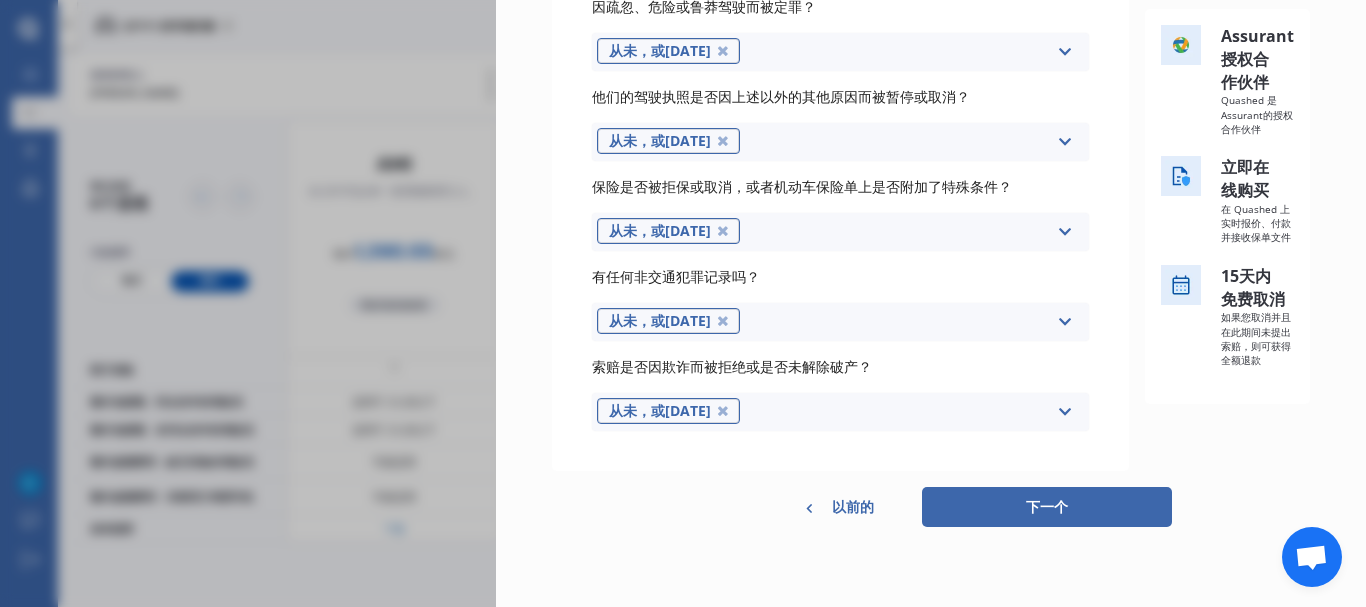scroll, scrollTop: 466, scrollLeft: 0, axis: vertical 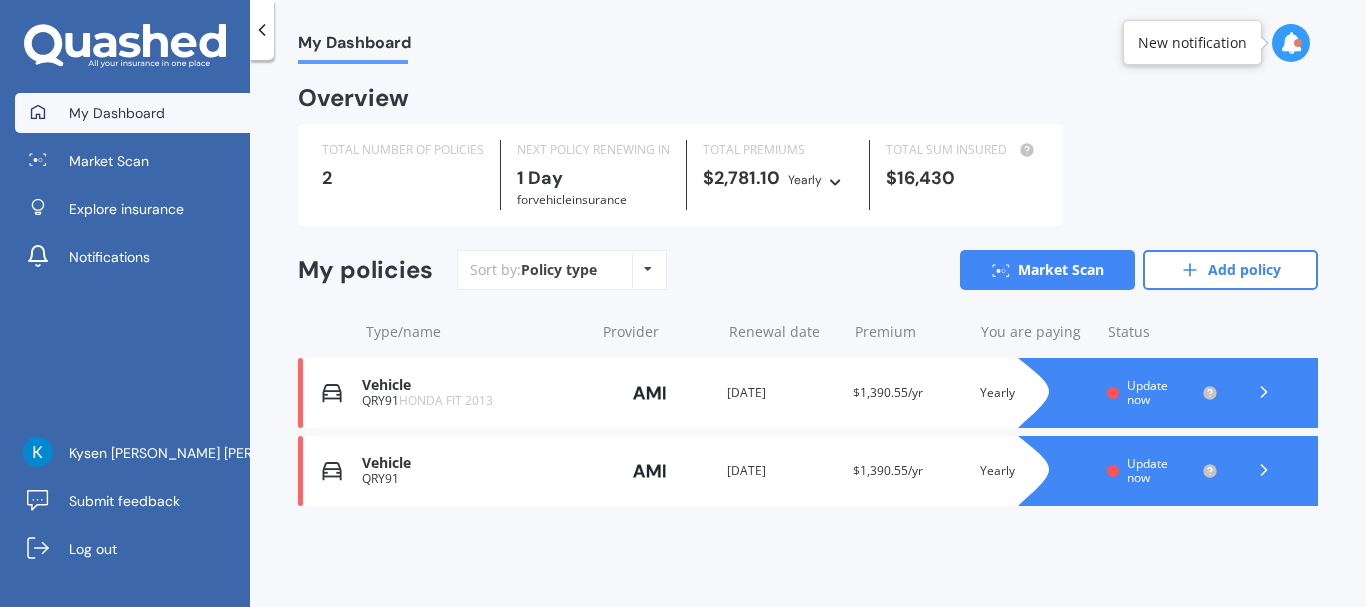 click at bounding box center (1264, 393) 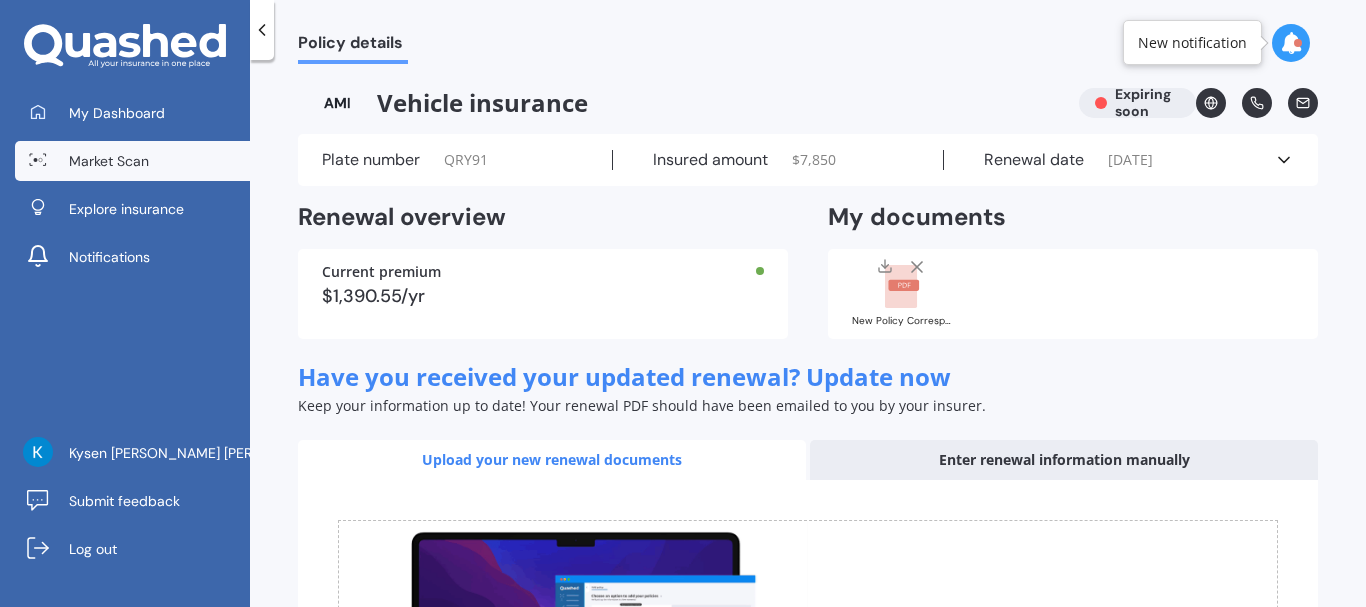 click on "Market Scan" at bounding box center [132, 161] 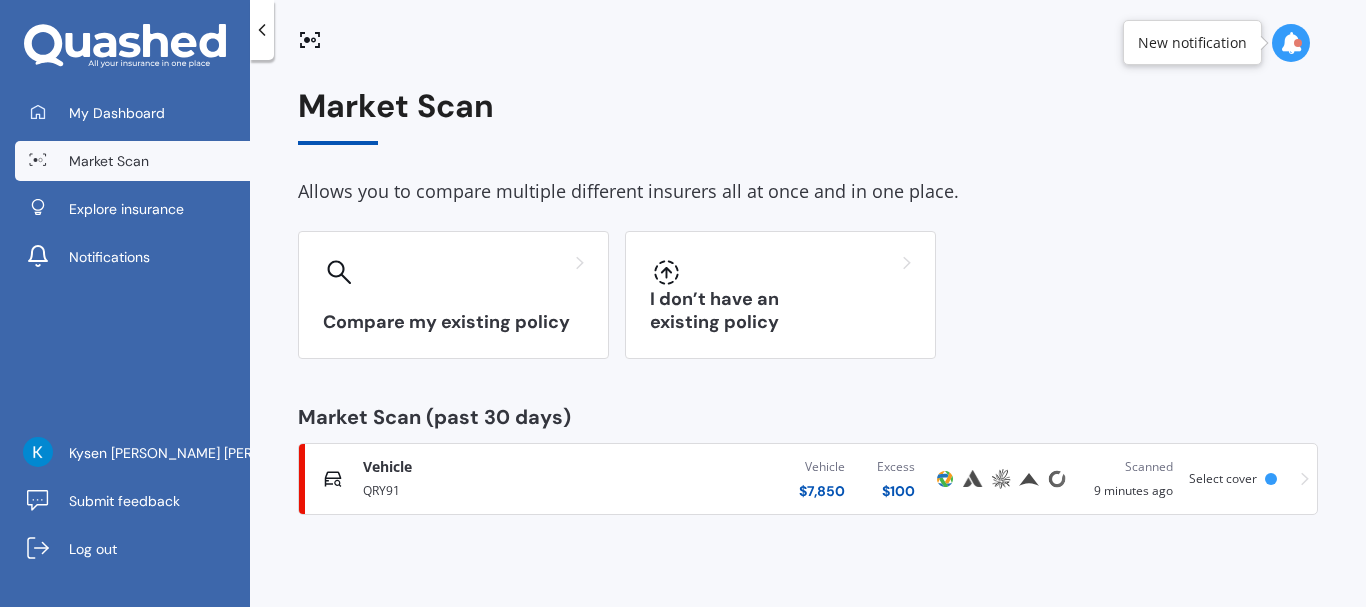 click on "Select cover" at bounding box center (1223, 478) 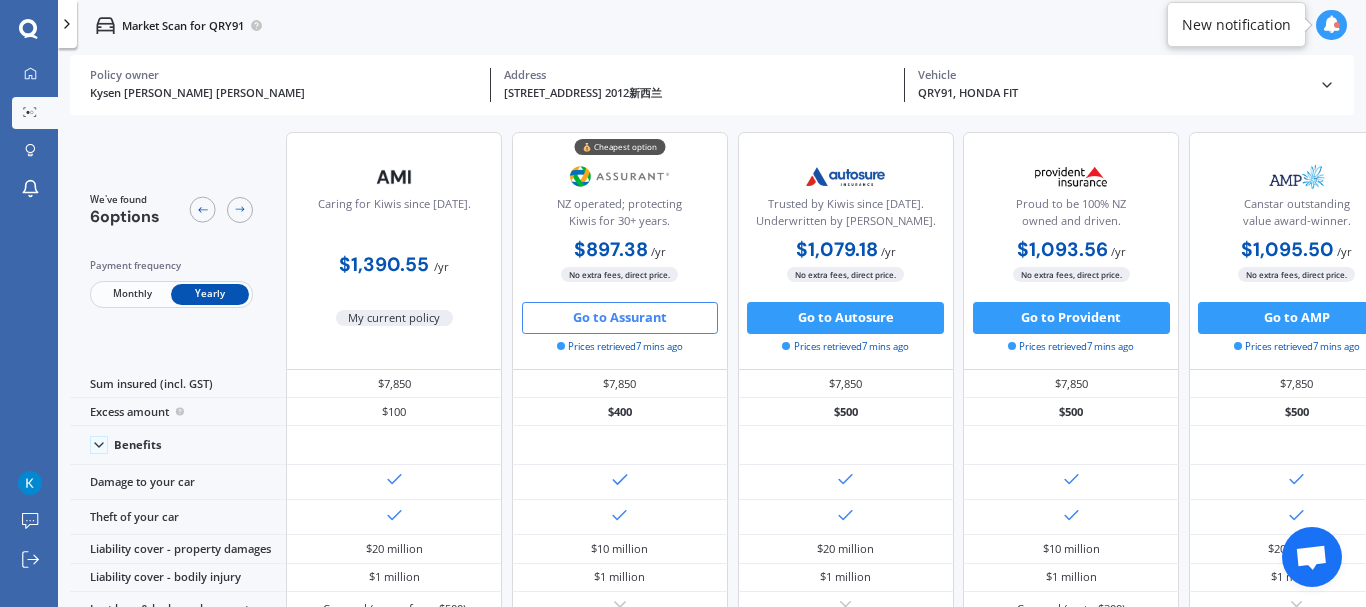 click on "Go to Assurant" at bounding box center [620, 318] 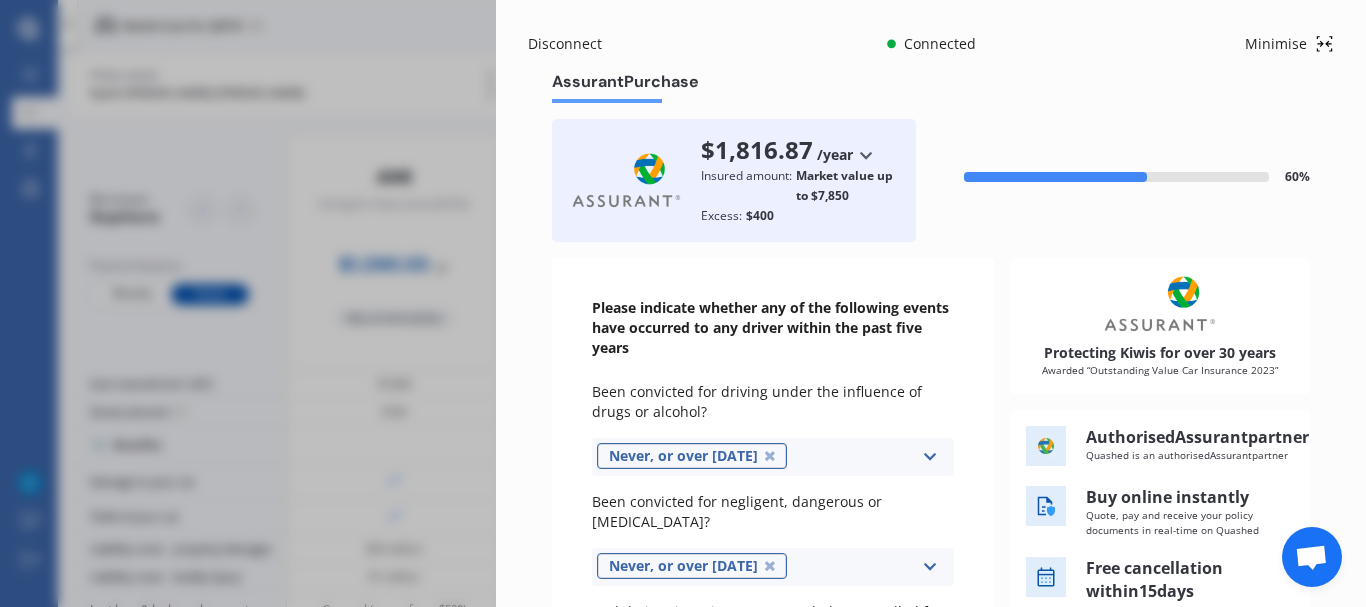 click on "Disconnect" at bounding box center (576, 44) 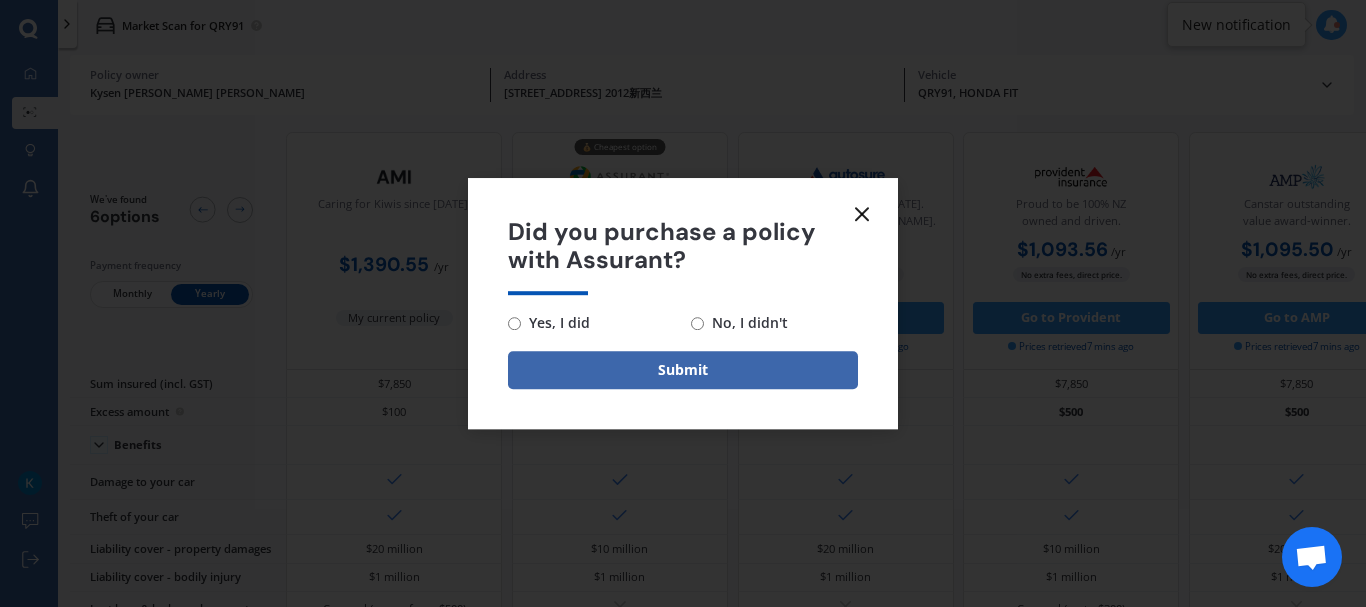 click on "No, I didn't" at bounding box center (697, 323) 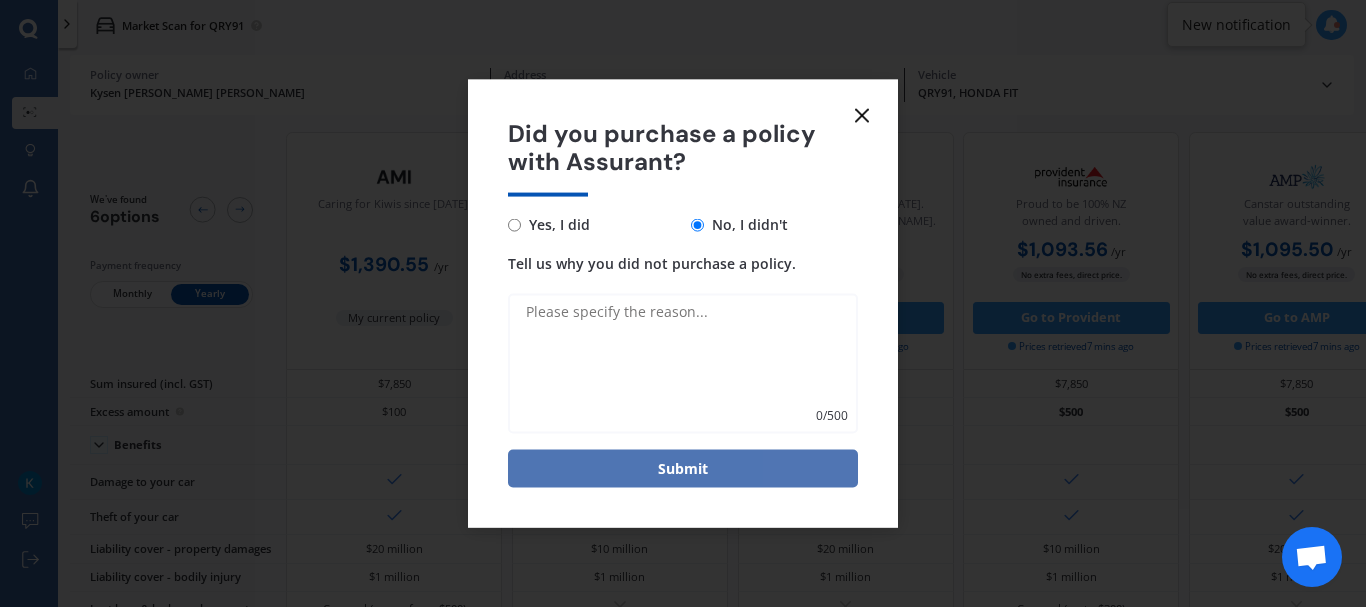 click on "Submit" at bounding box center (683, 469) 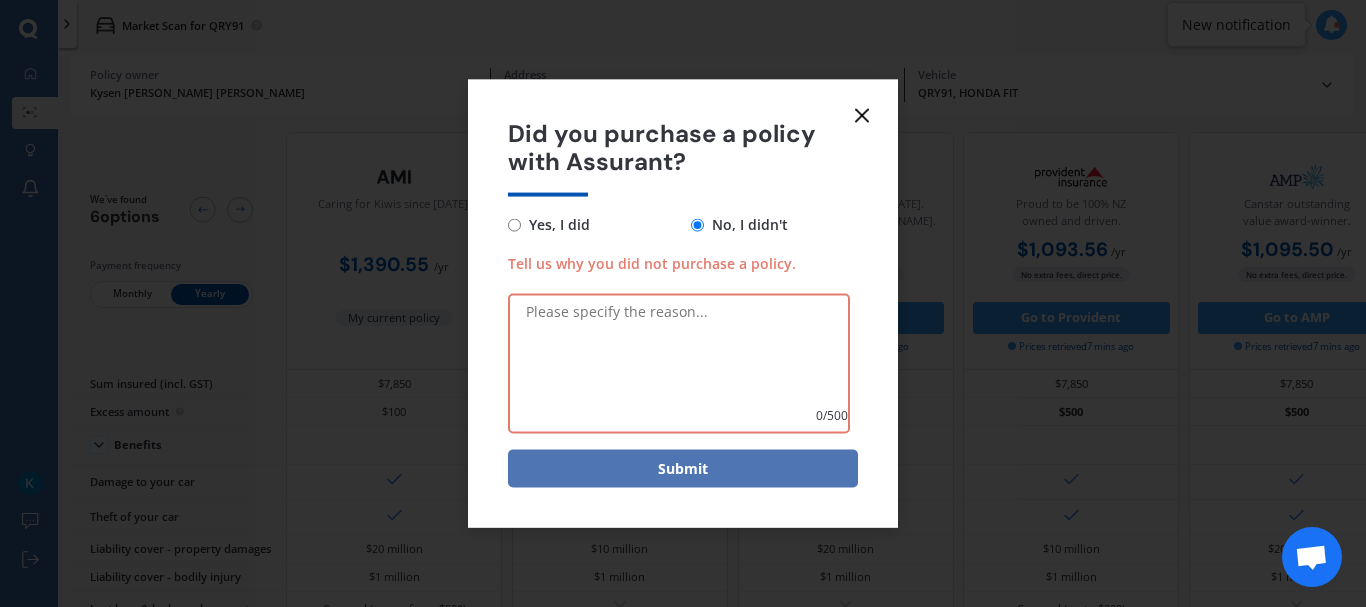 click on "Submit" at bounding box center [683, 469] 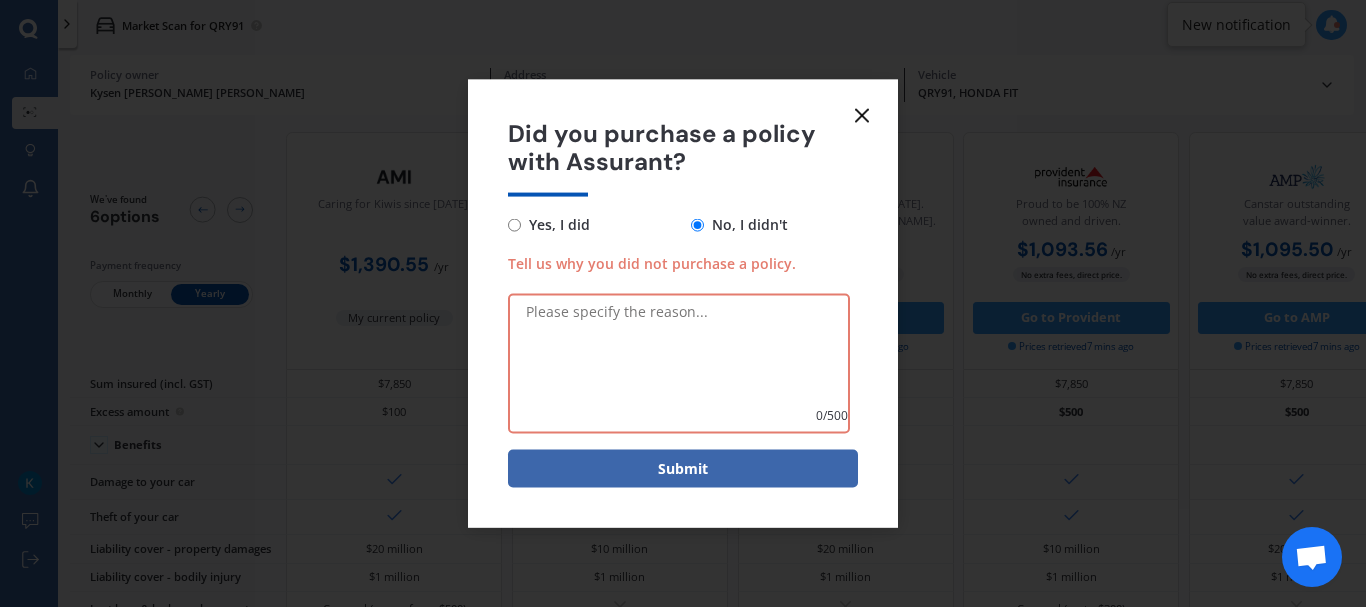 click 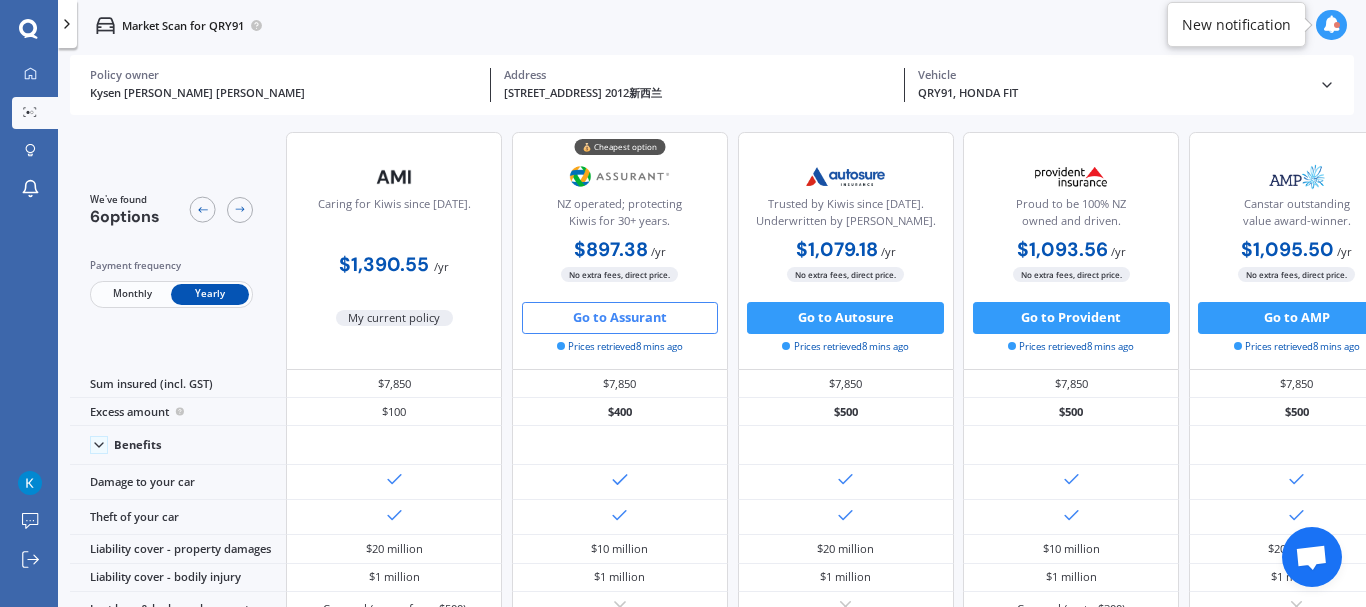 click on "Go to Assurant" at bounding box center (620, 318) 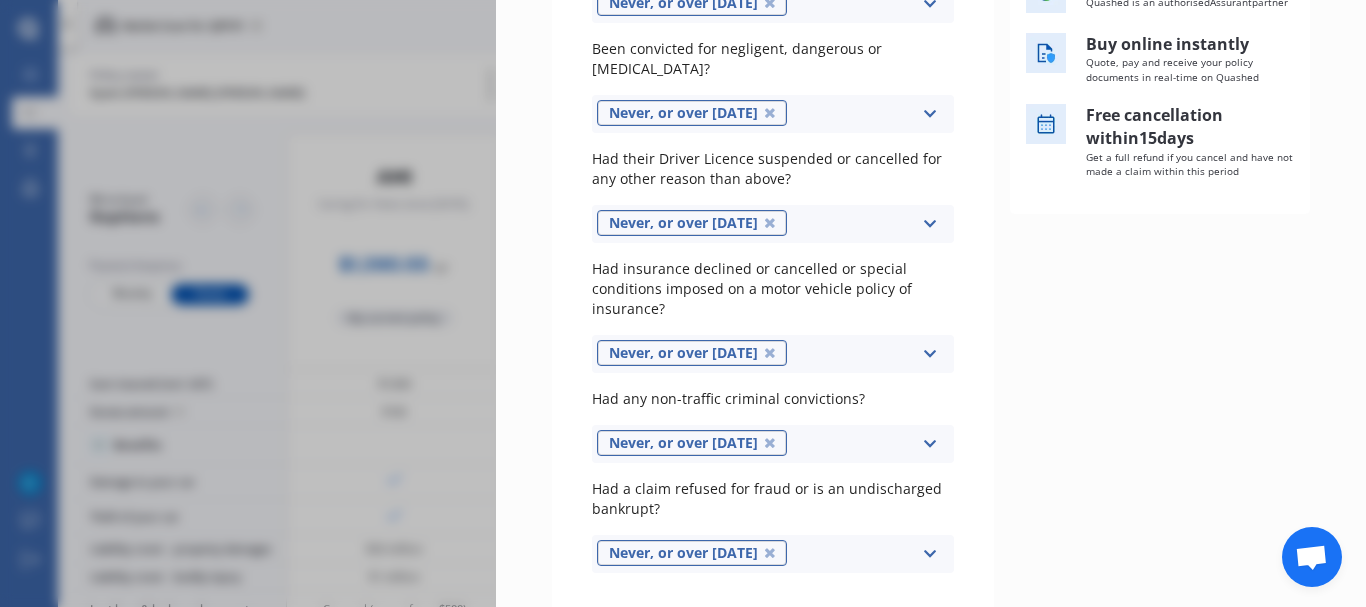 scroll, scrollTop: 495, scrollLeft: 0, axis: vertical 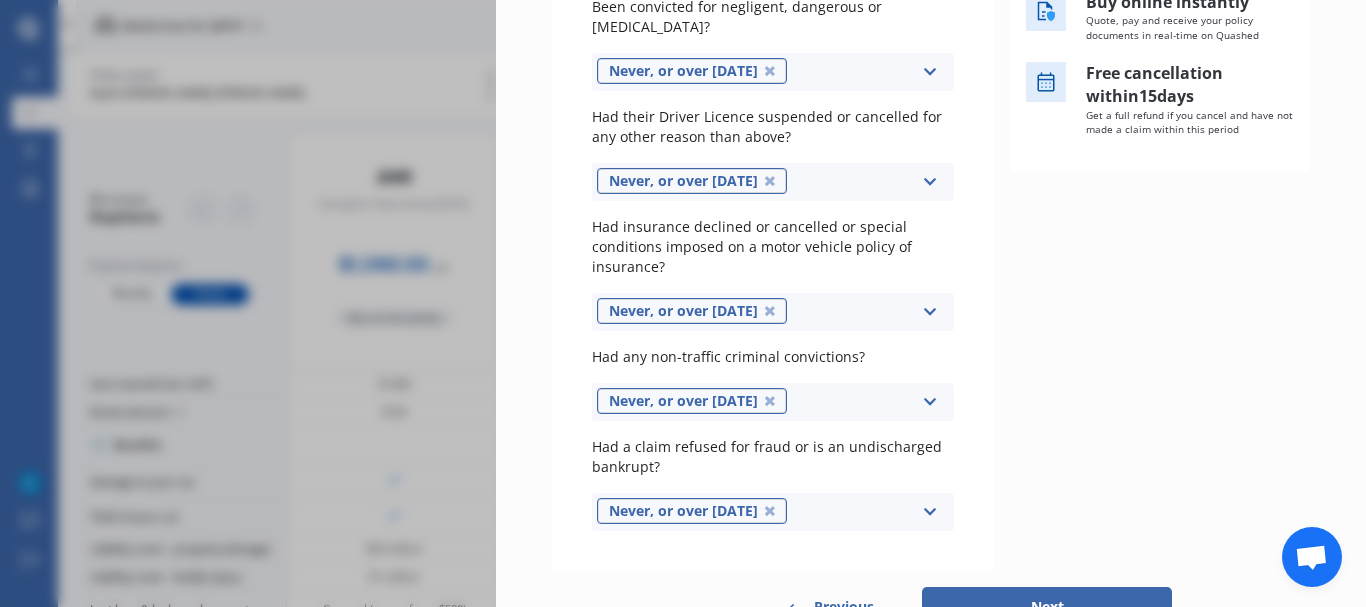 click on "Previous" at bounding box center [844, 607] 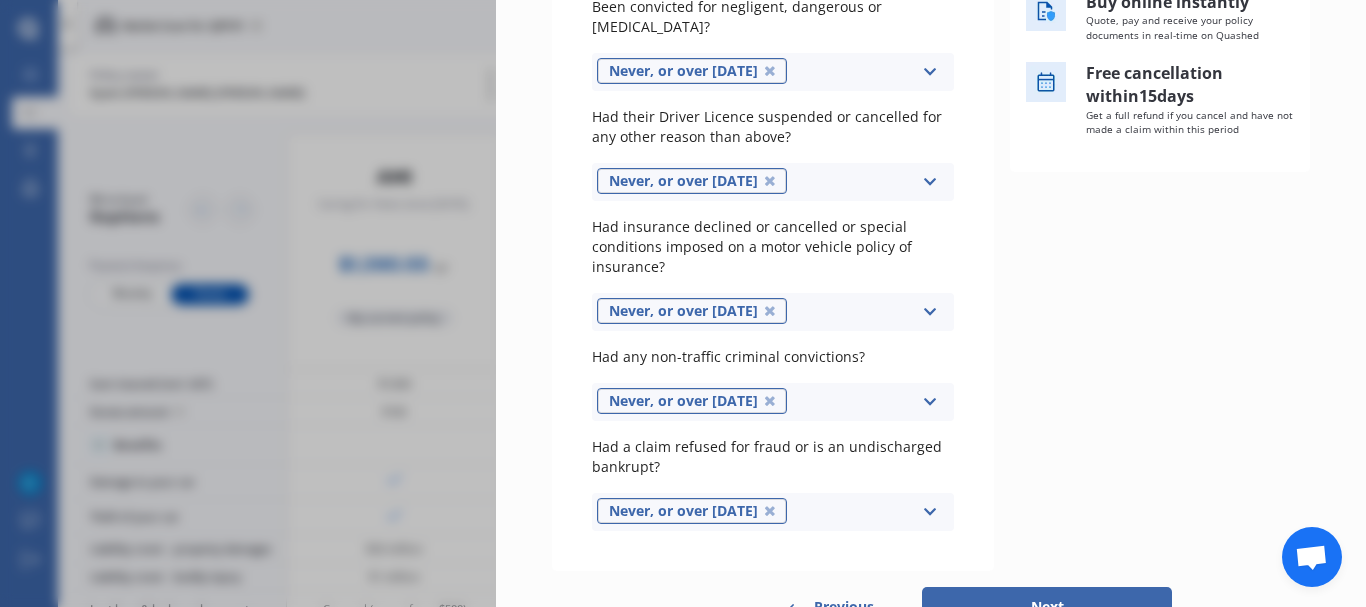 select on "01" 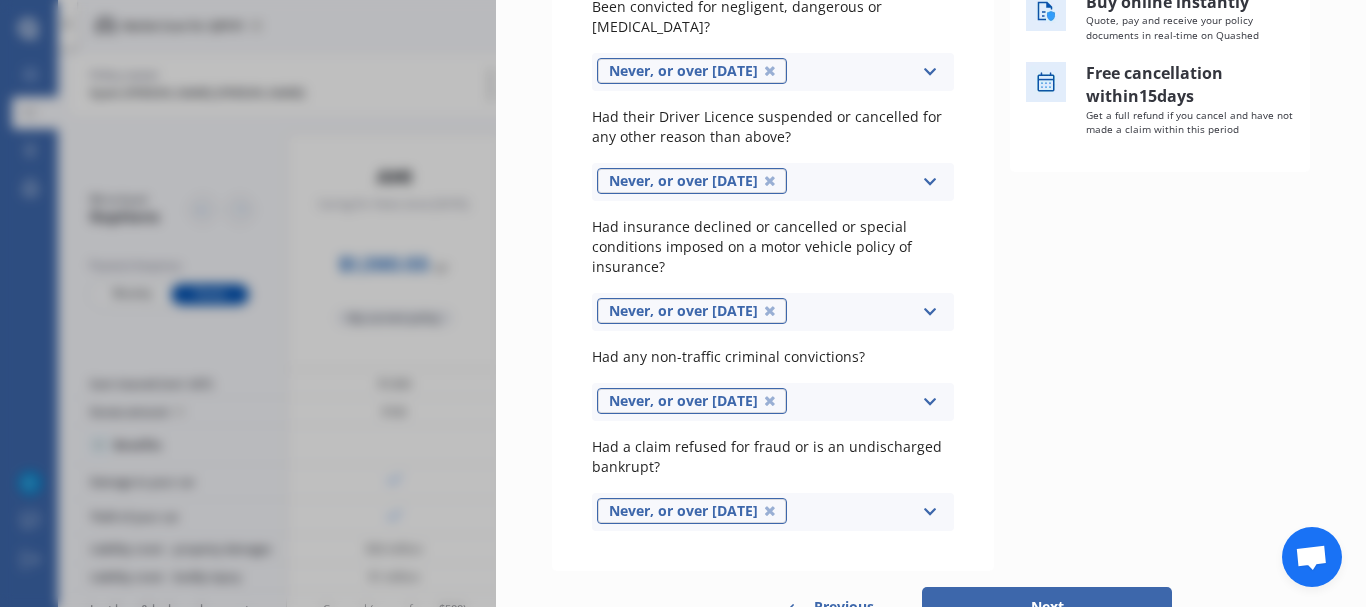select on "1994" 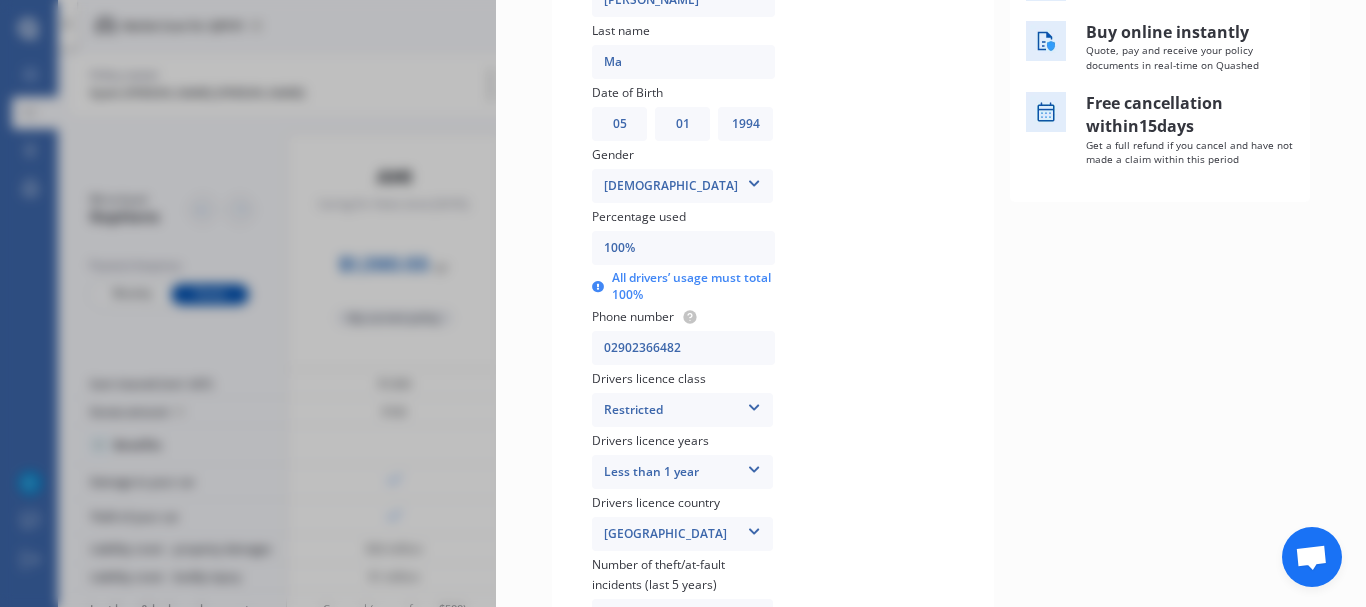 scroll, scrollTop: 533, scrollLeft: 0, axis: vertical 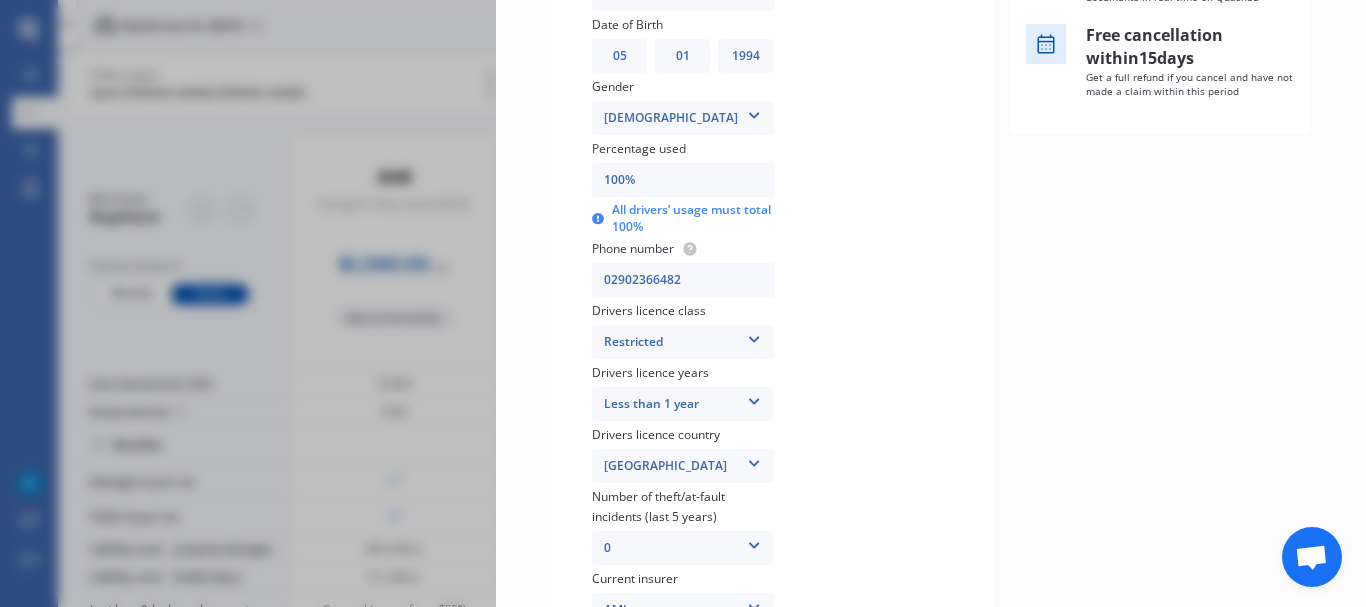 click at bounding box center [754, 336] 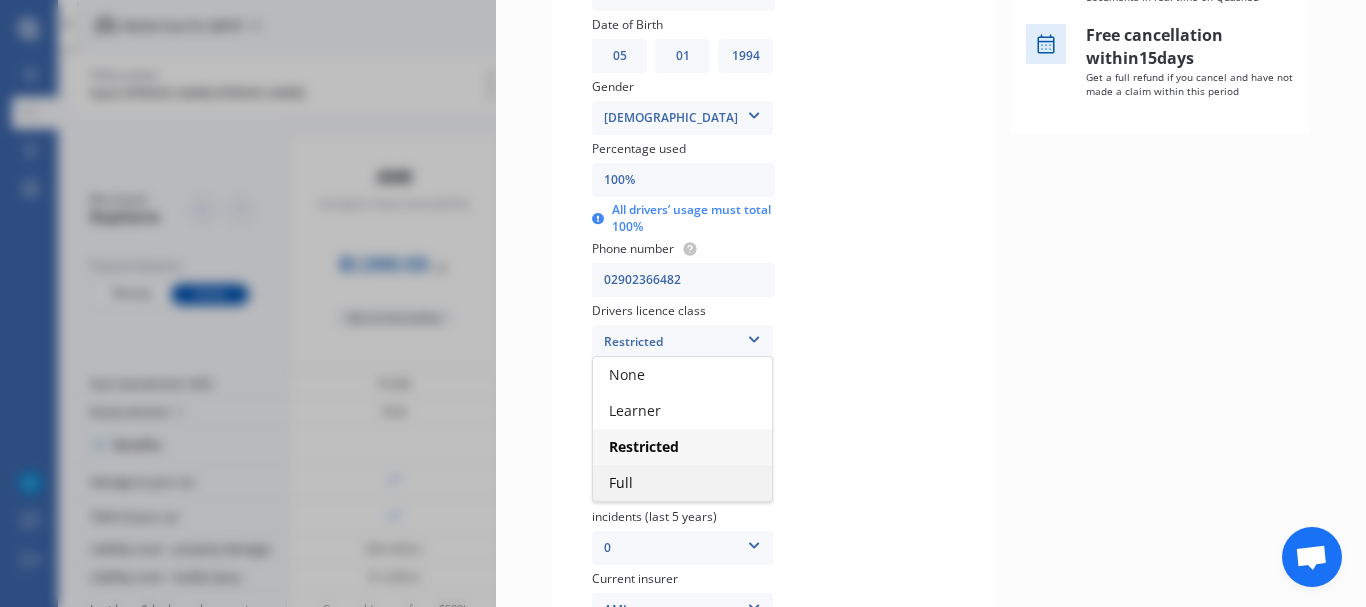 click on "Full" at bounding box center (682, 483) 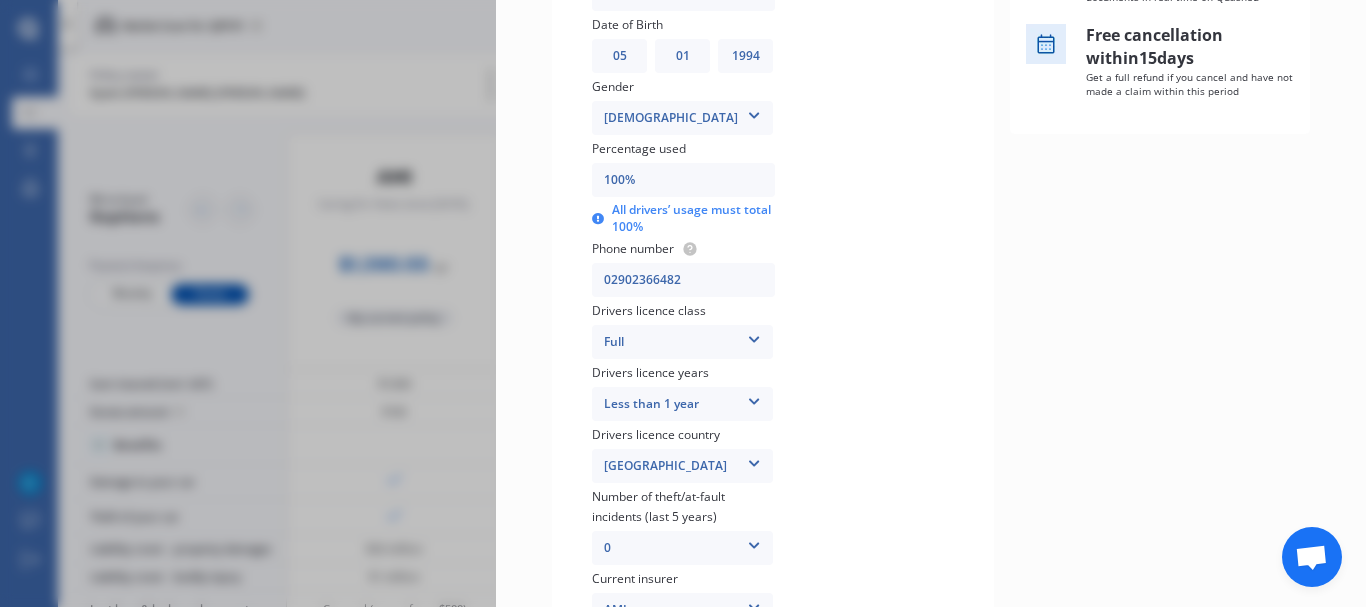 click at bounding box center [754, 460] 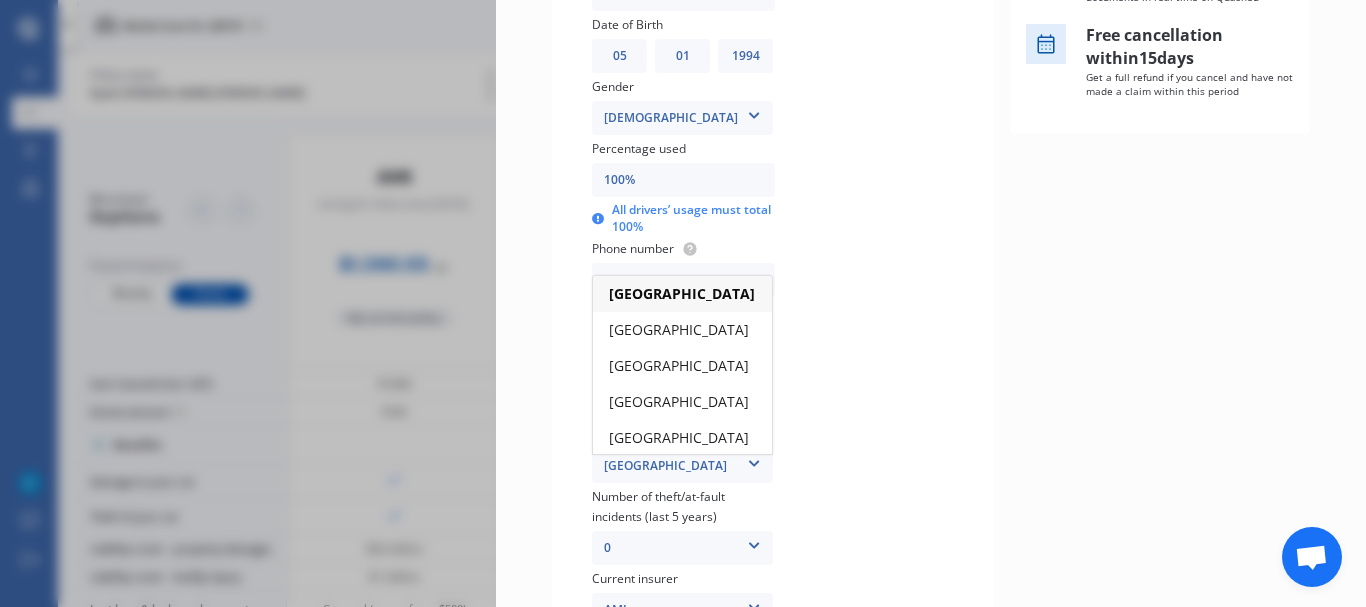 click at bounding box center [754, 460] 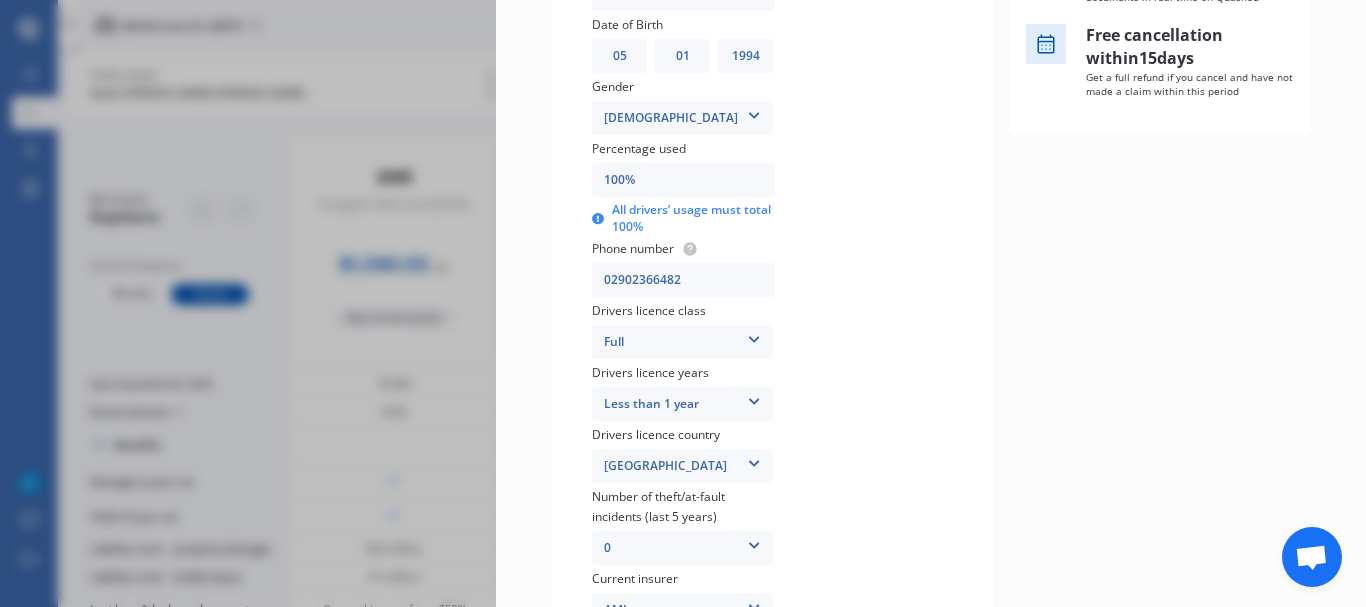 click at bounding box center [754, 398] 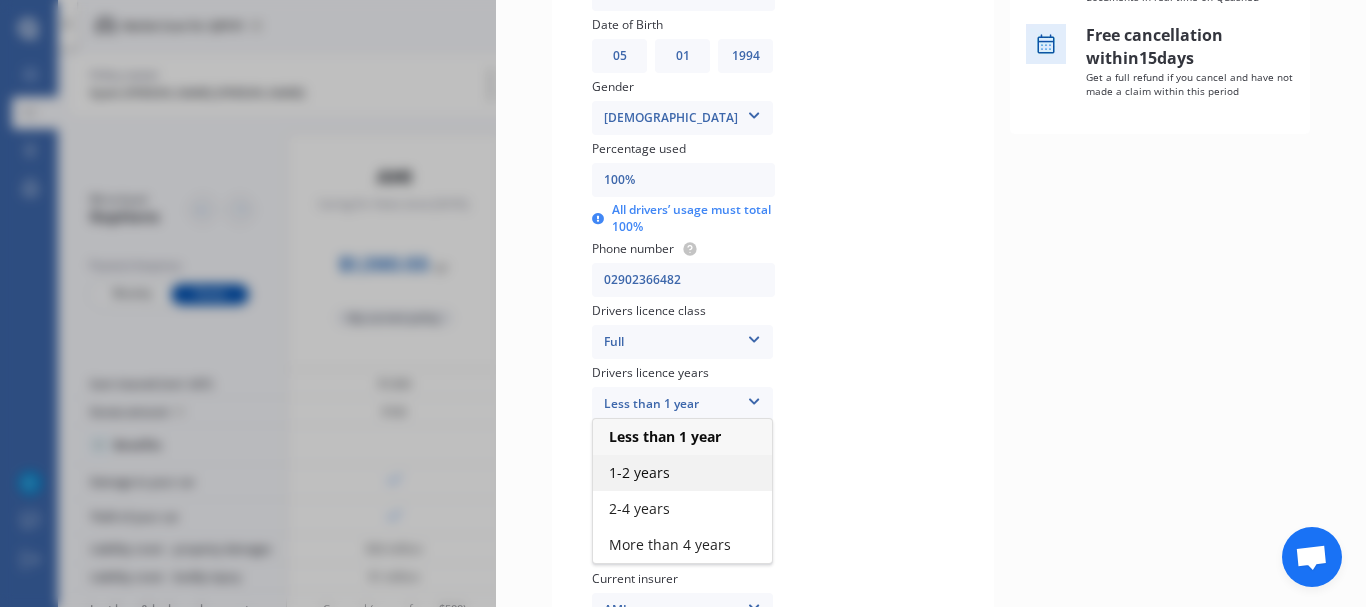 click on "1-2 years" at bounding box center (682, 473) 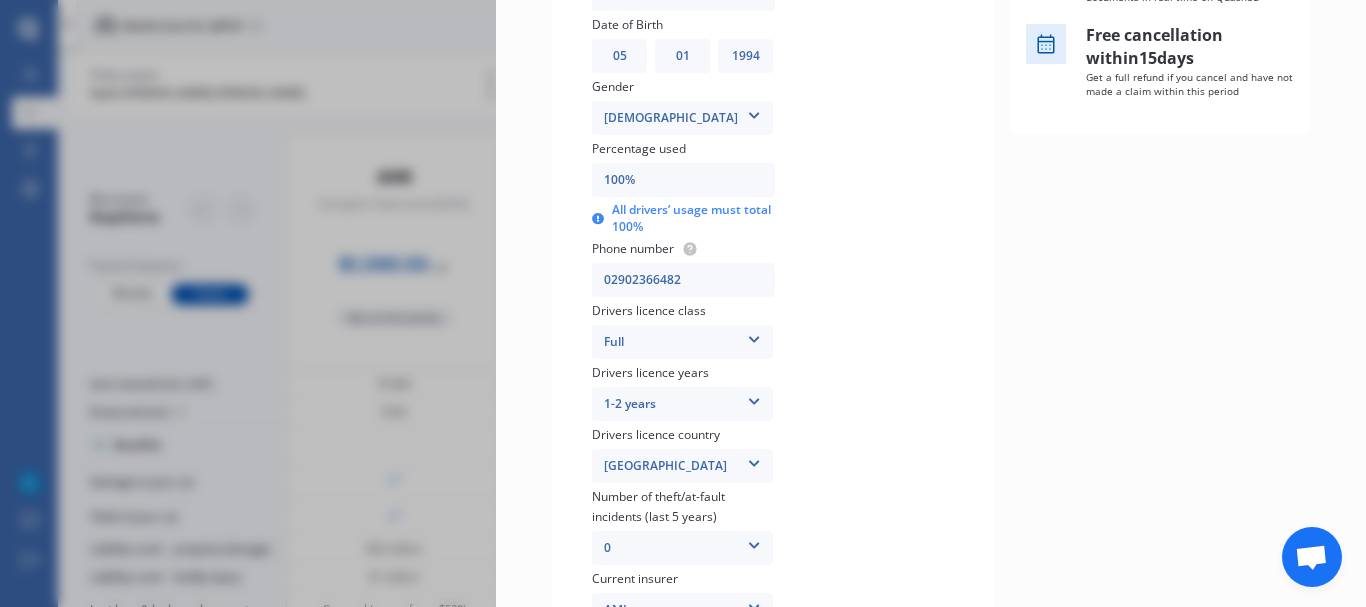scroll, scrollTop: 716, scrollLeft: 0, axis: vertical 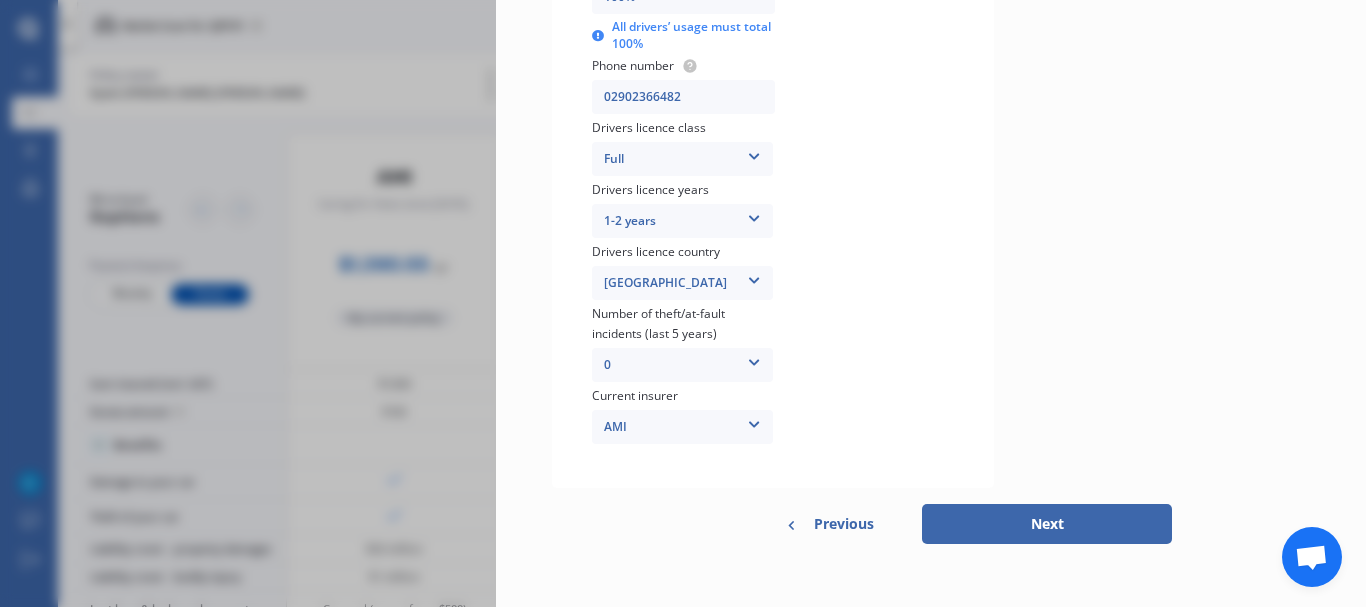 click on "Next" at bounding box center (1047, 524) 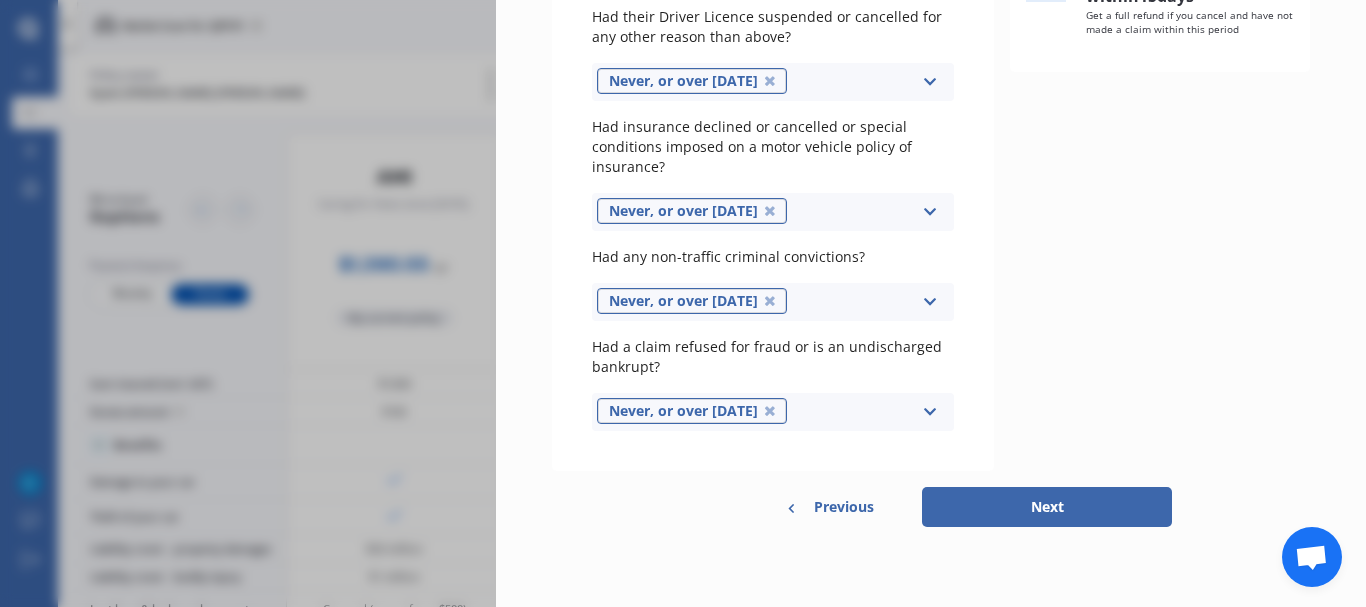 scroll, scrollTop: 0, scrollLeft: 0, axis: both 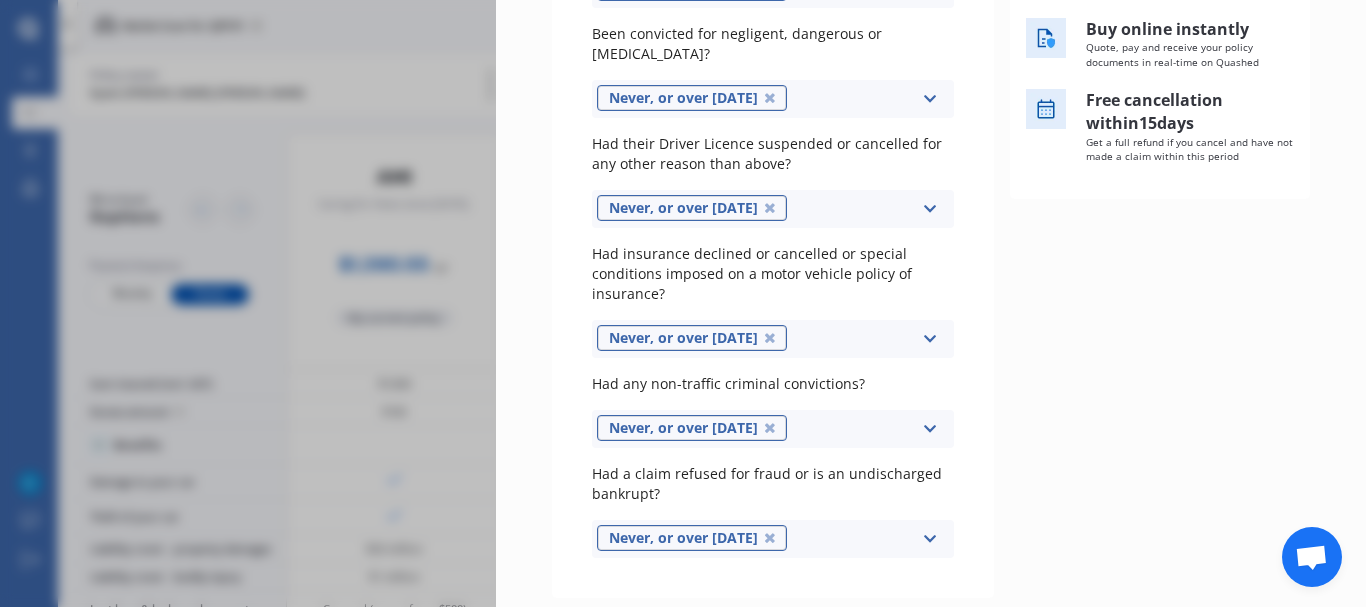 click on "Previous" at bounding box center [844, 634] 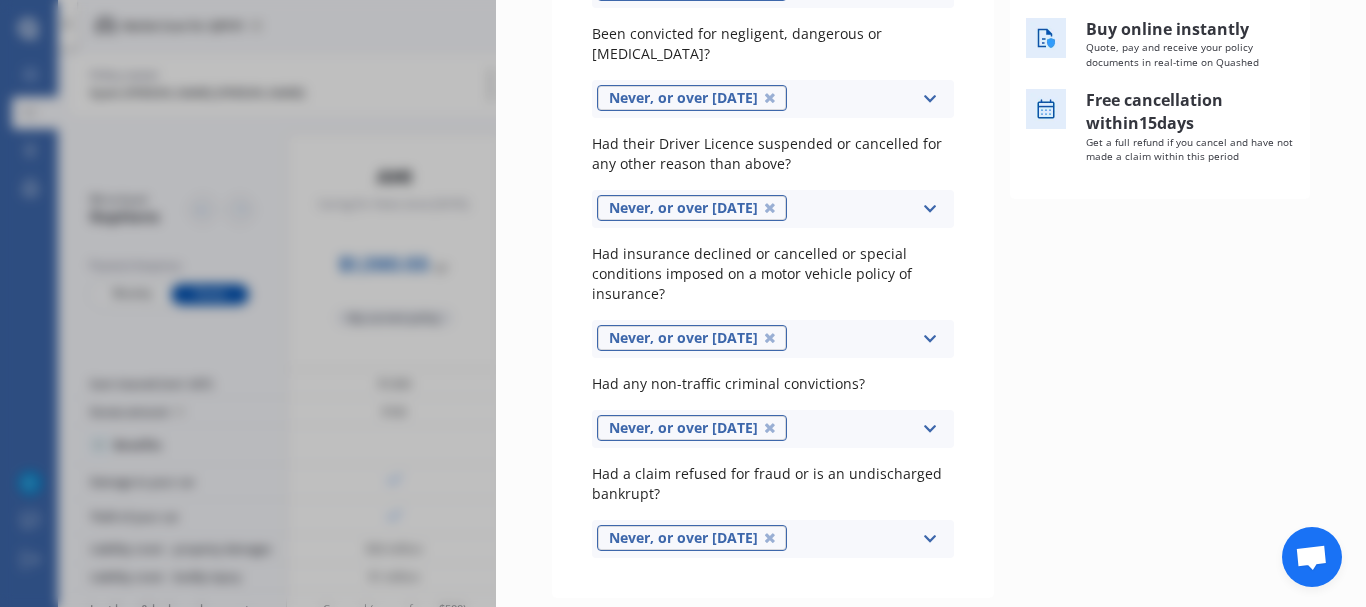 select on "05" 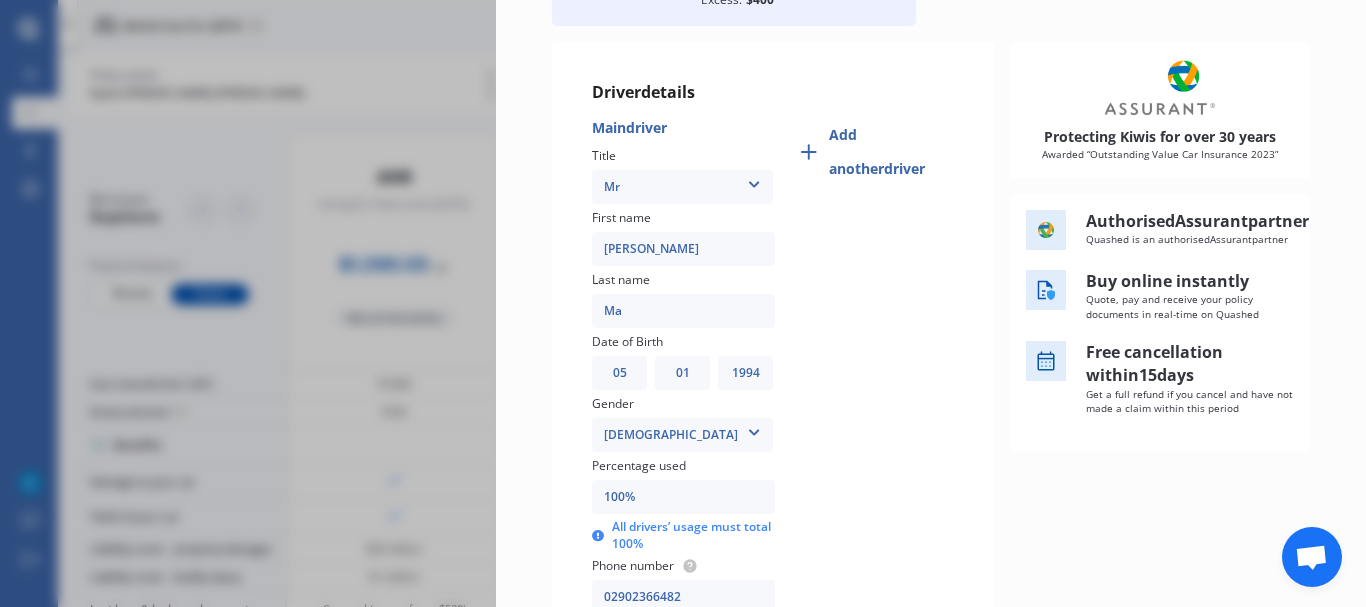 scroll, scrollTop: 240, scrollLeft: 0, axis: vertical 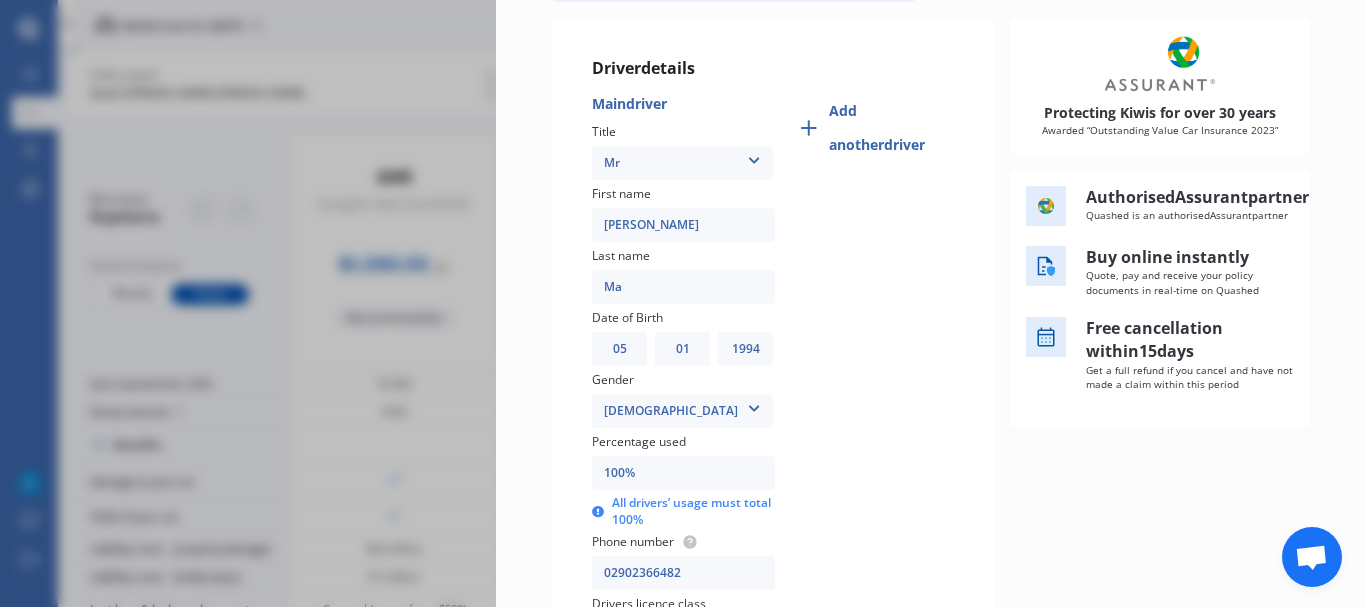 drag, startPoint x: 1349, startPoint y: 263, endPoint x: 1349, endPoint y: 330, distance: 67 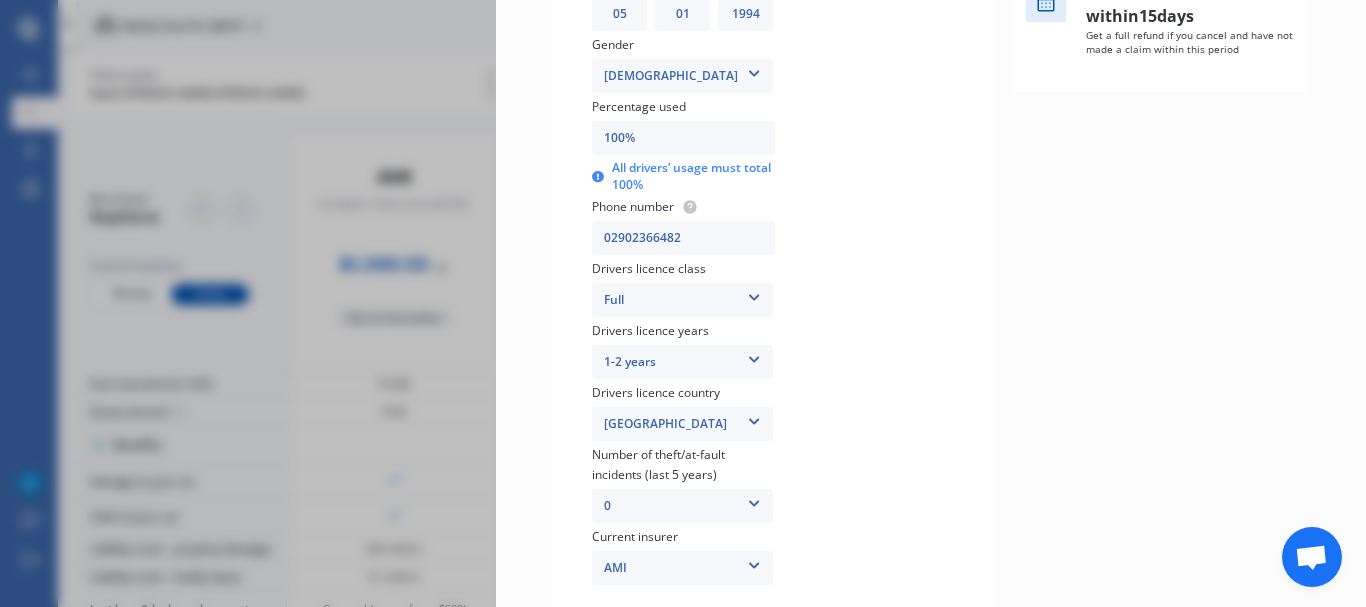 scroll, scrollTop: 692, scrollLeft: 0, axis: vertical 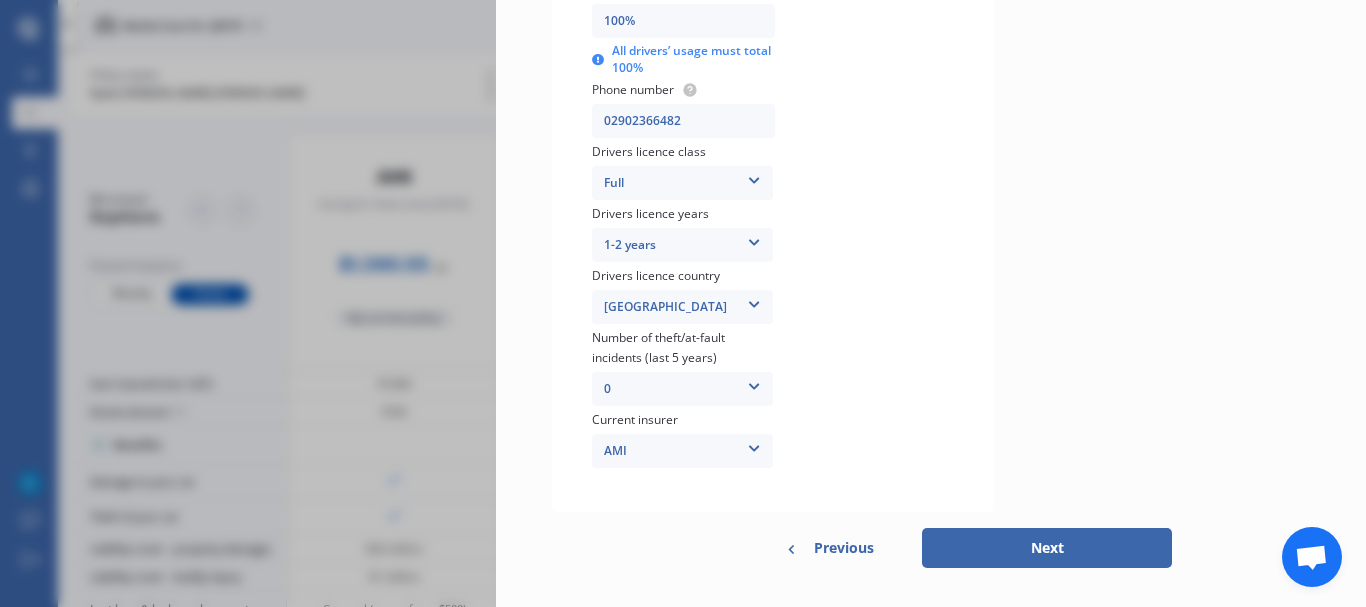 click on "Previous" at bounding box center [844, 548] 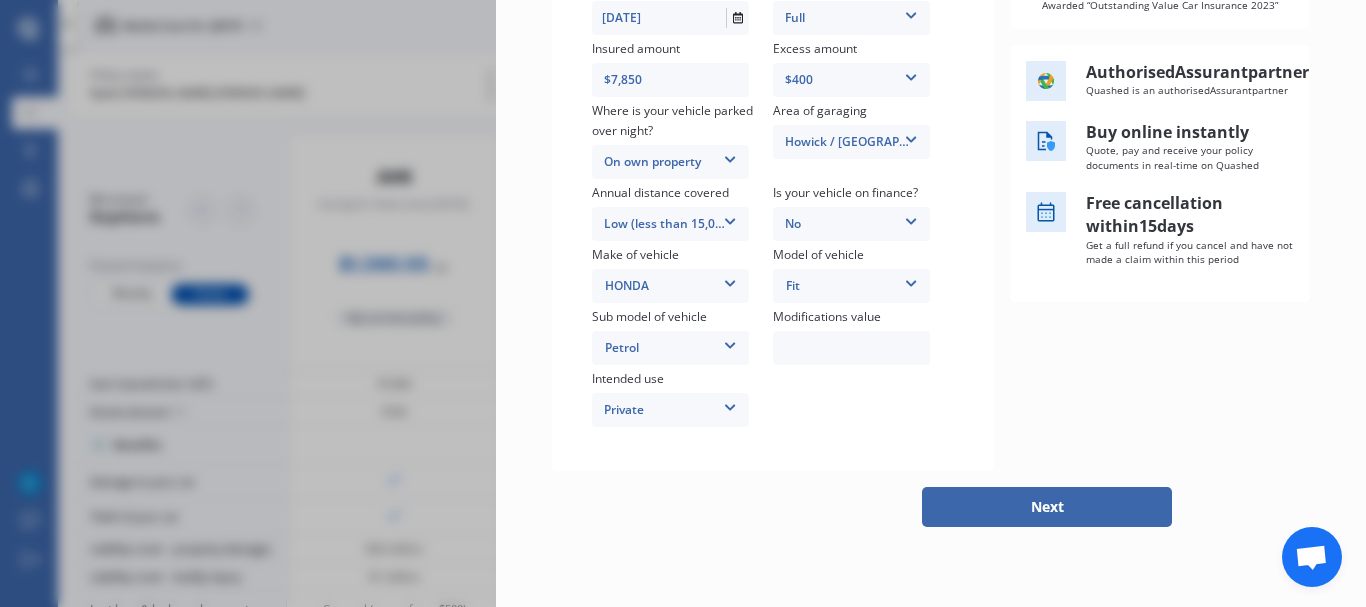 scroll, scrollTop: 428, scrollLeft: 0, axis: vertical 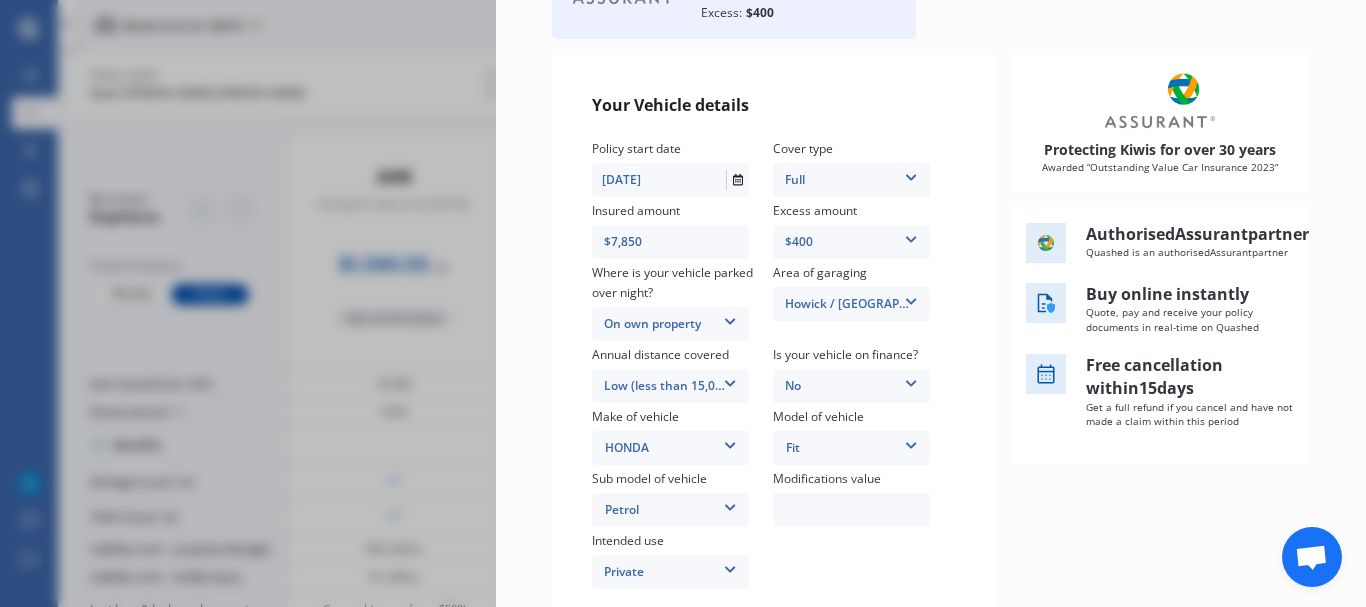 click on "$7,850" at bounding box center [683, 242] 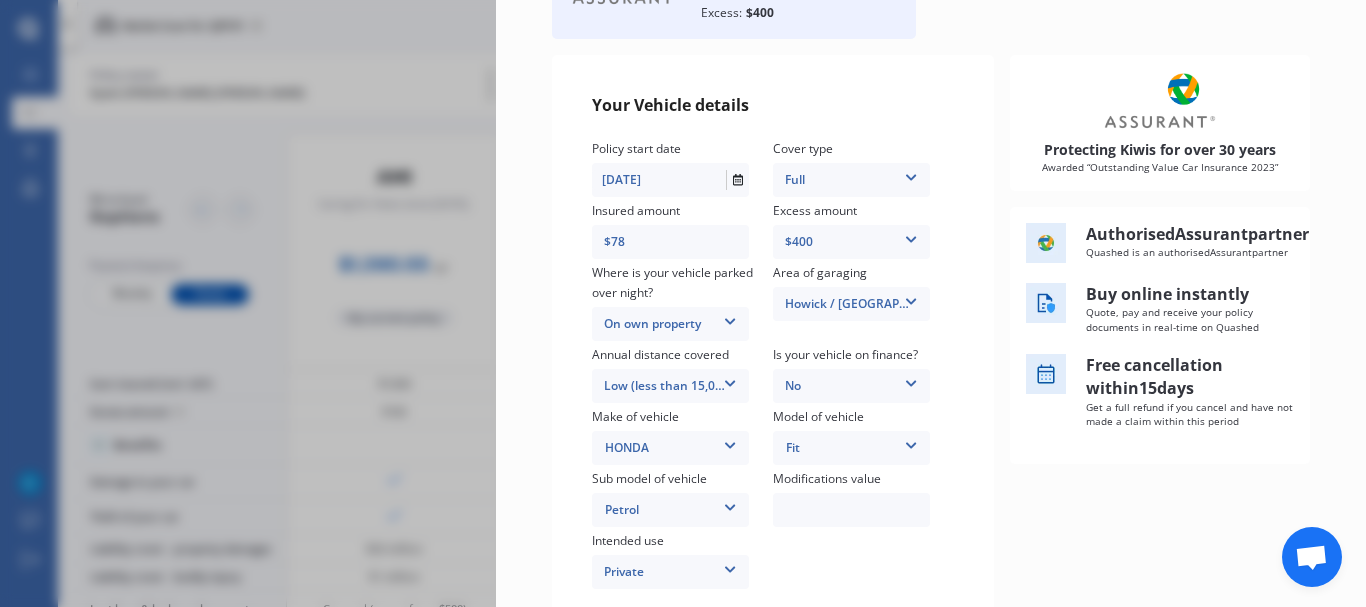 type on "$7" 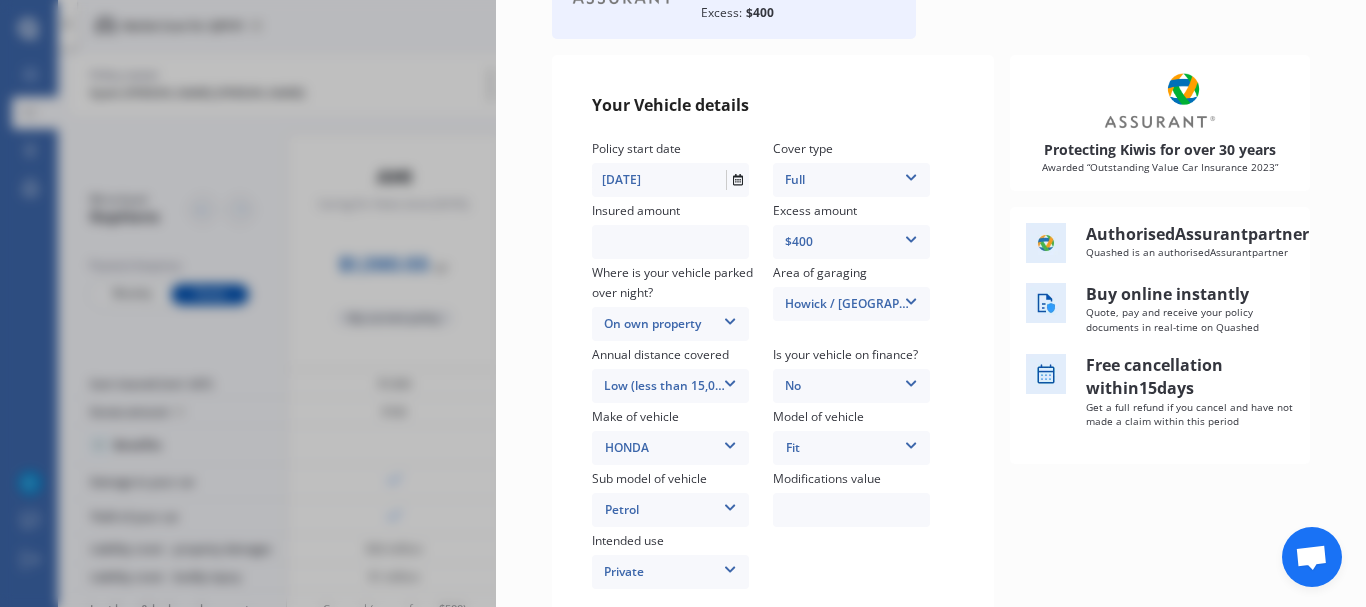 type on "$4" 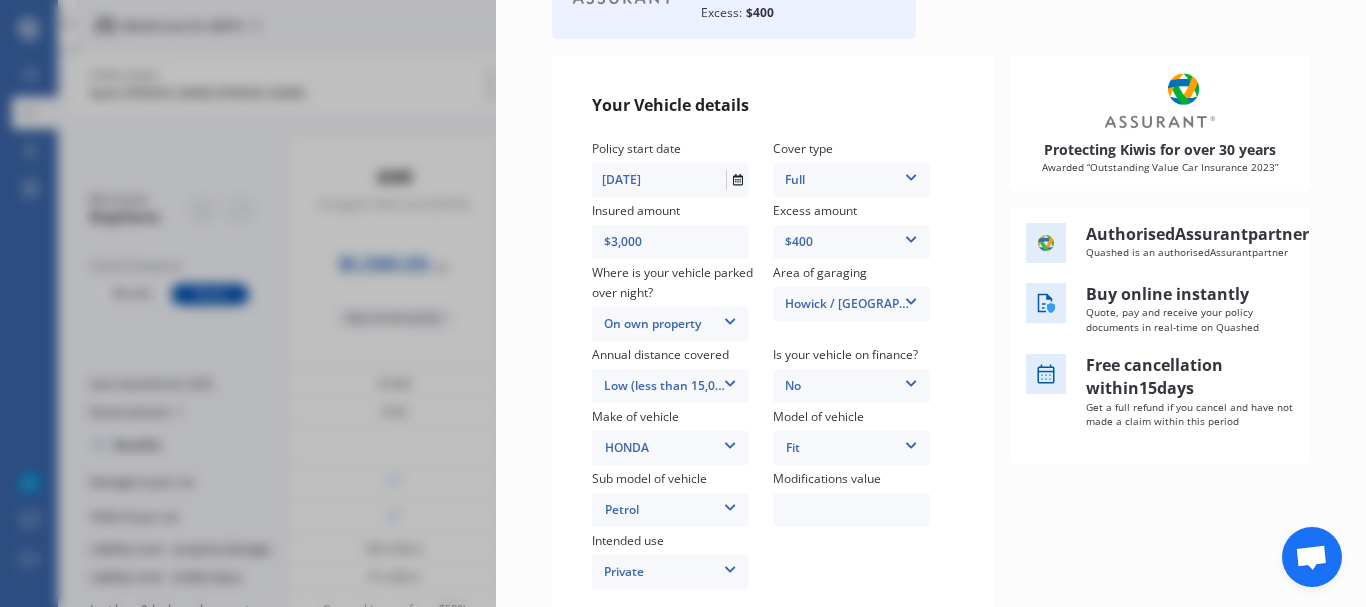 click on "Yearly Monthly $1,382.71 / yr Assurant  Purchase $1,382.71 /year /year /month Insured amount: Market value up to $3,000 Excess: $400 20 % Your Vehicle details Policy start date 10/07/2025 Cover type Full 3rd Party 3rd Party Fire & Theft Full Insured amount $3,000 Excess amount $400 $400 $900 $1,400 Where is your vehicle parked over night? On own property In a garage On own property On street or road Area of garaging Howick / Pakuranga / Beachlands Auckland City Auckland West Country / Rodney / Gulf Islands Bay Of Plenty Canterbury Hawkes Bay Howick / Pakuranga / Beachlands Manawatu / Wanganui Manukau City Marlborough Nelson North Shore Northland Otago Poverty Bay Pukekohe / Franklin Southland Taranaki Waikato Wairarapa Waitakere Wellington West Coast Annual distance covered Low (less than 15,000km per year) Low (less than 15,000km per year) Average (15,000-30,000km per year) High (30,000+km per year) Is your vehicle on finance? No No Yes Make of vehicle HONDA AC ALFA ROMEO ASTON MARTIN AUDI AUSTIN BEDFORD BMW" at bounding box center [931, 303] 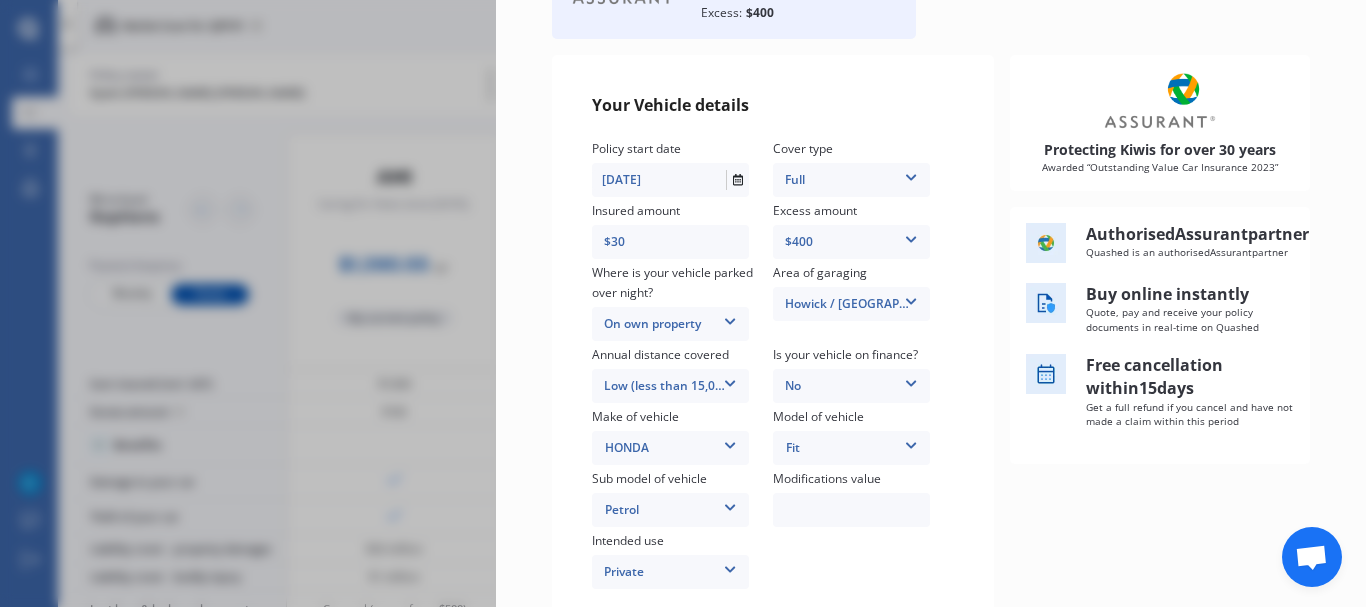 type on "$3" 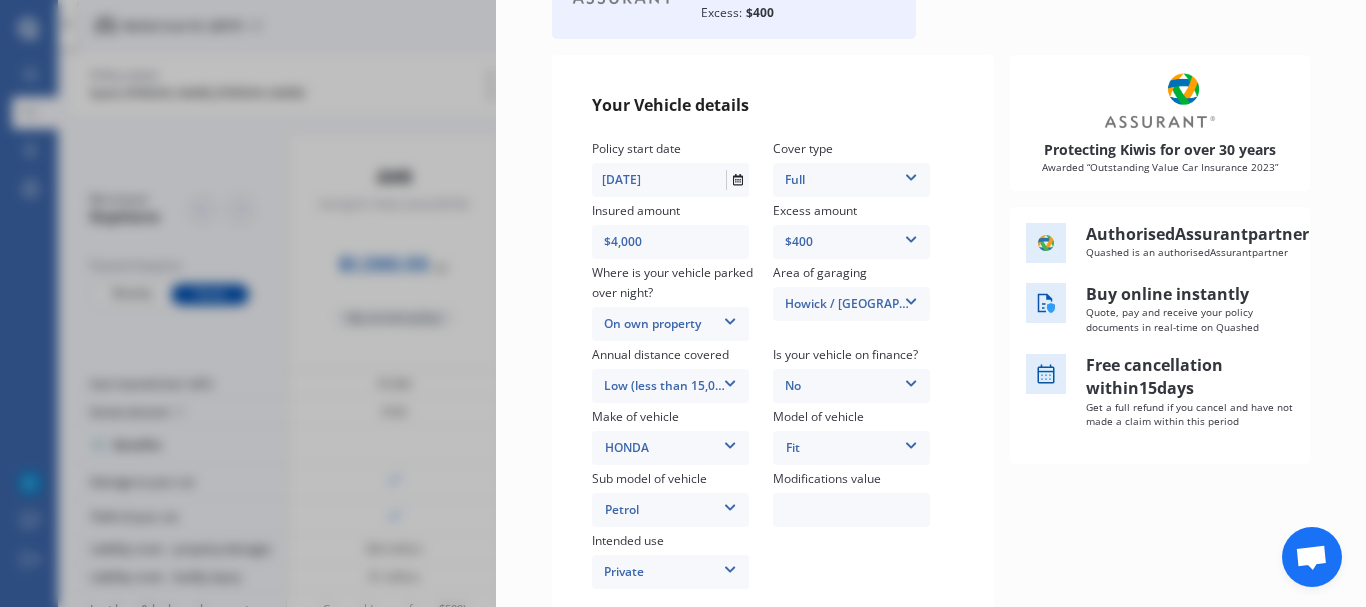 type on "$4,000" 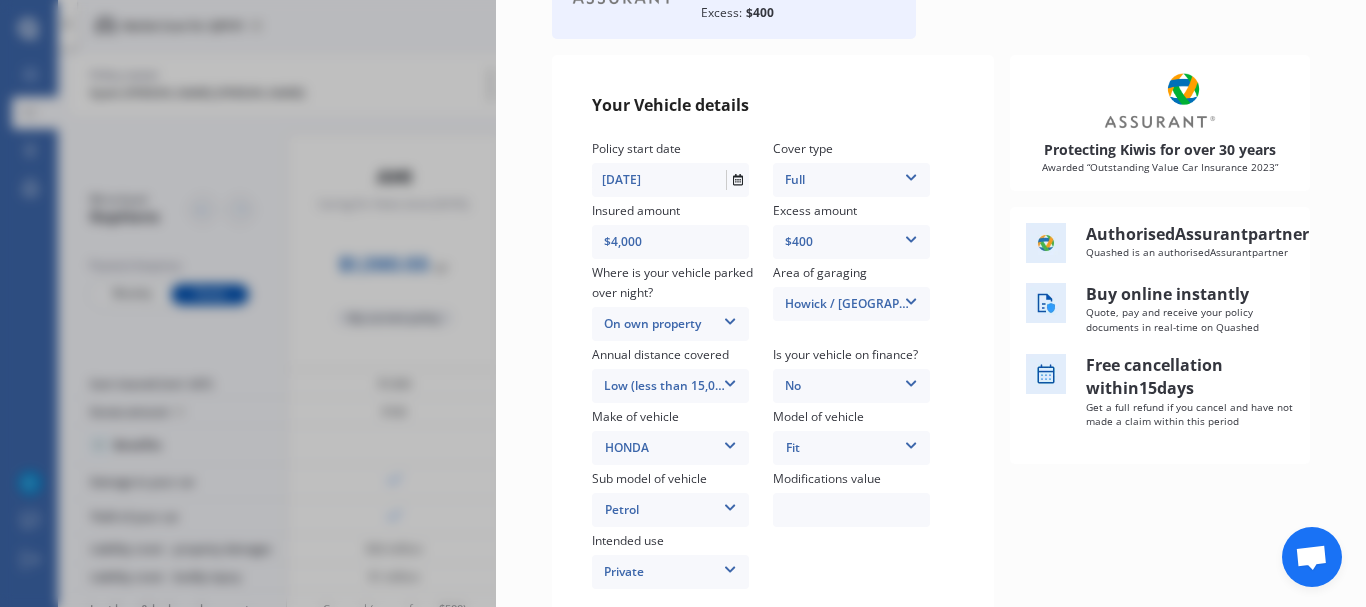 click on "Your Vehicle details Policy start date 10/07/2025 Cover type Full 3rd Party 3rd Party Fire & Theft Full Insured amount $4,000 Excess amount $400 $400 $900 $1,400 Where is your vehicle parked over night? On own property In a garage On own property On street or road Area of garaging Howick / Pakuranga / Beachlands Auckland City Auckland West Country / Rodney / Gulf Islands Bay Of Plenty Canterbury Hawkes Bay Howick / Pakuranga / Beachlands Manawatu / Wanganui Manukau City Marlborough Nelson North Shore Northland Otago Poverty Bay Pukekohe / Franklin Southland Taranaki Waikato Wairarapa Waitakere Wellington West Coast Annual distance covered Low (less than 15,000km per year) Low (less than 15,000km per year) Average (15,000-30,000km per year) High (30,000+km per year) Is your vehicle on finance? No No Yes Make of vehicle HONDA AC ALFA ROMEO ASTON MARTIN AUDI AUSTIN BEDFORD Bentley BMW BYD CADILLAC CAN-AM CHERY CHEVROLET CHRYSLER Citroen CRUISEAIR CUPRA DAEWOO DAIHATSU DAIMLER DAMON DIAHATSU DODGE EXOCET FERRARI" at bounding box center [773, 344] 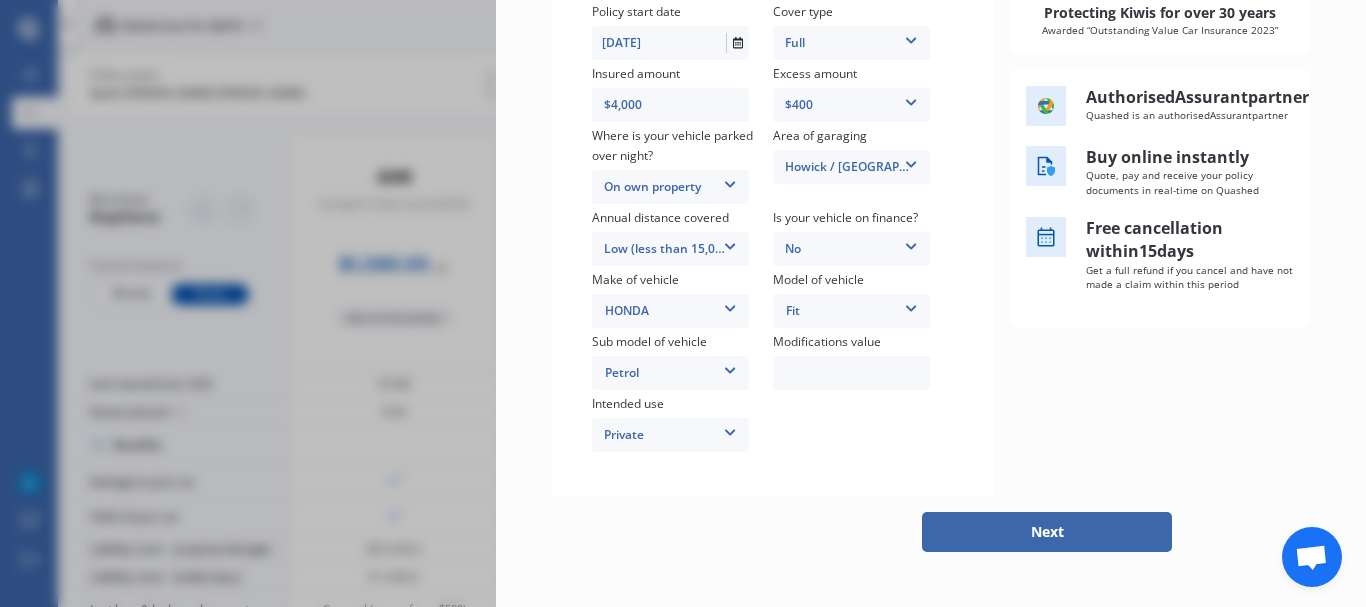scroll, scrollTop: 428, scrollLeft: 0, axis: vertical 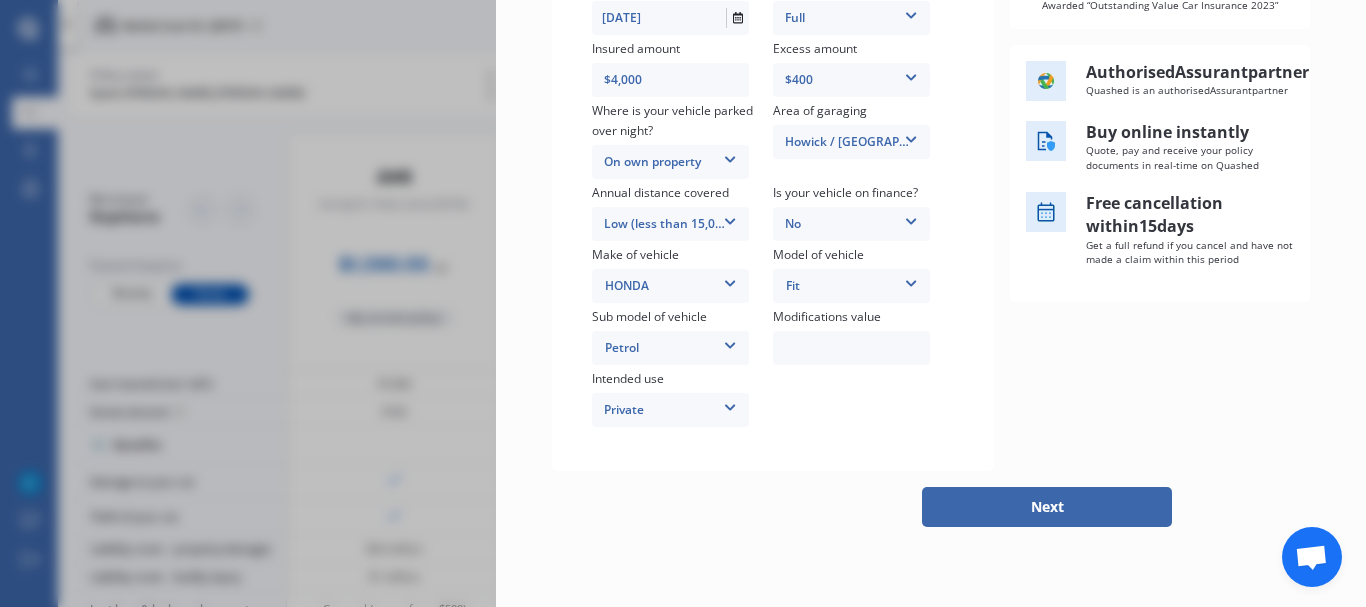 click on "Next" at bounding box center (1047, 507) 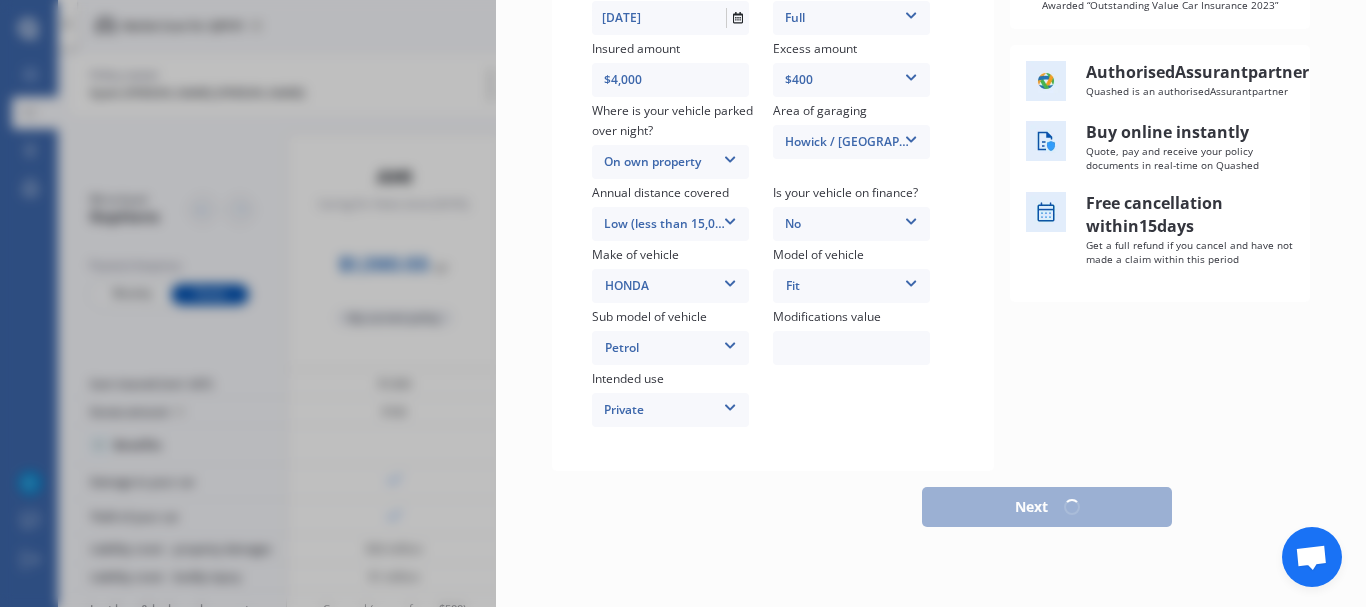 scroll, scrollTop: 413, scrollLeft: 0, axis: vertical 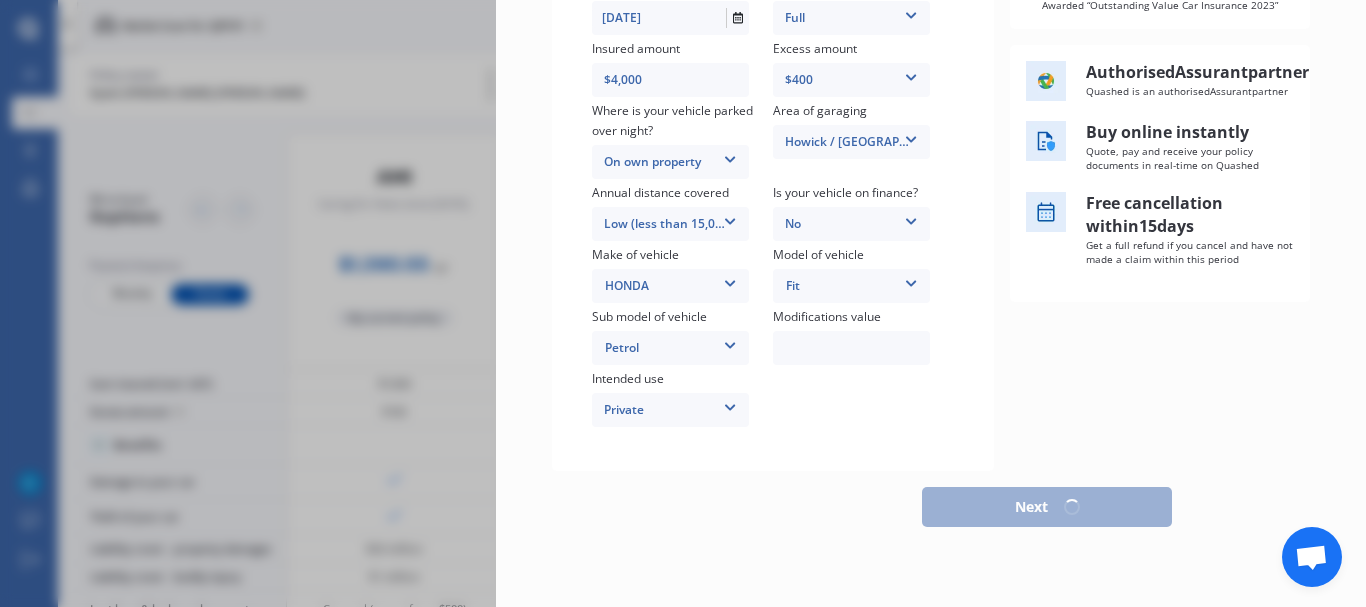 select on "05" 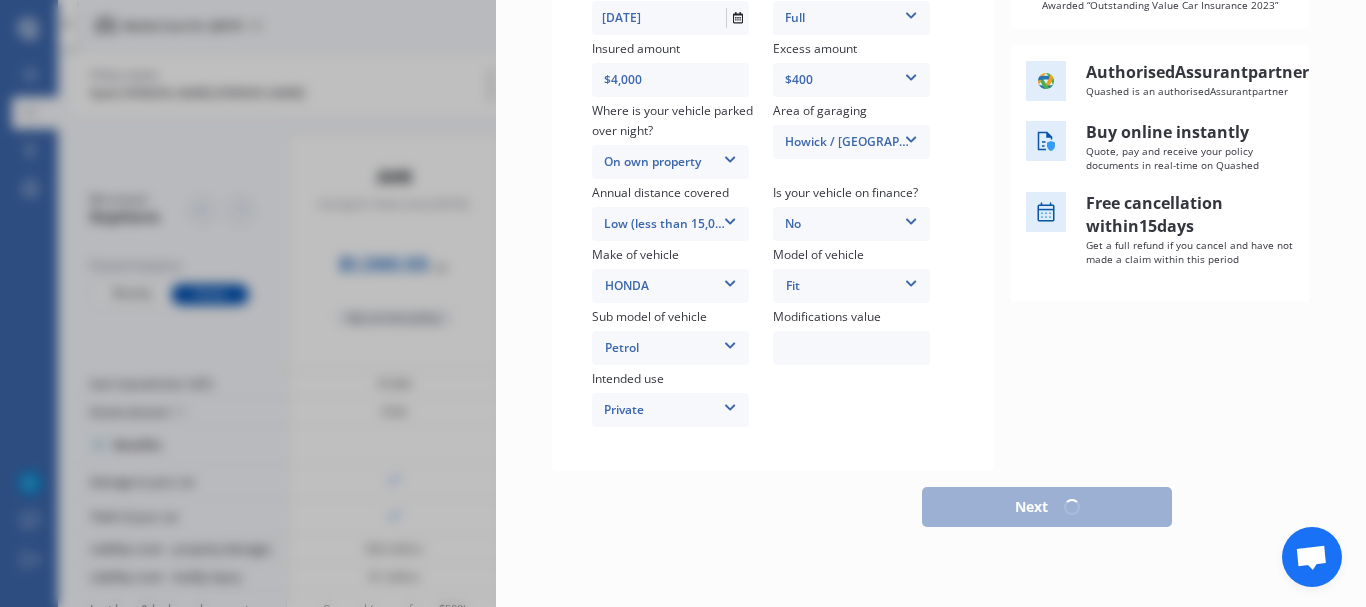 select on "01" 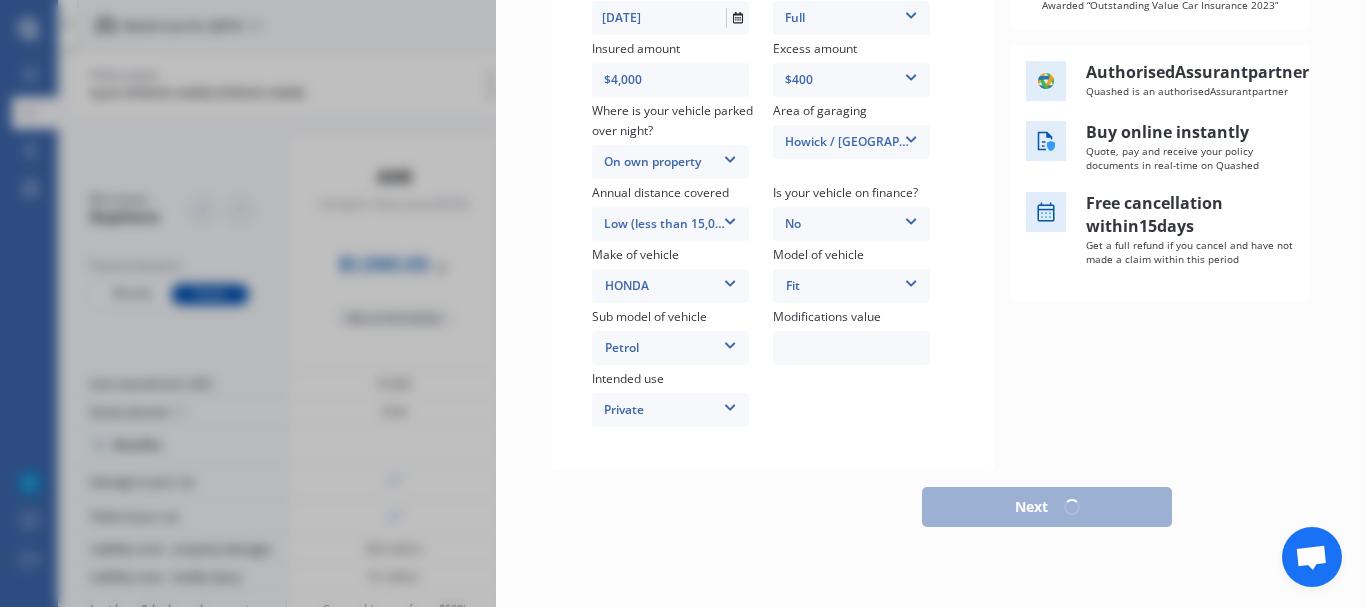 select on "1994" 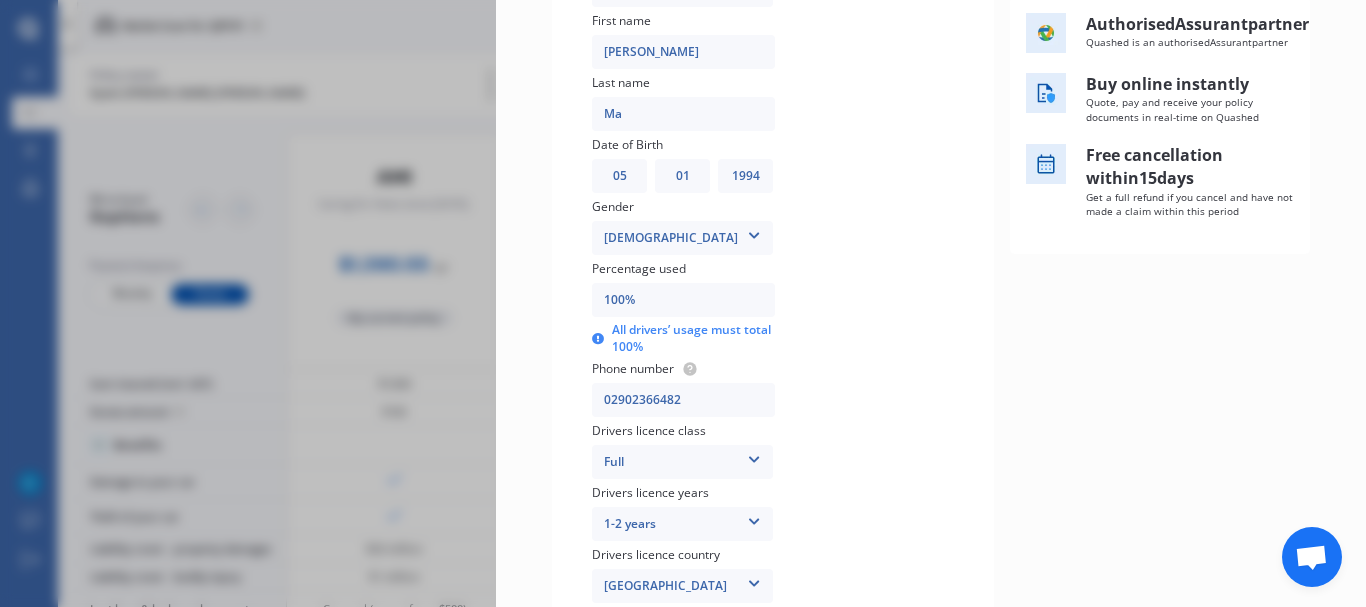 scroll, scrollTop: 0, scrollLeft: 0, axis: both 